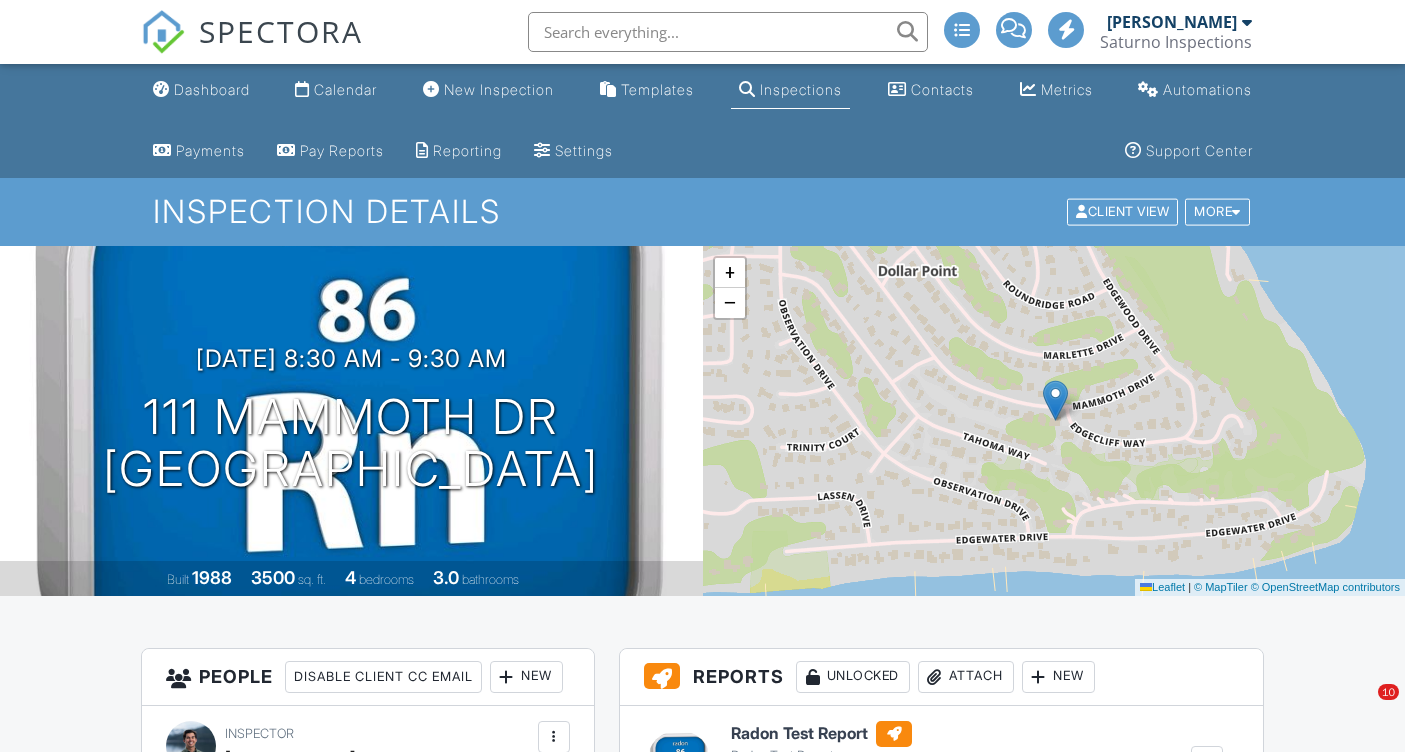 click on "Dashboard
Calendar
New Inspection
Templates
Inspections
Contacts
Metrics
Automations
Payments
Pay Reports
Reporting
Settings
Support Center
Inspection Details
Client View
More
Property Details
Reschedule
Reorder / Copy
Share
Cancel
Delete
Print Order
Convert to V9
View Change Log
07/10/2025  8:30 am
- 9:30 am
111 Mammoth Dr
Tahoe City, CA 96145
Built
1988
3500
sq. ft.
4
bedrooms
3.0
bathrooms
+ −  Leaflet   |   © MapTiler   © OpenStreetMap contributors
All emails and texts are disabled for this inspection!
Turn on emails and texts
Reports
Unlocked
Attach
New
Radon Test Report" at bounding box center [702, 2055] 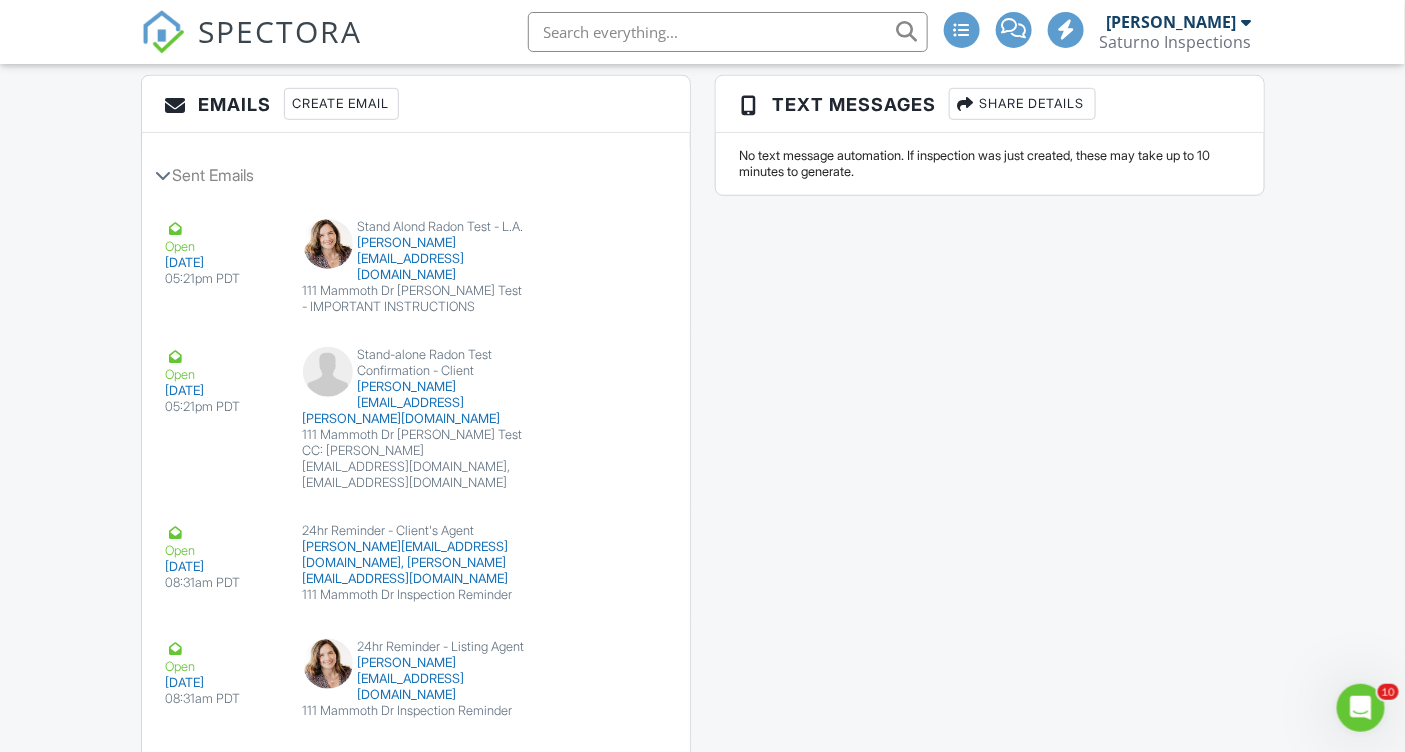 scroll, scrollTop: 0, scrollLeft: 0, axis: both 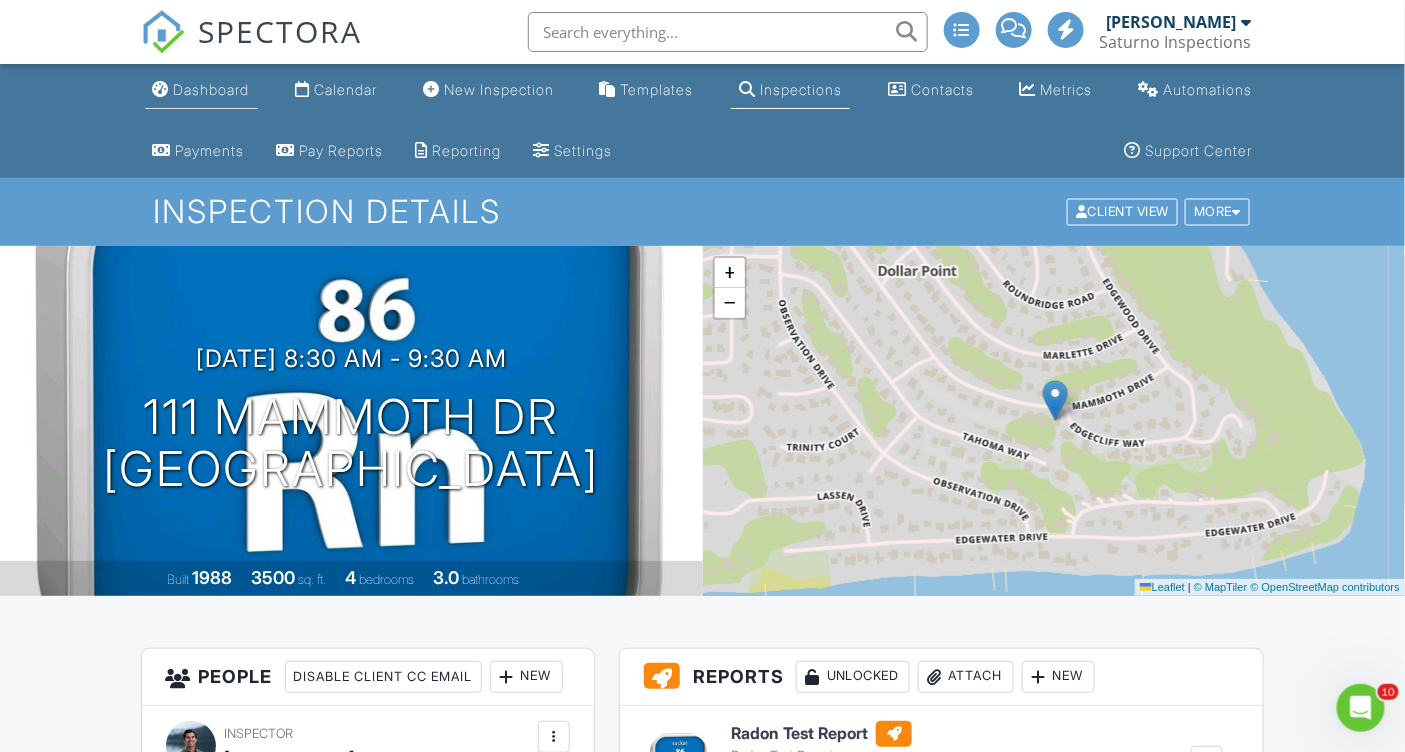 click on "Dashboard" at bounding box center (212, 89) 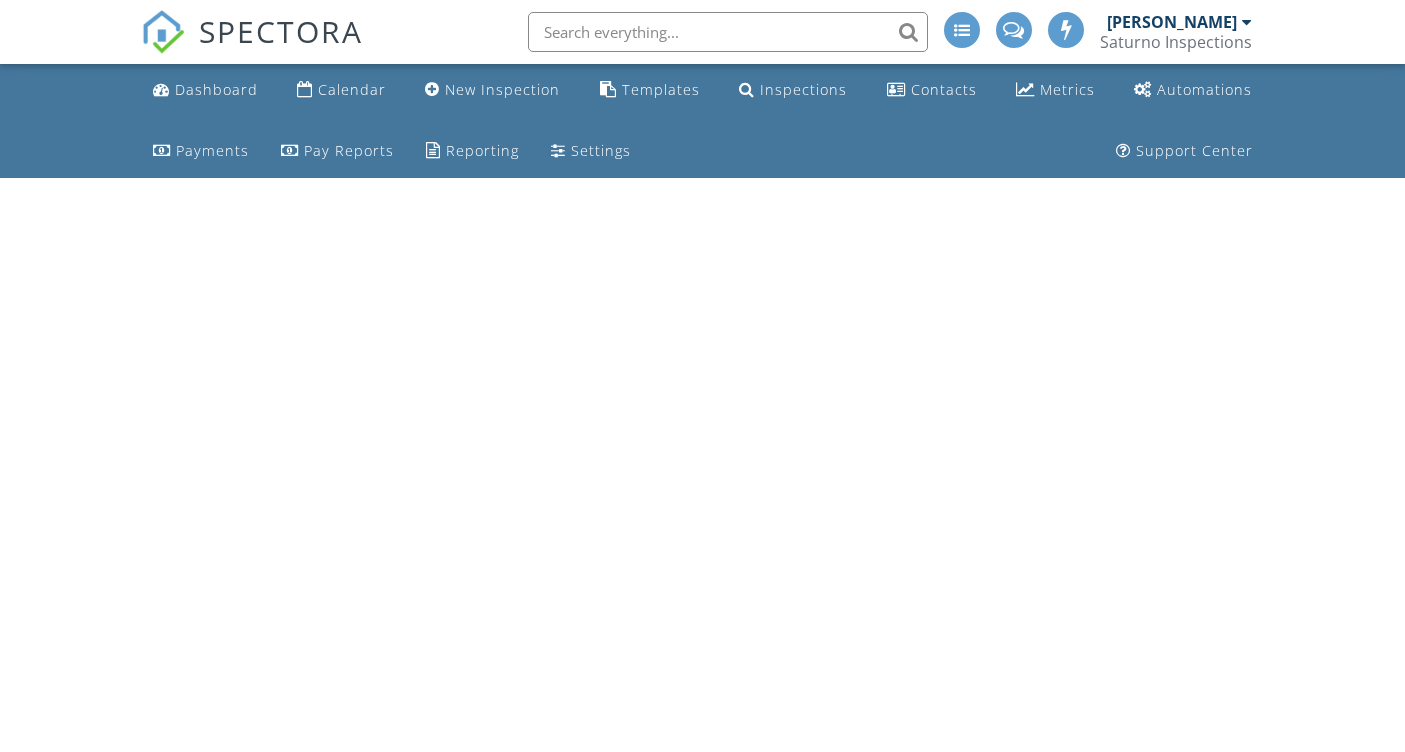 scroll, scrollTop: 0, scrollLeft: 0, axis: both 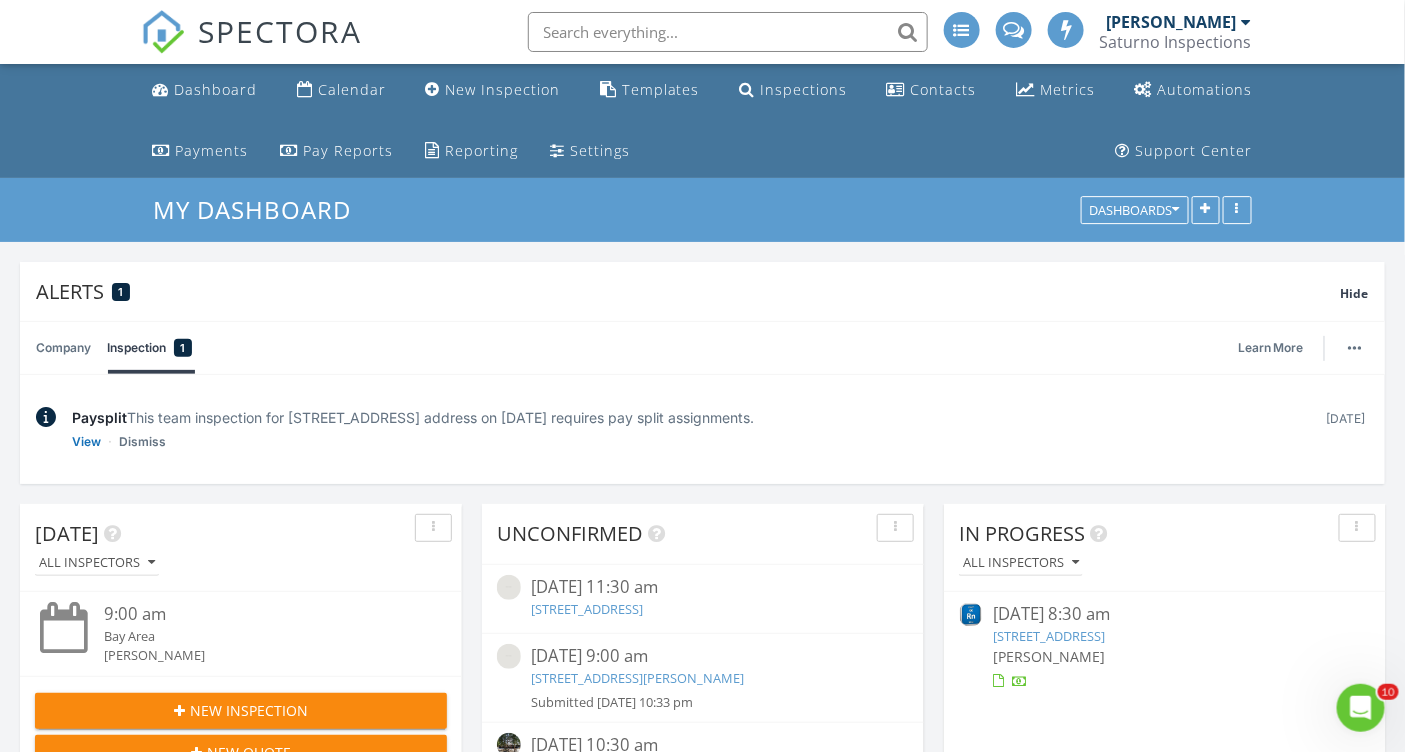click at bounding box center [728, 32] 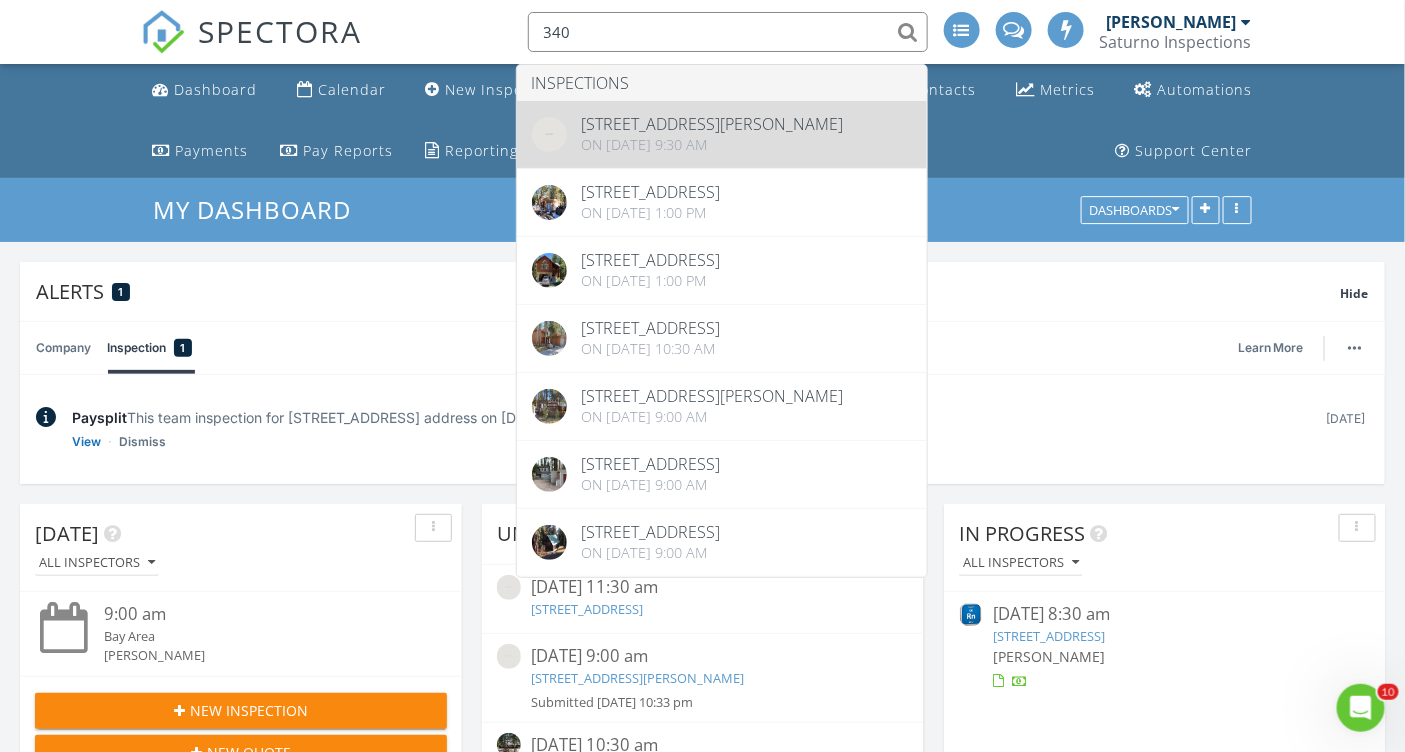 type on "340" 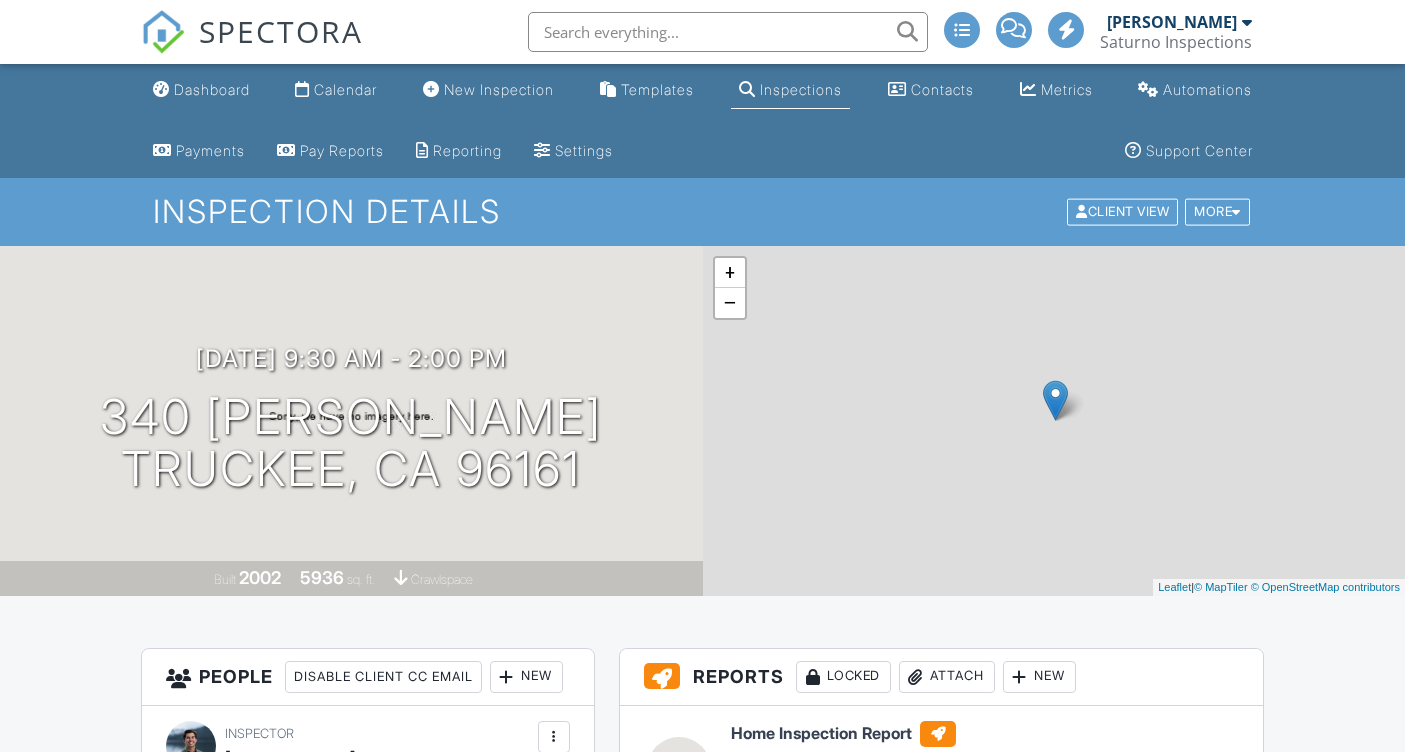 scroll, scrollTop: 0, scrollLeft: 0, axis: both 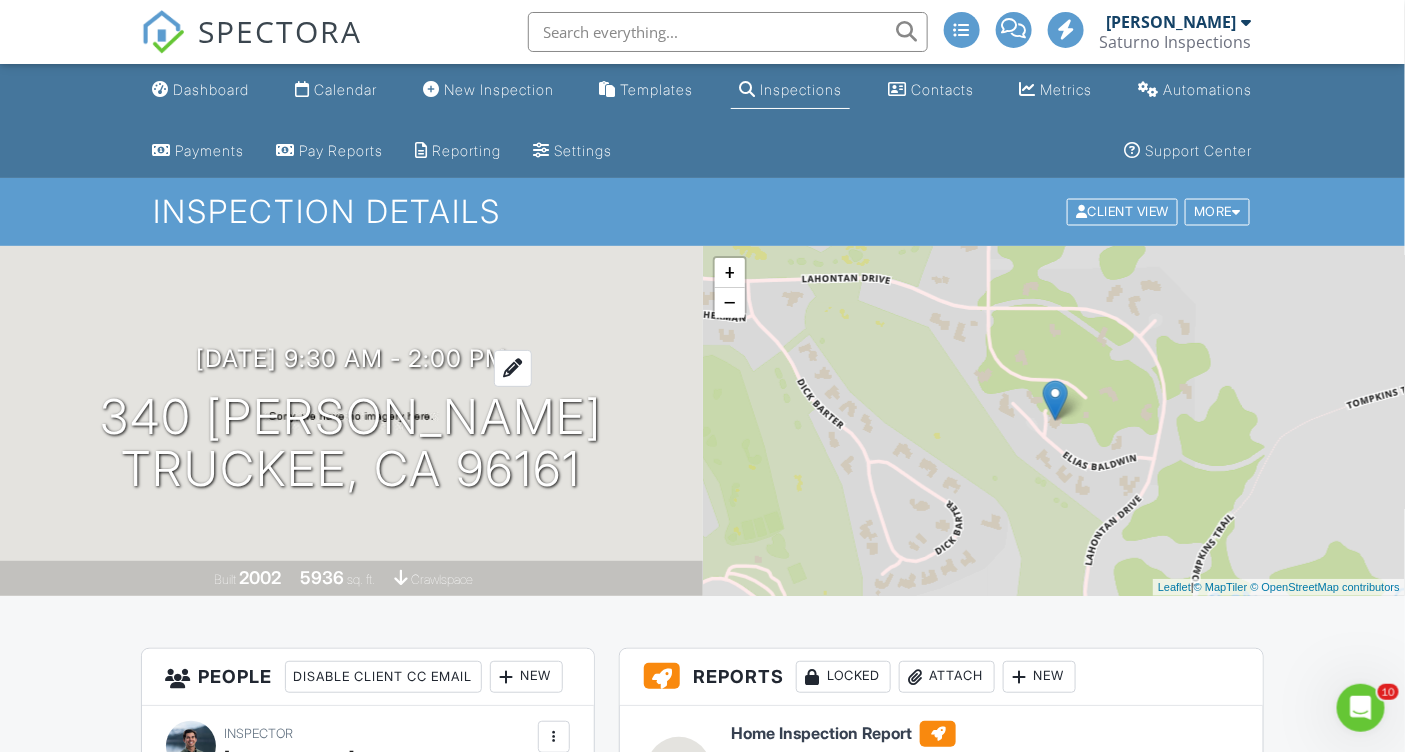 click on "07/23/2025  9:30 am
- 2:00 pm" at bounding box center [351, 358] 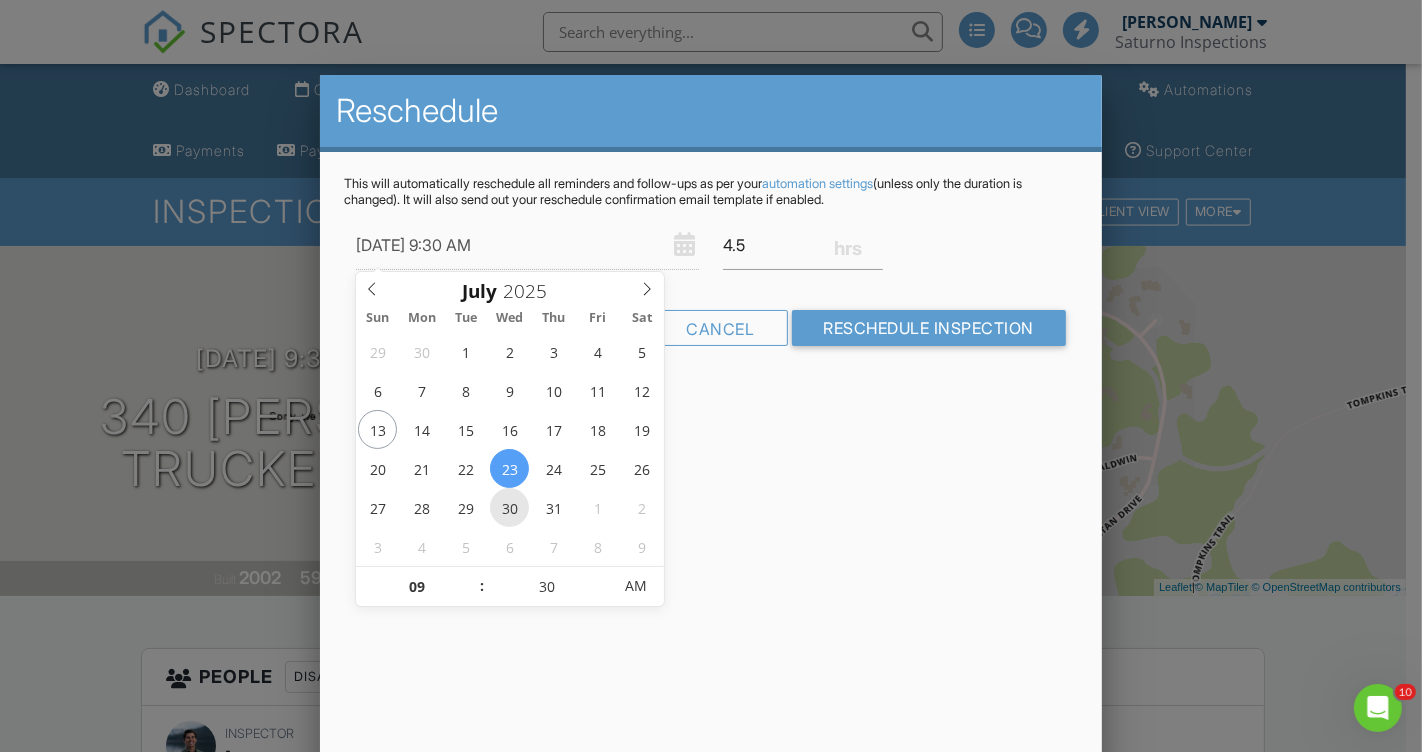 type on "07/30/2025 9:30 AM" 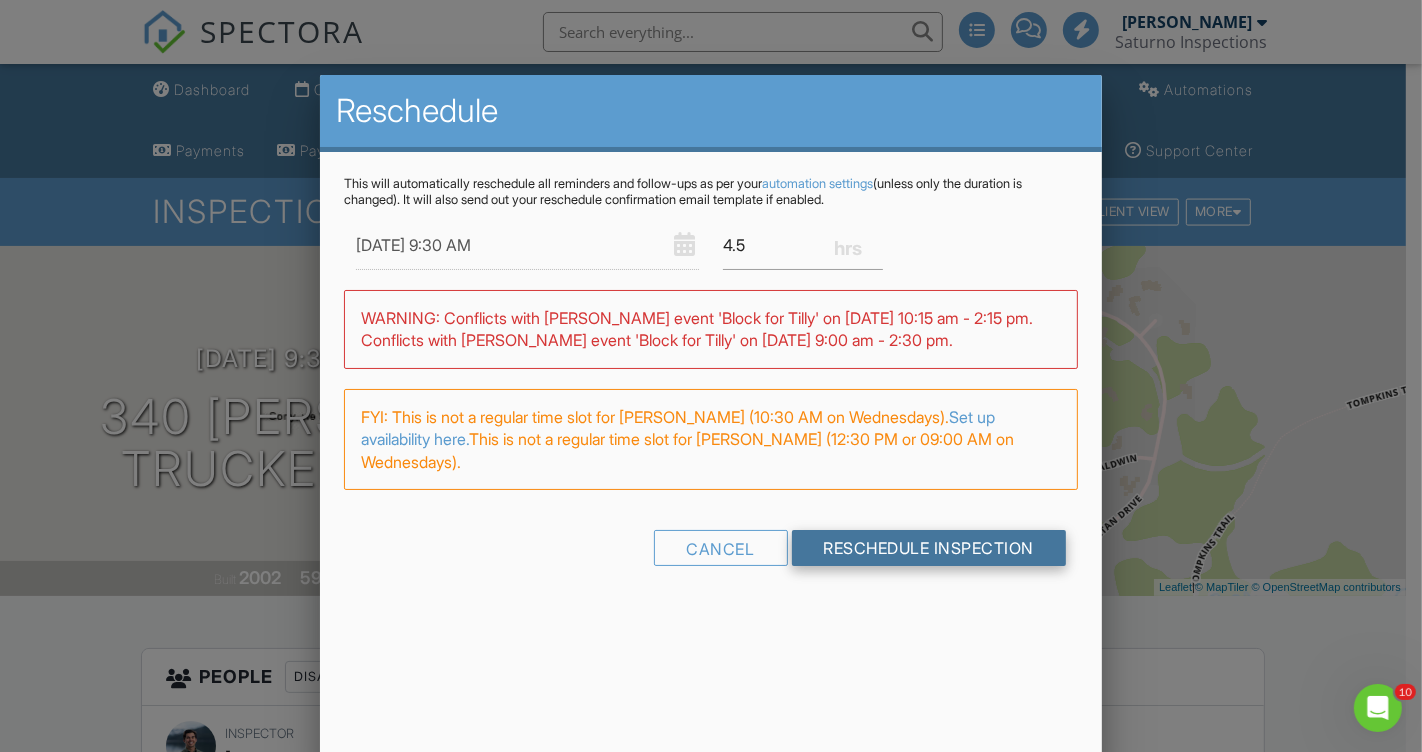 click on "Reschedule Inspection" at bounding box center (929, 548) 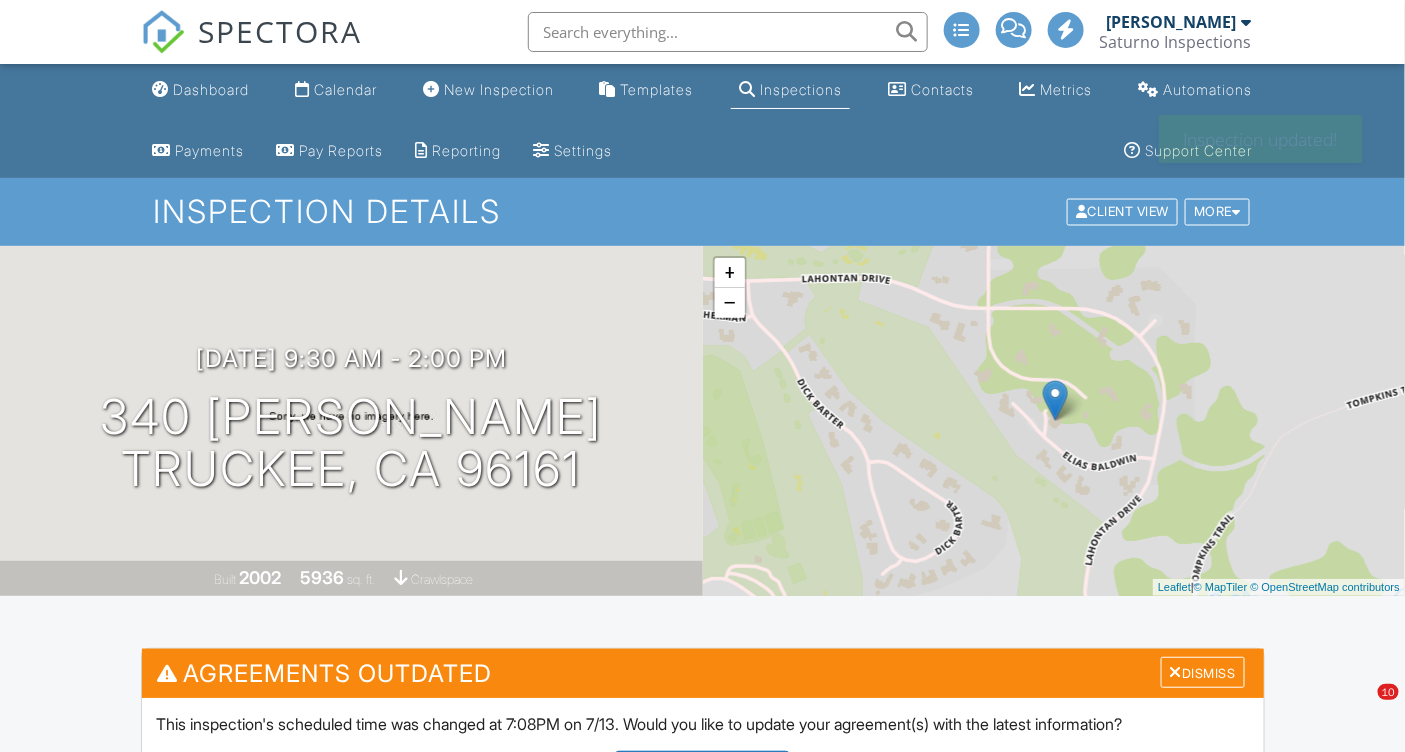 scroll, scrollTop: 0, scrollLeft: 0, axis: both 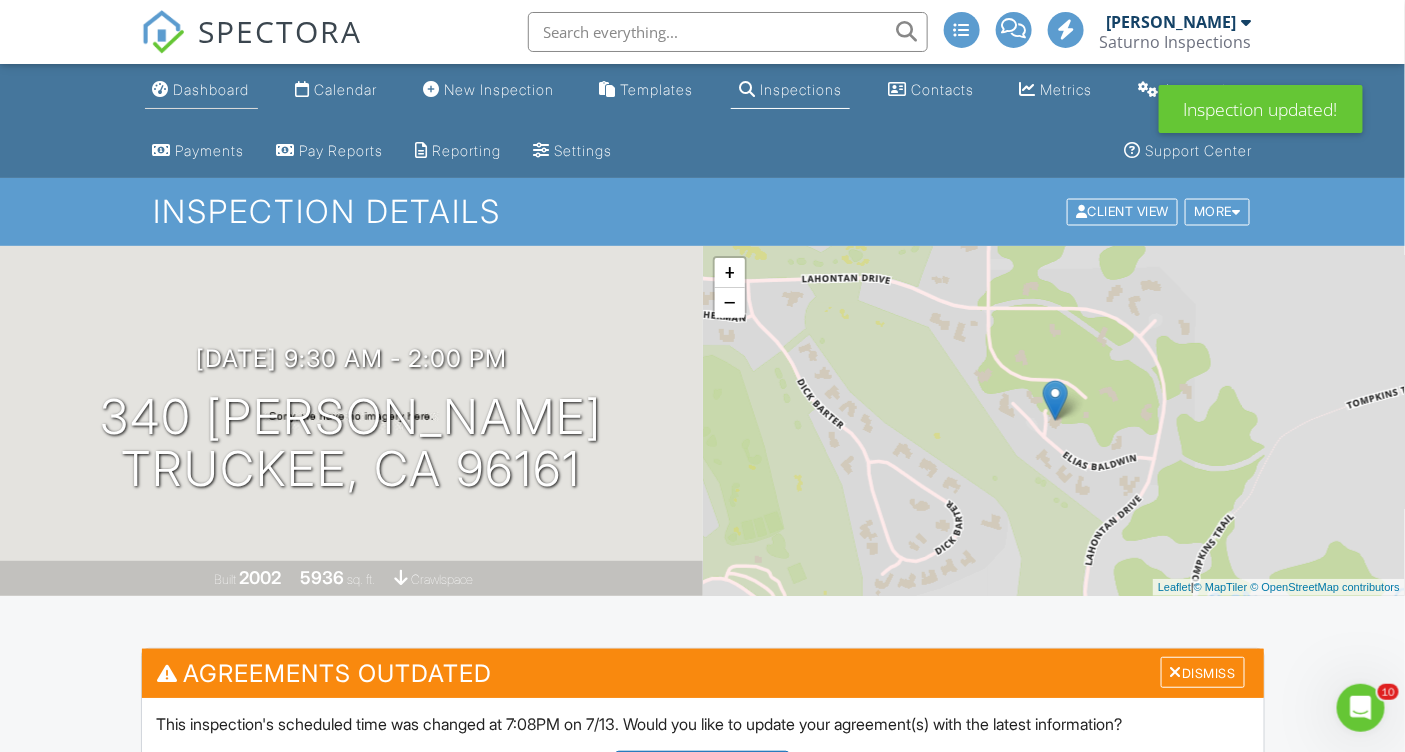 click on "Dashboard" at bounding box center (201, 90) 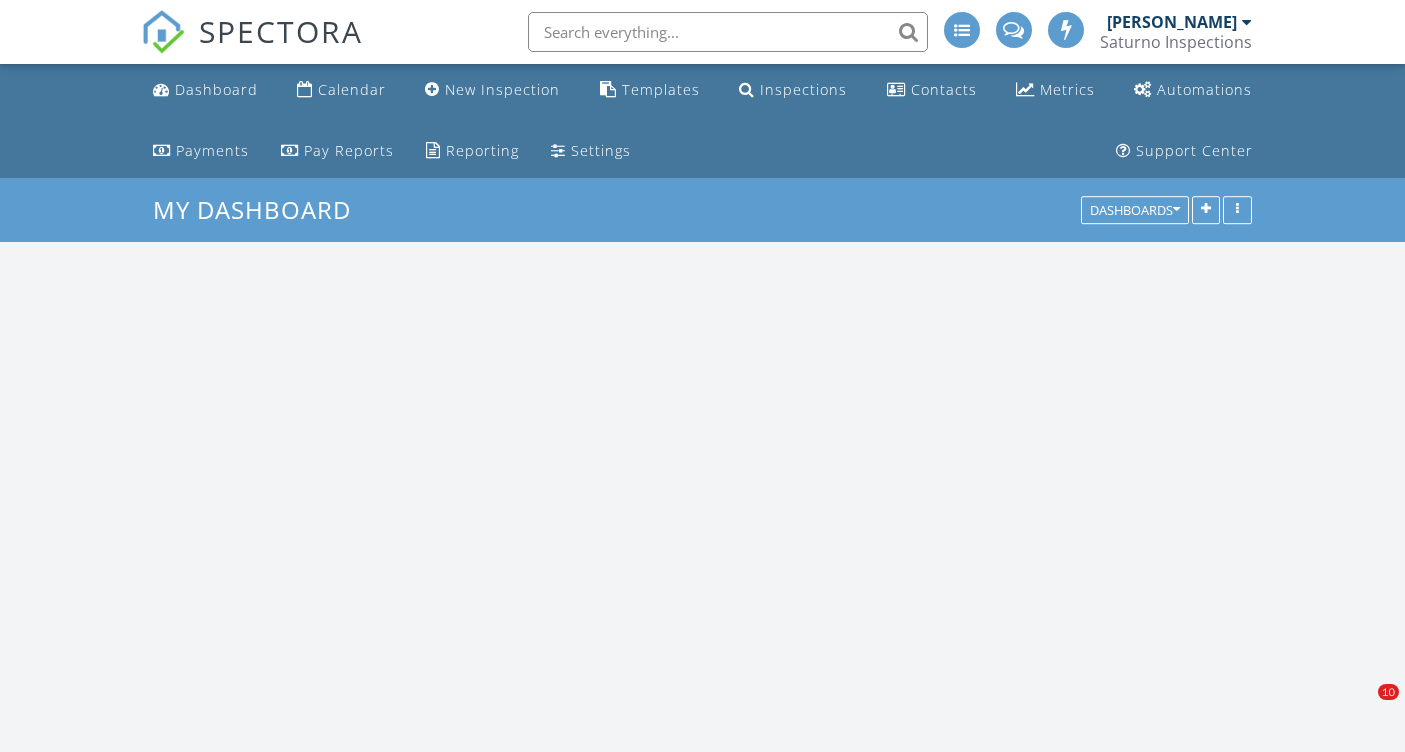 scroll, scrollTop: 0, scrollLeft: 0, axis: both 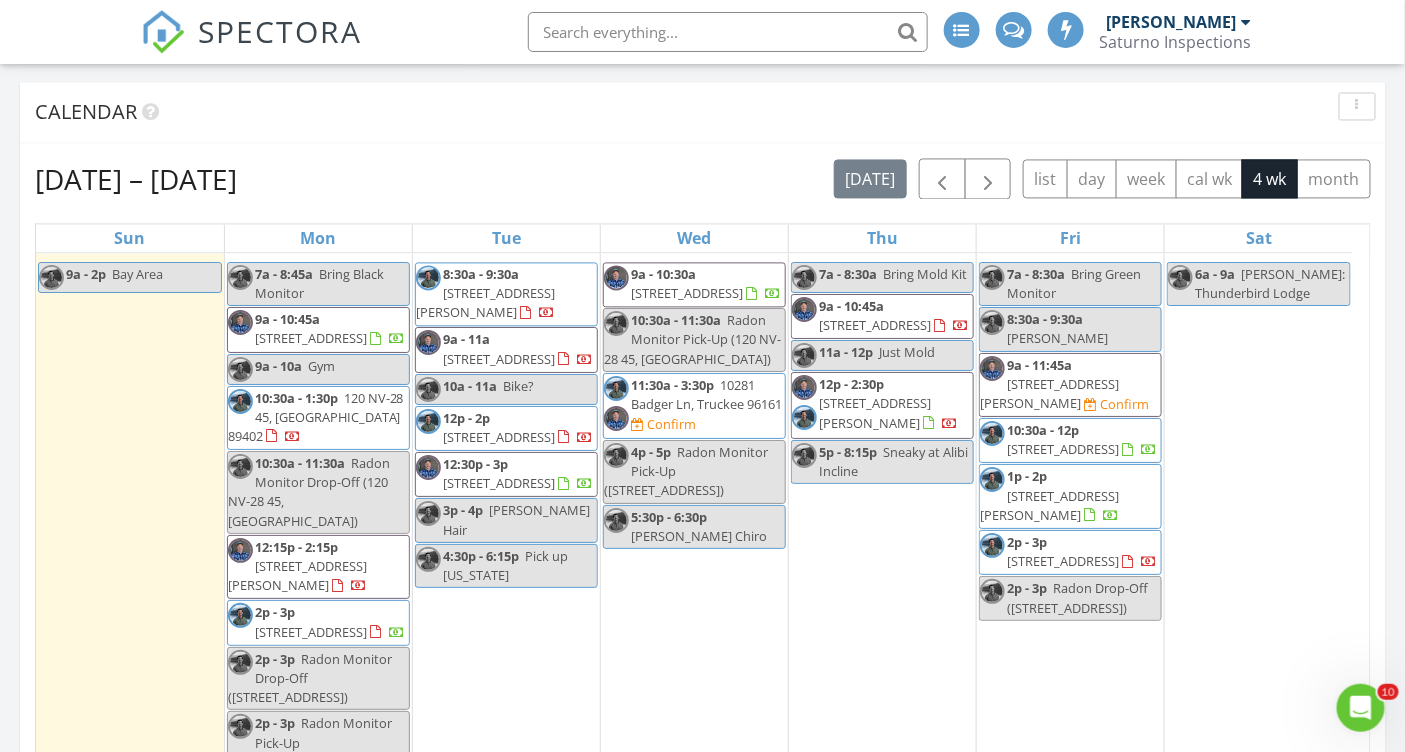 click on "120 NV-28 45, Crystal Bay 89402" at bounding box center (316, 417) 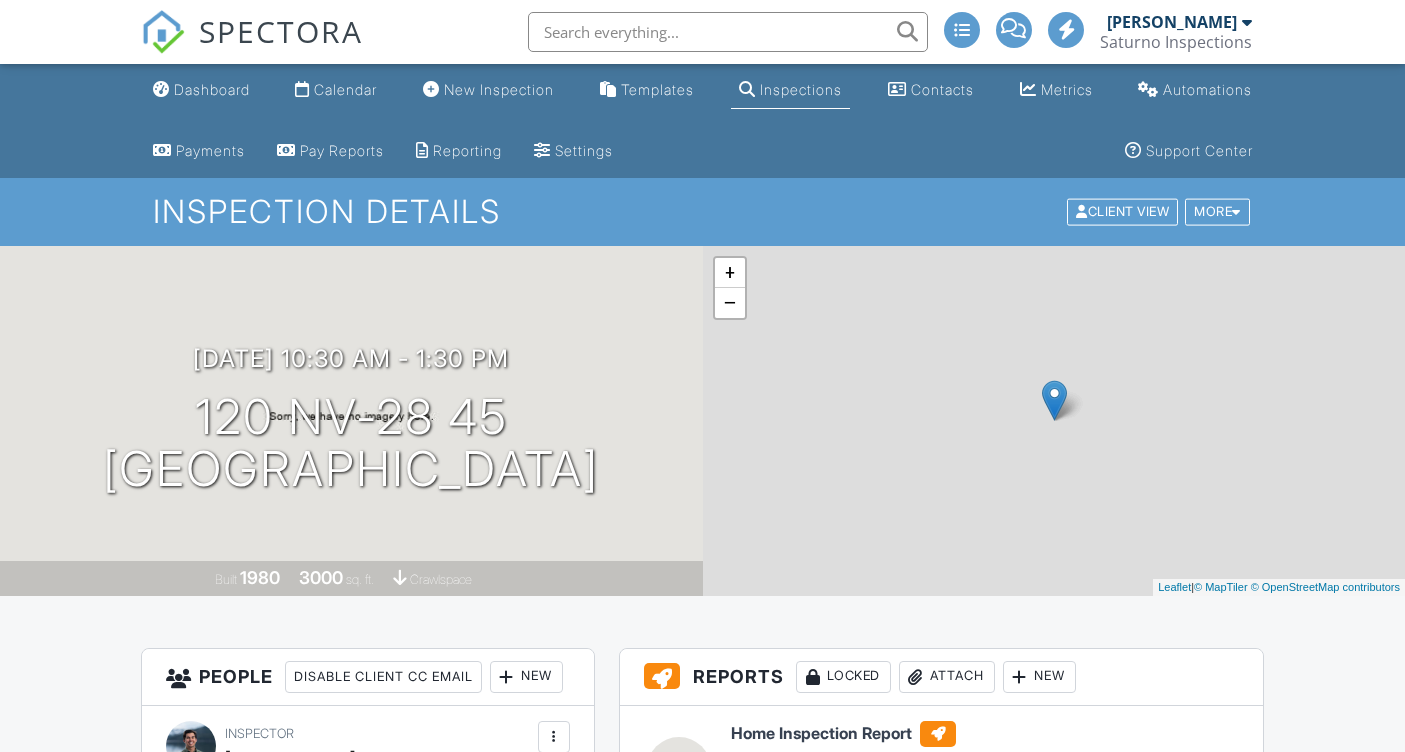 scroll, scrollTop: 0, scrollLeft: 0, axis: both 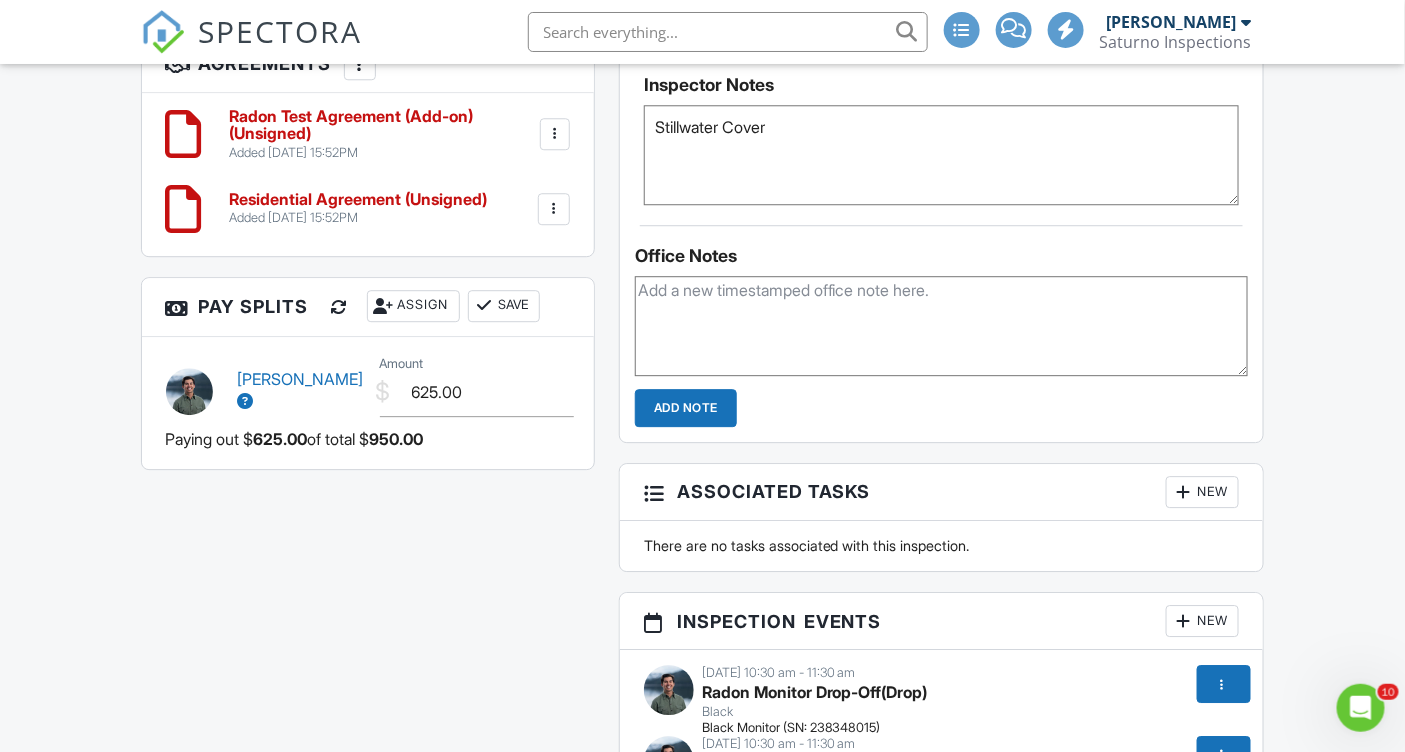 click on "Stillwater Cover" at bounding box center (942, 155) 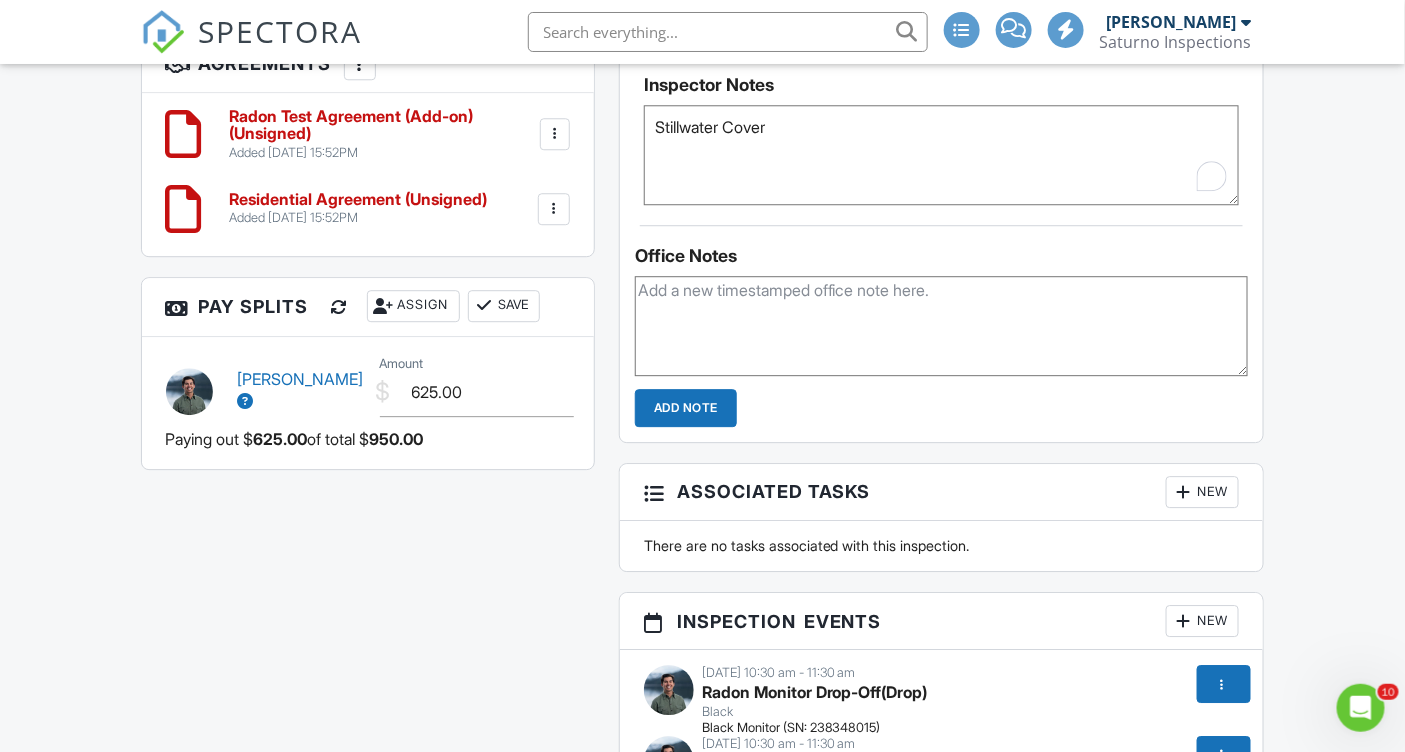 paste on "Angie chanellor will meet you there." 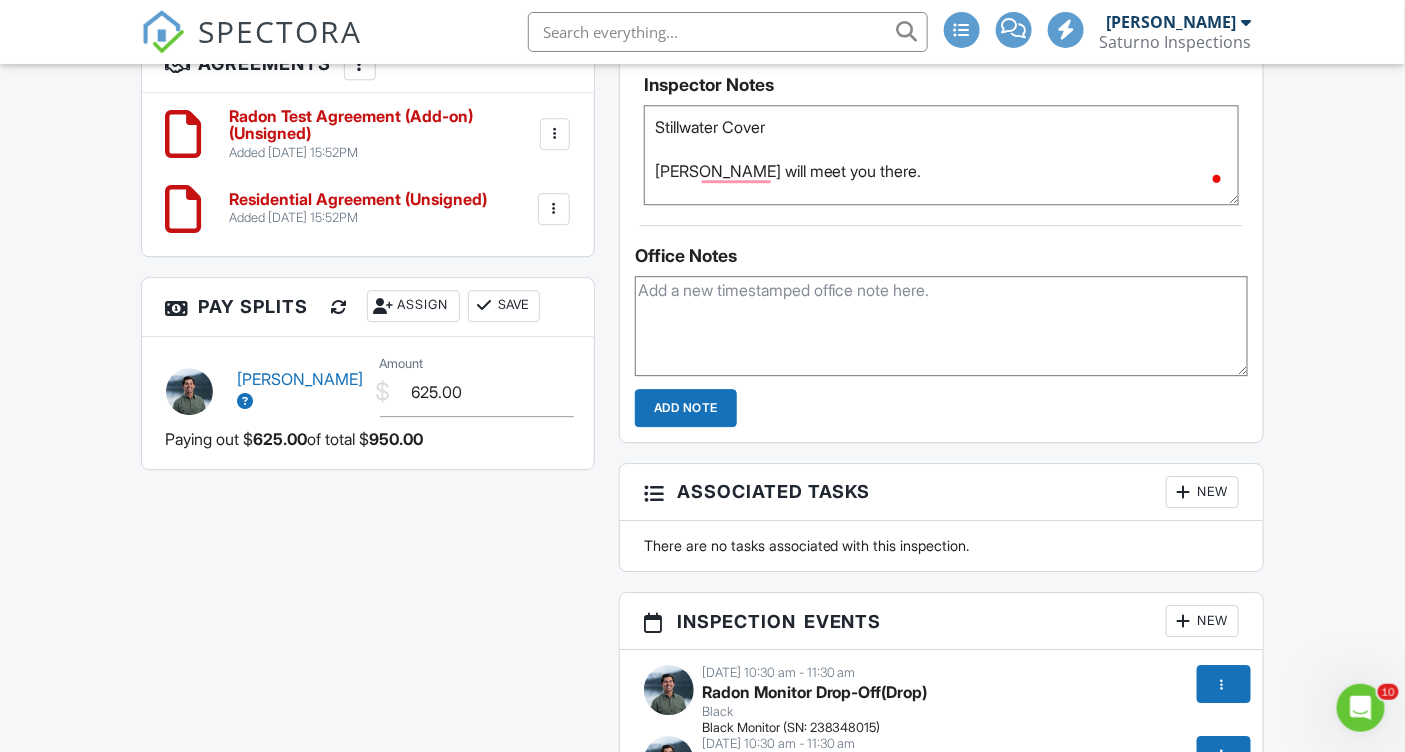click at bounding box center [942, 326] 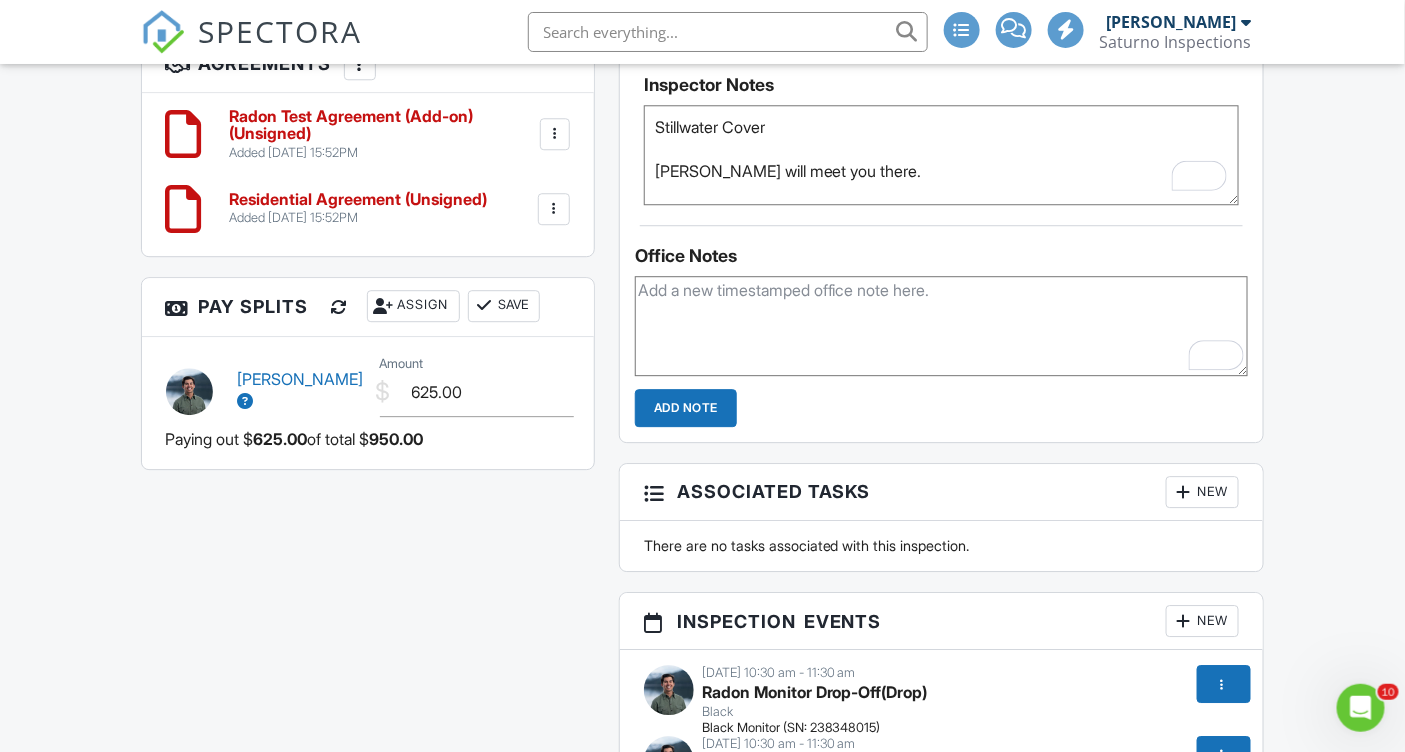 type on "Stillwater Cover
Angie Chanellor will meet you there." 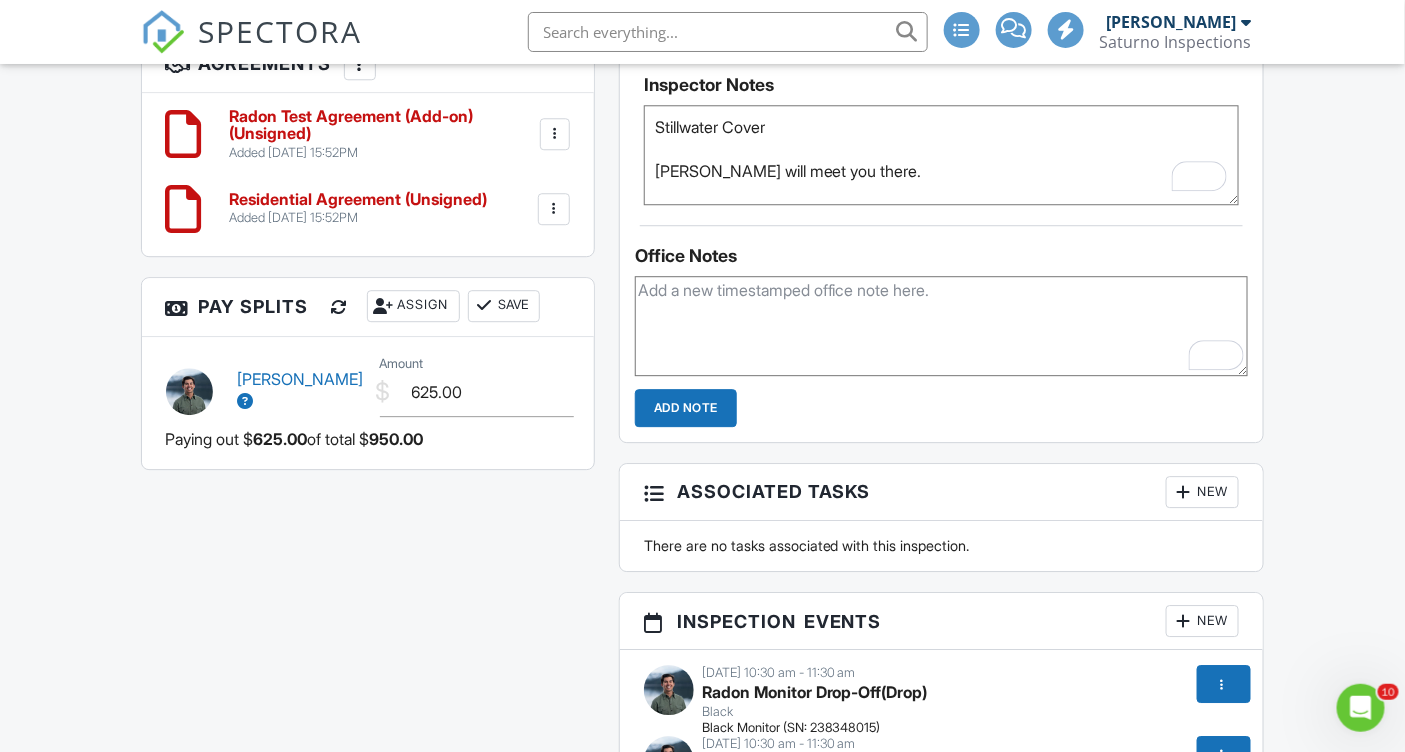 click on "Dashboard
Calendar
New Inspection
Templates
Inspections
Contacts
Metrics
Automations
Payments
Pay Reports
Reporting
Settings
Support Center
Inspection Details
Client View
More
Property Details
Reschedule
Reorder / Copy
Share
Cancel
Delete
Print Order
Convert to V9
Disable Pass on CC Fees
View Change Log
07/14/2025 10:30 am
- 1:30 pm
120 NV-28 45
Crystal Bay, NV 89402
Built
1980
3000
sq. ft.
crawlspace
+ − Leaflet  |  © MapTiler   © OpenStreetMap contributors
All emails and texts are disabled for this inspection!
Turn on emails and texts
Reports
Locked
Attach
New
Home Inspection Report" at bounding box center [702, 252] 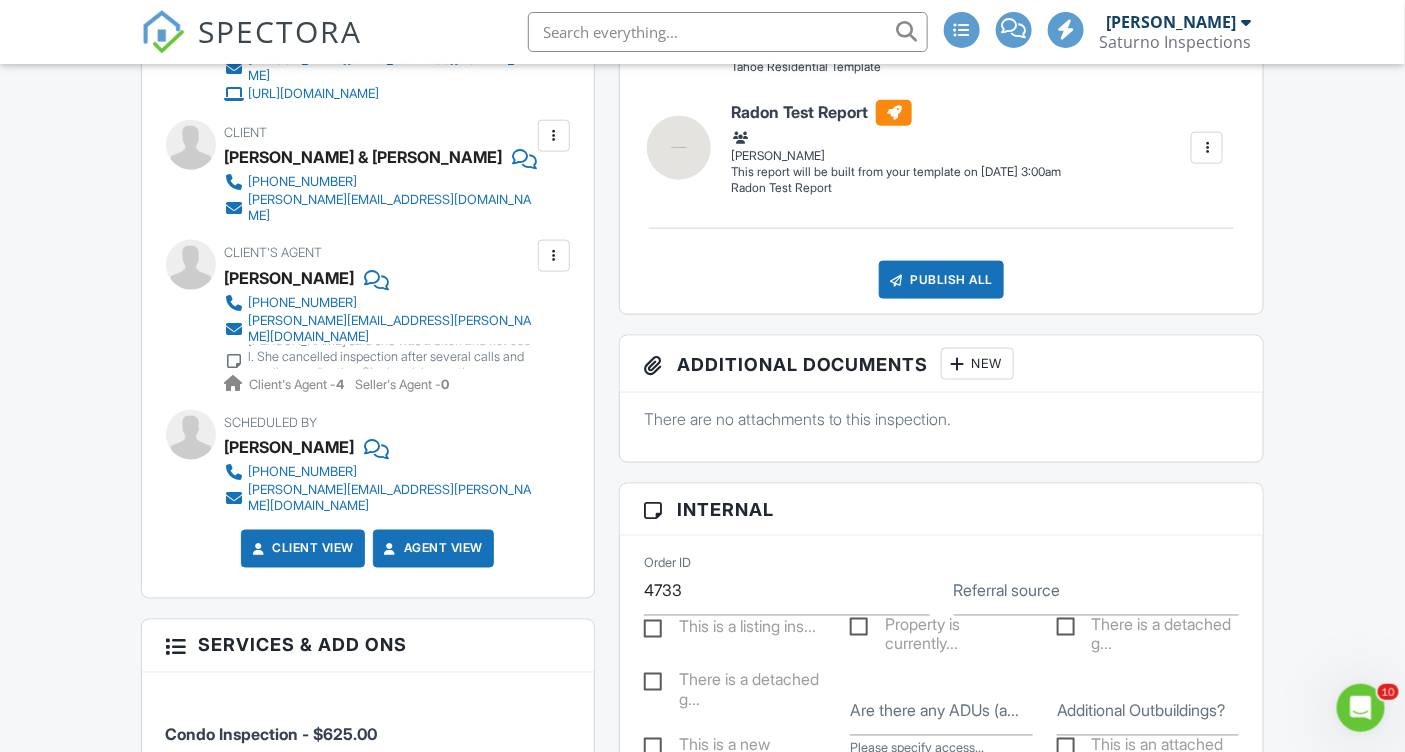 scroll, scrollTop: 0, scrollLeft: 0, axis: both 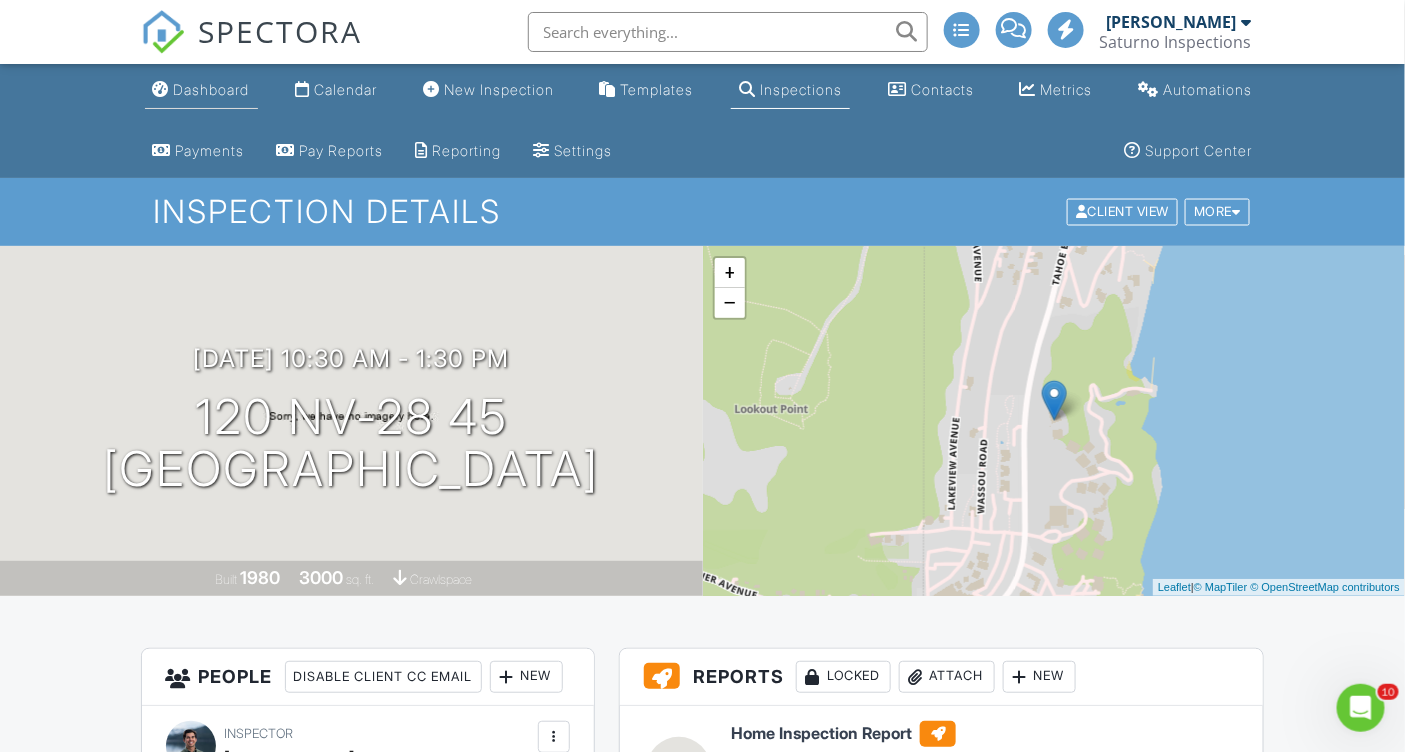 click on "Dashboard" at bounding box center (201, 90) 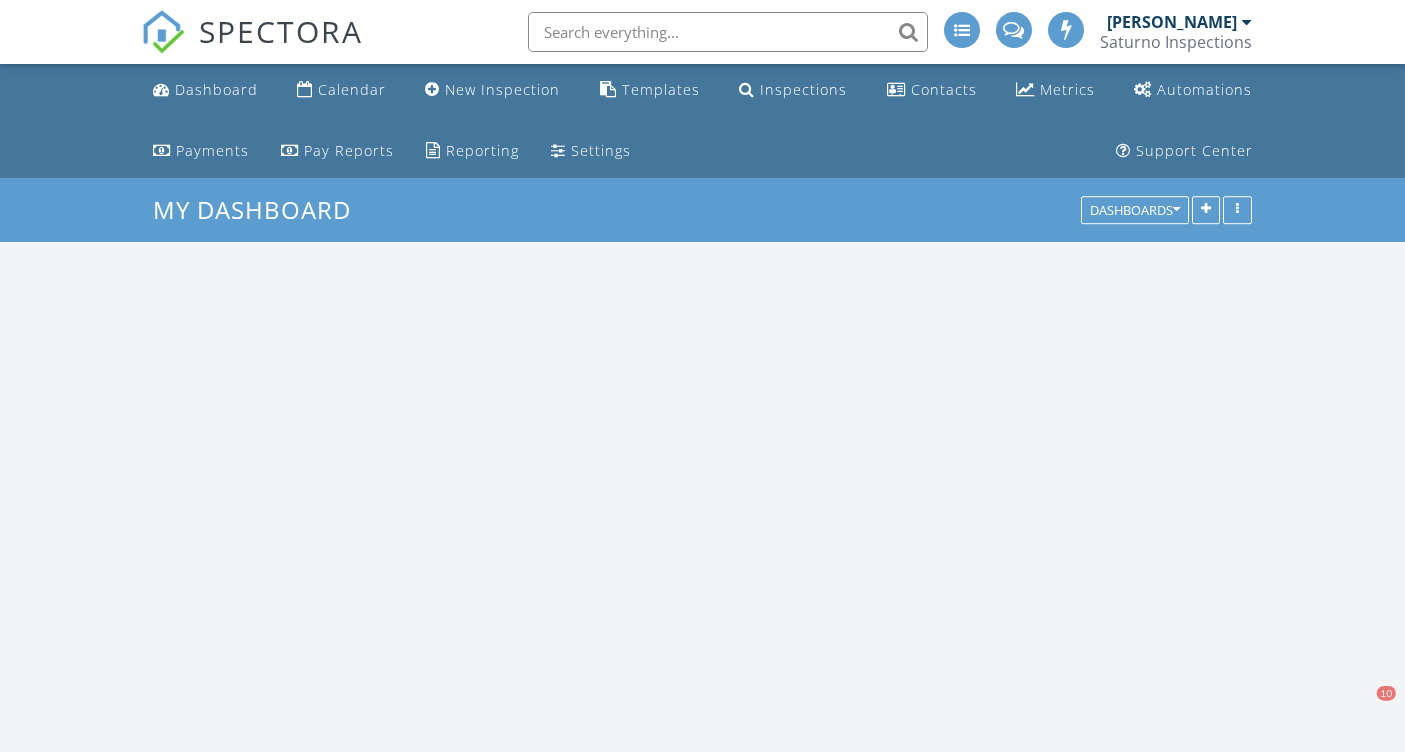 scroll, scrollTop: 0, scrollLeft: 0, axis: both 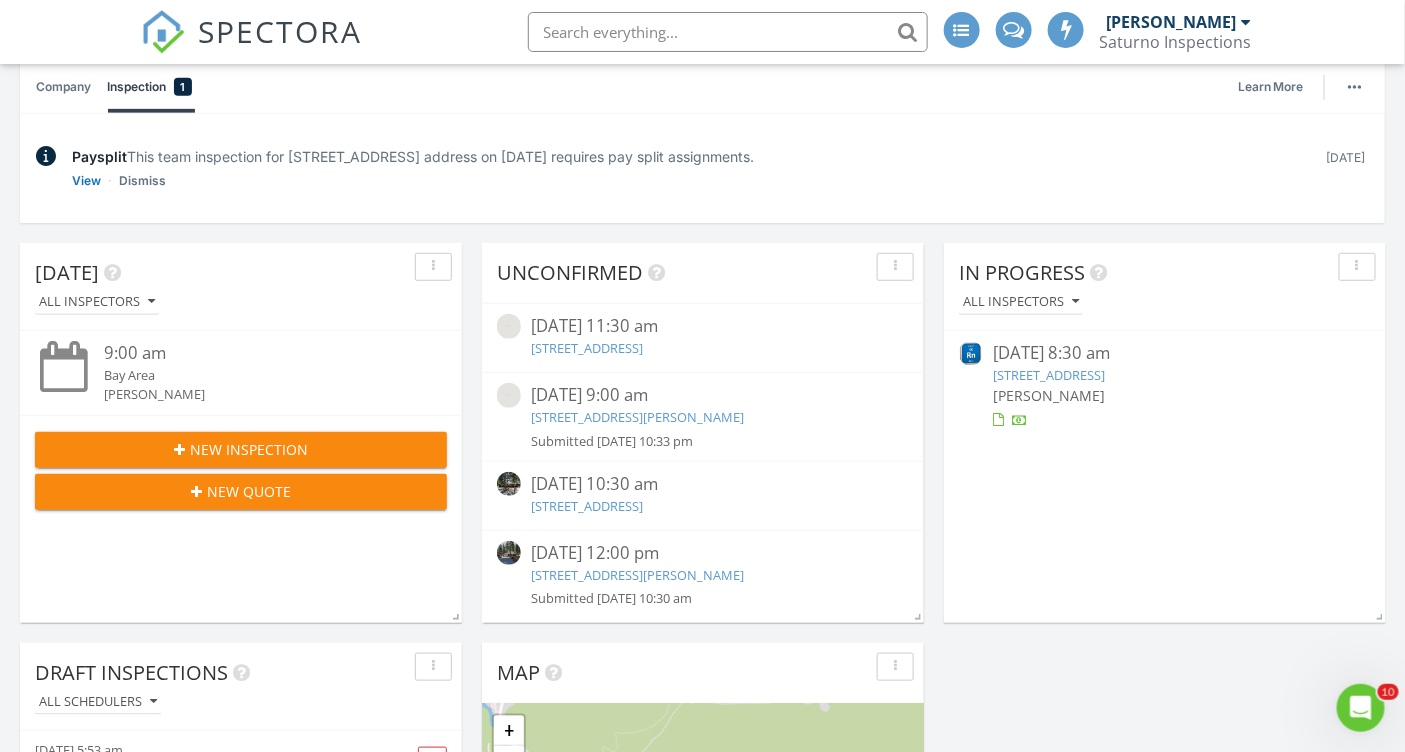 click on "949 Fairview Blvd, Incline Village, NV 89451" at bounding box center [587, 506] 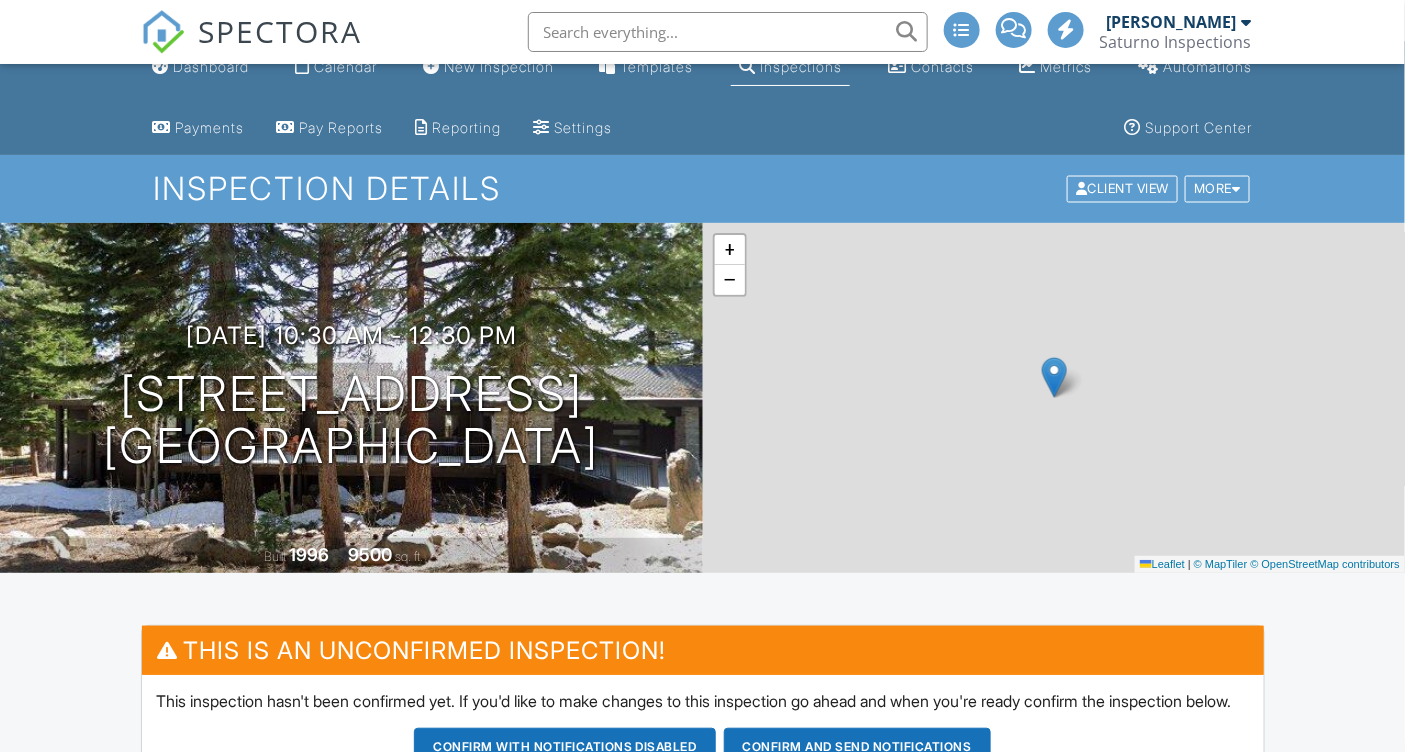 scroll, scrollTop: 343, scrollLeft: 0, axis: vertical 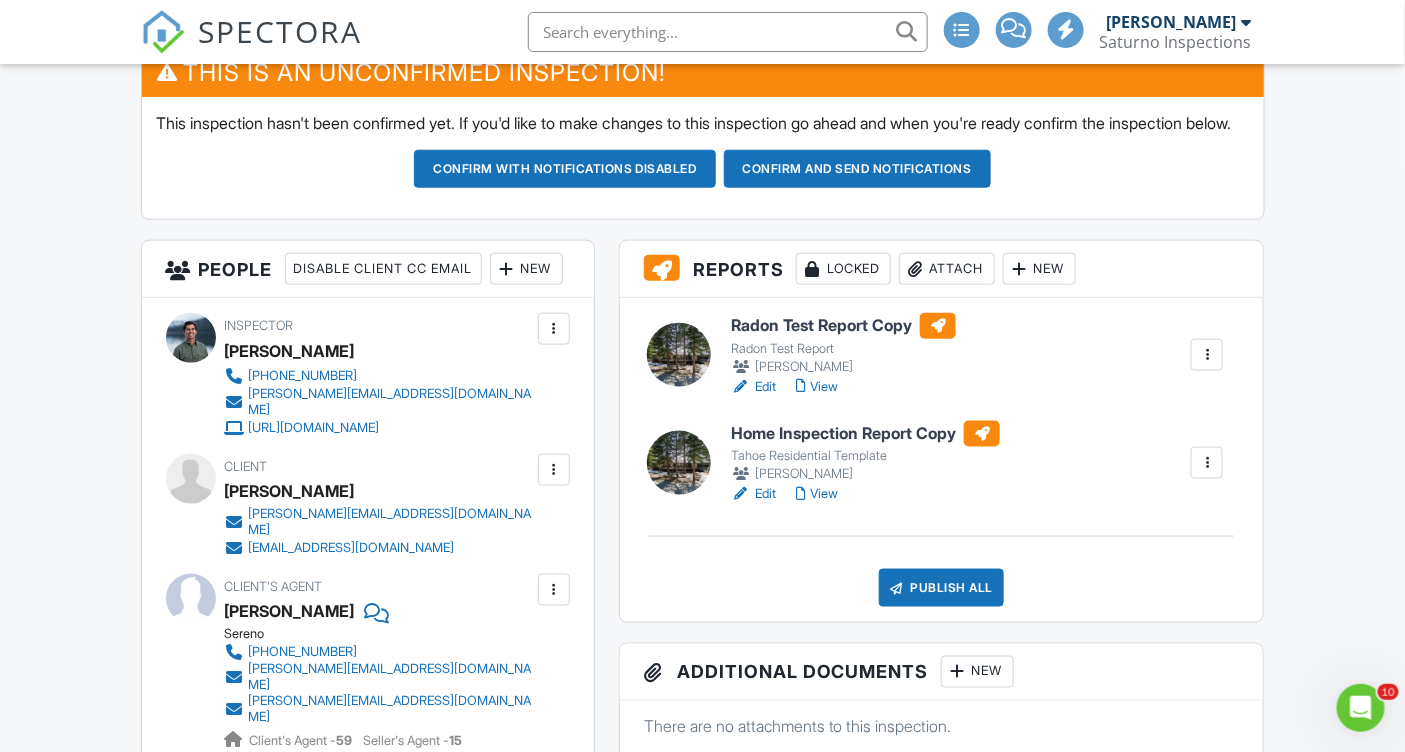 click on "Dashboard
Calendar
New Inspection
Templates
Inspections
Contacts
Metrics
Automations
Payments
Pay Reports
Reporting
Settings
Support Center
Inspection Details
Client View
More
Property Details
Reschedule
Reorder / Copy
Share
Cancel
Delete
Print Order
Convert to V9
Disable Pass on CC Fees
View Change Log
07/22/2025 10:30 am
- 12:30 pm
949 Fairview Blvd
Incline Village, NV 89451
Built
1996
9500
sq. ft.
+ −  Leaflet   |   © MapTiler   © OpenStreetMap contributors
This is an Unconfirmed Inspection!
This inspection hasn't been confirmed yet. If you'd like to make changes to this inspection go ahead and when you're ready confirm the inspection below." at bounding box center (702, 1071) 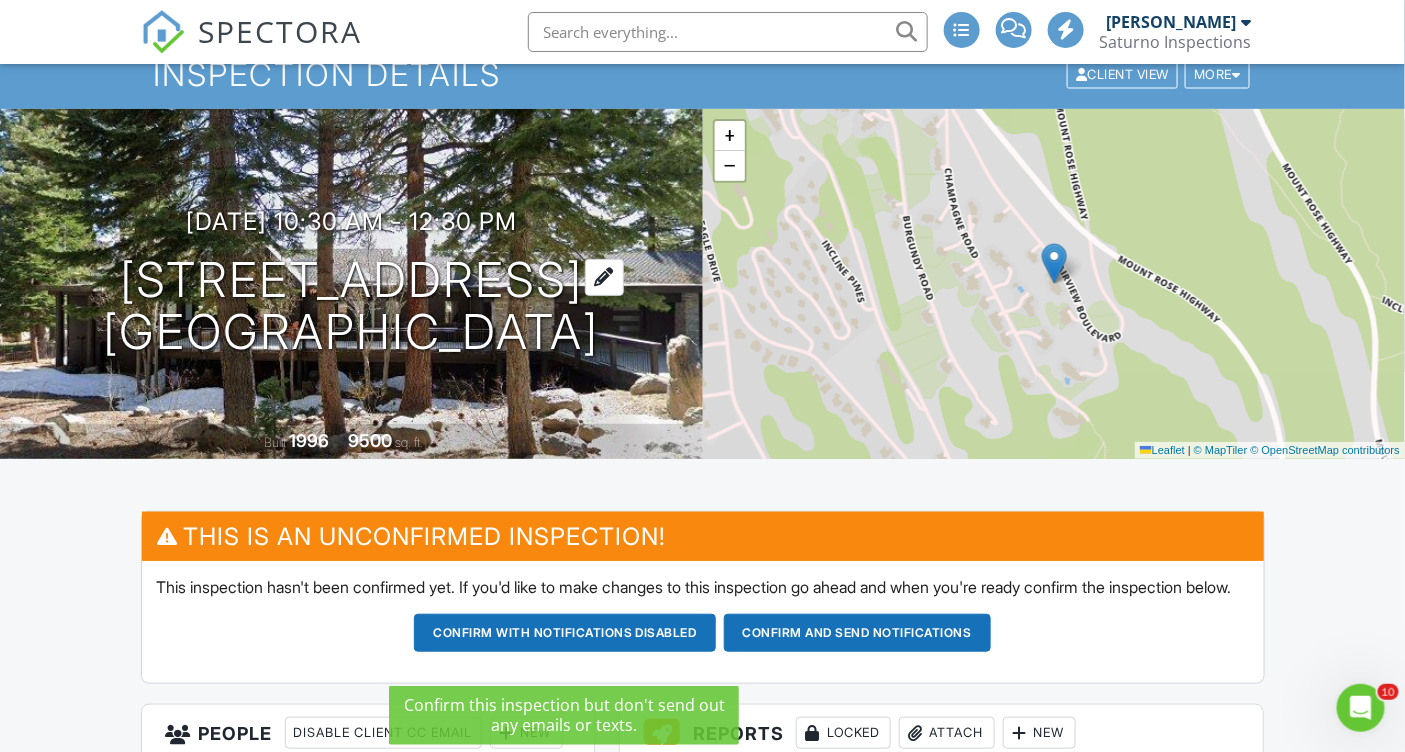 scroll, scrollTop: 106, scrollLeft: 0, axis: vertical 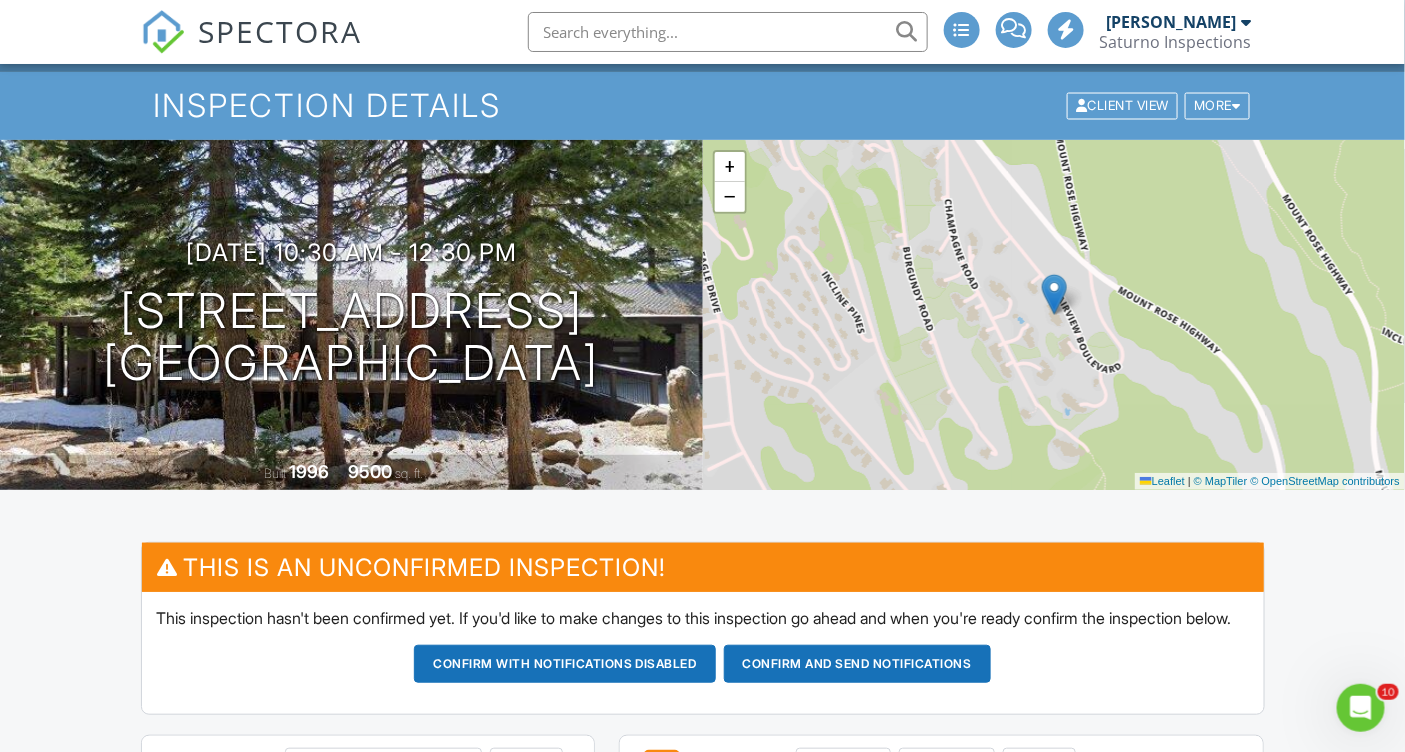 click at bounding box center [728, 32] 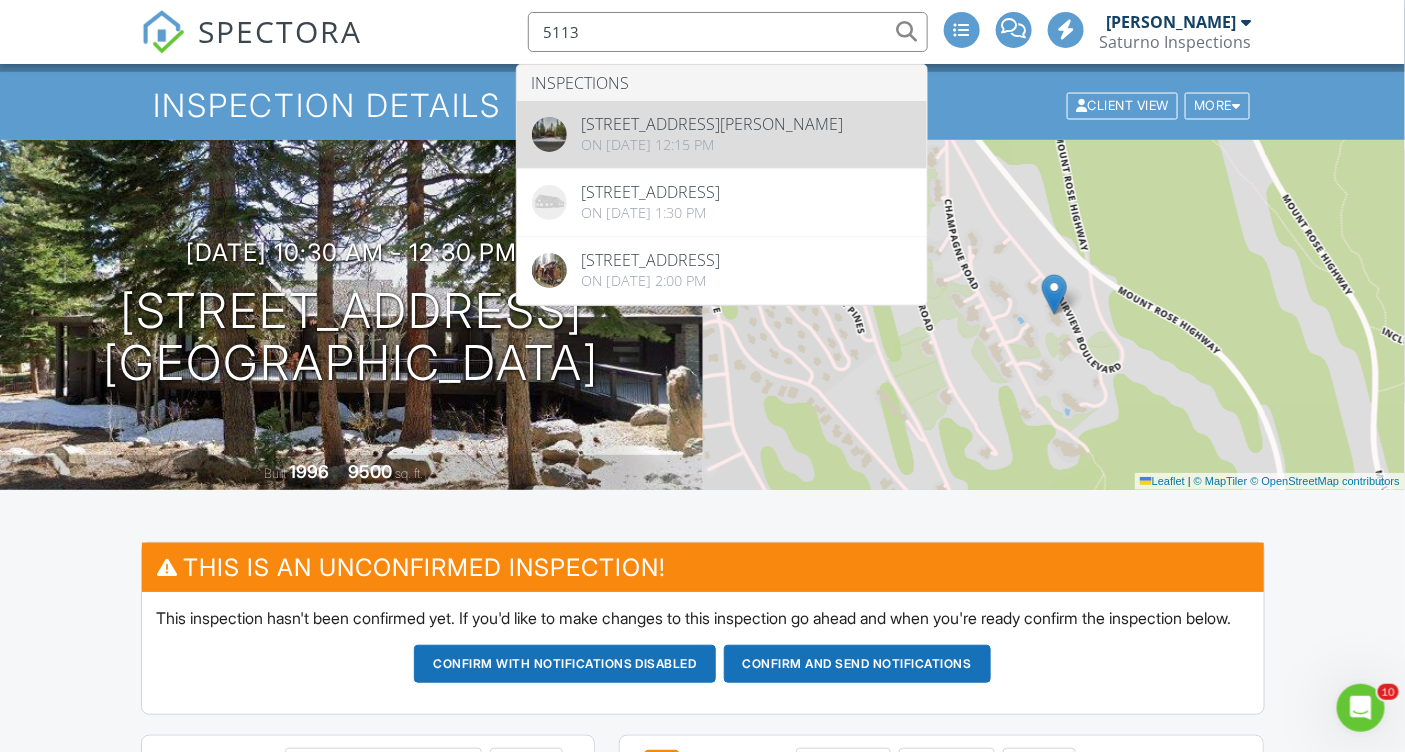 type on "5113" 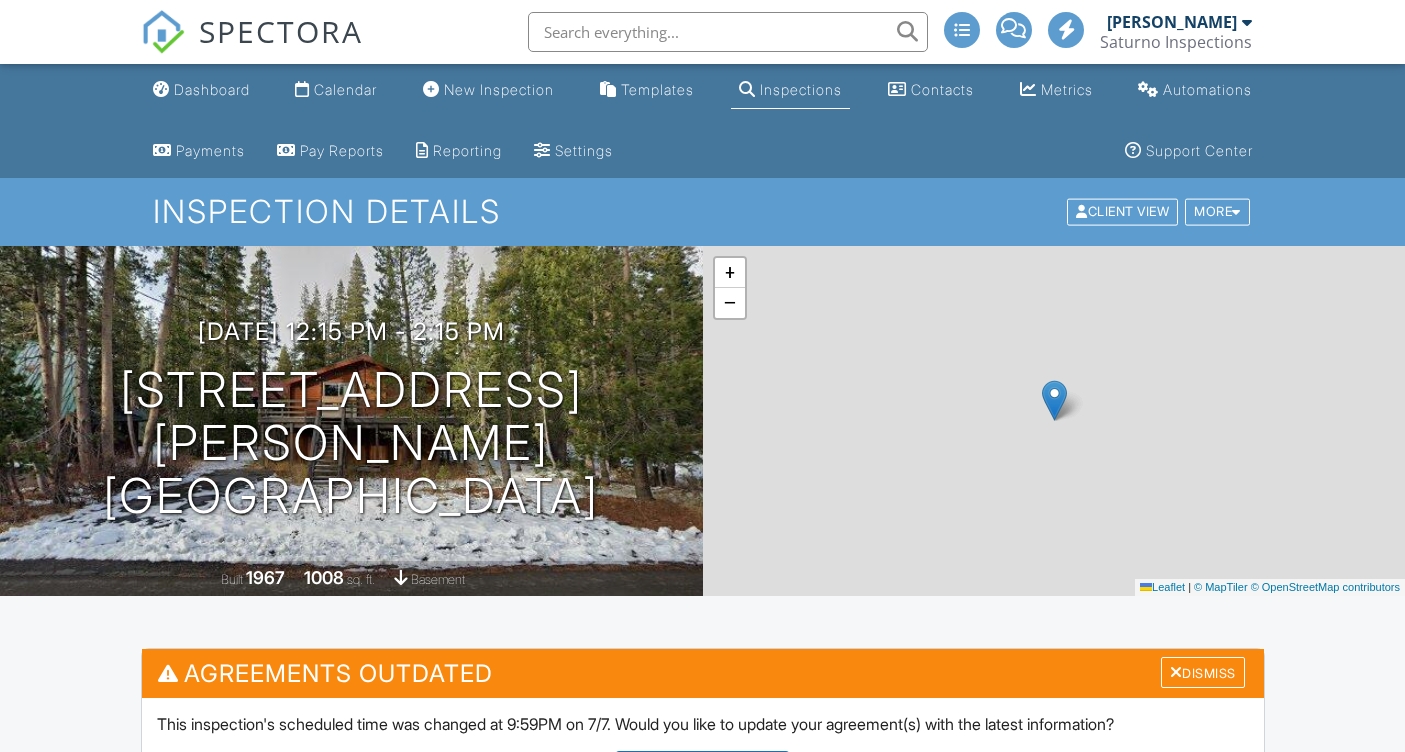 scroll, scrollTop: 0, scrollLeft: 0, axis: both 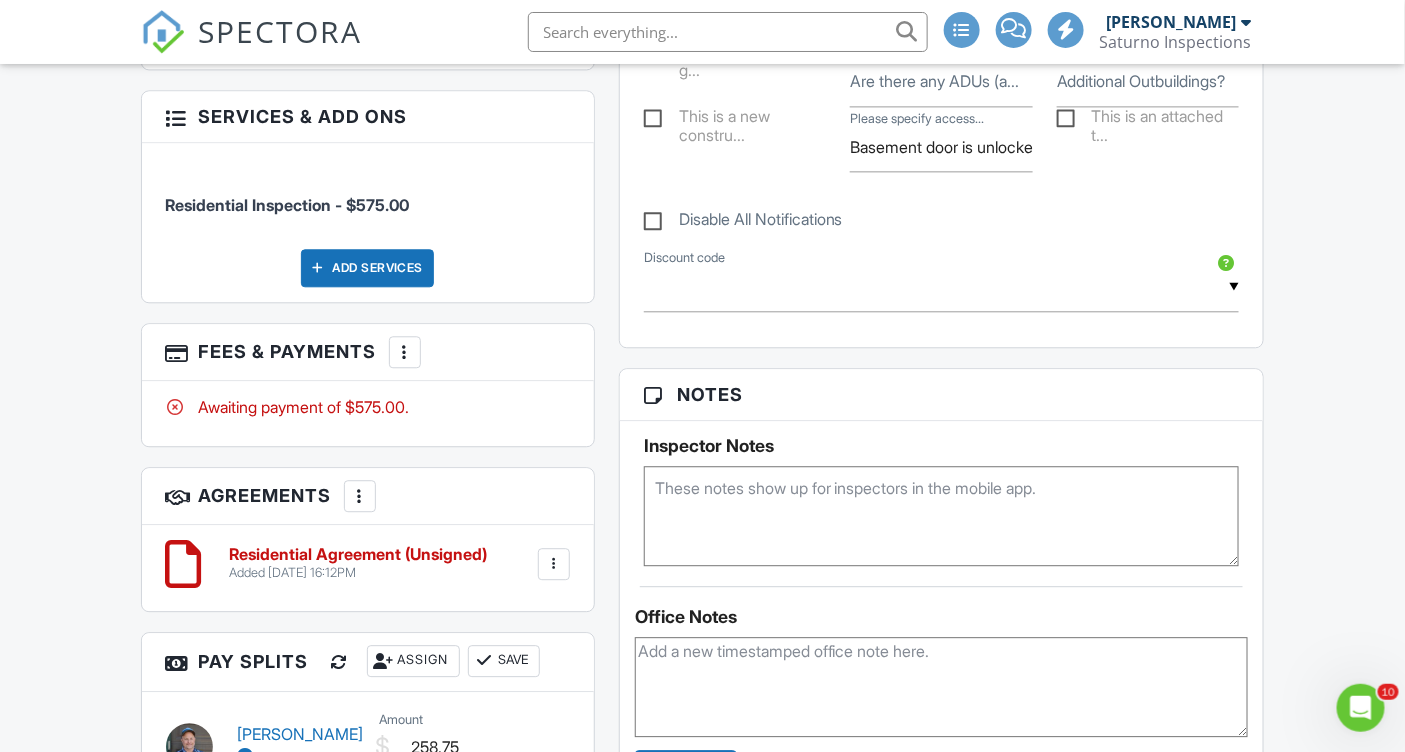 click at bounding box center (942, 516) 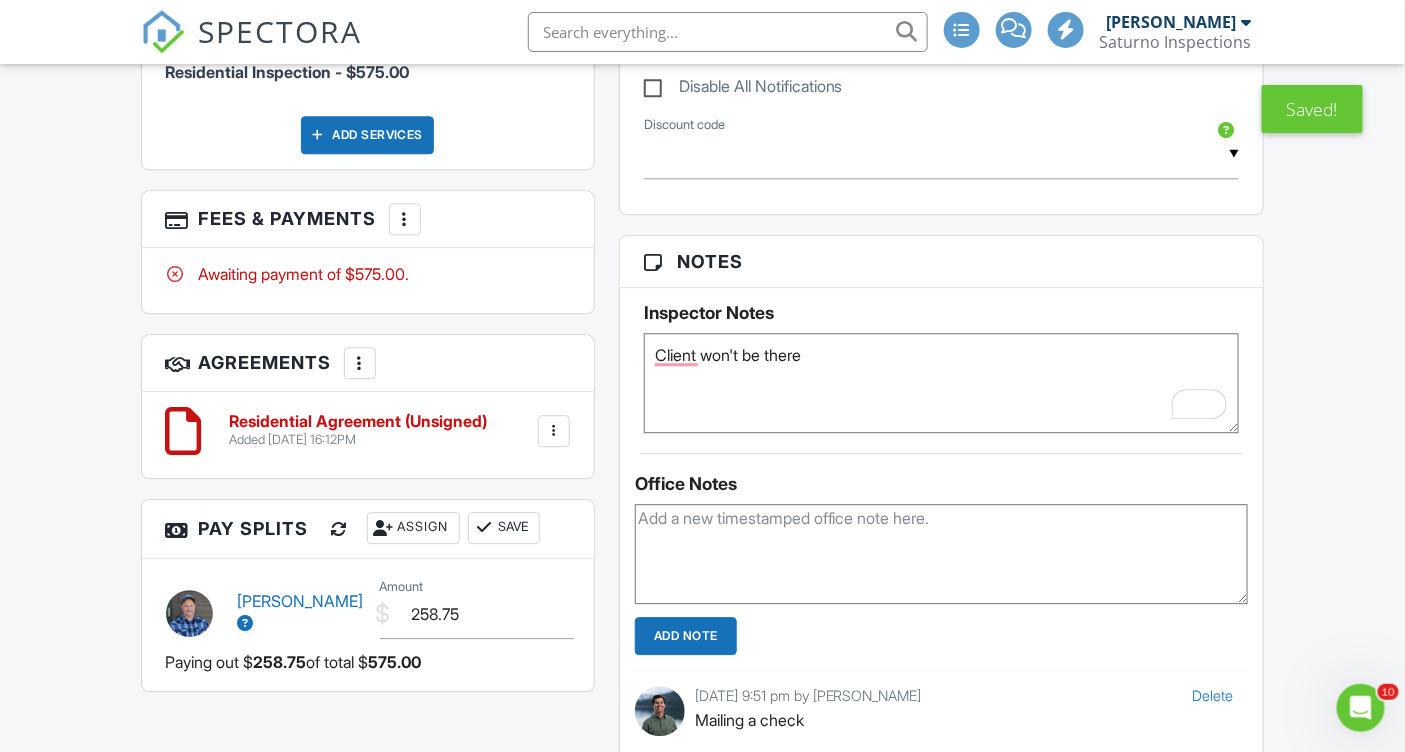 scroll, scrollTop: 1613, scrollLeft: 0, axis: vertical 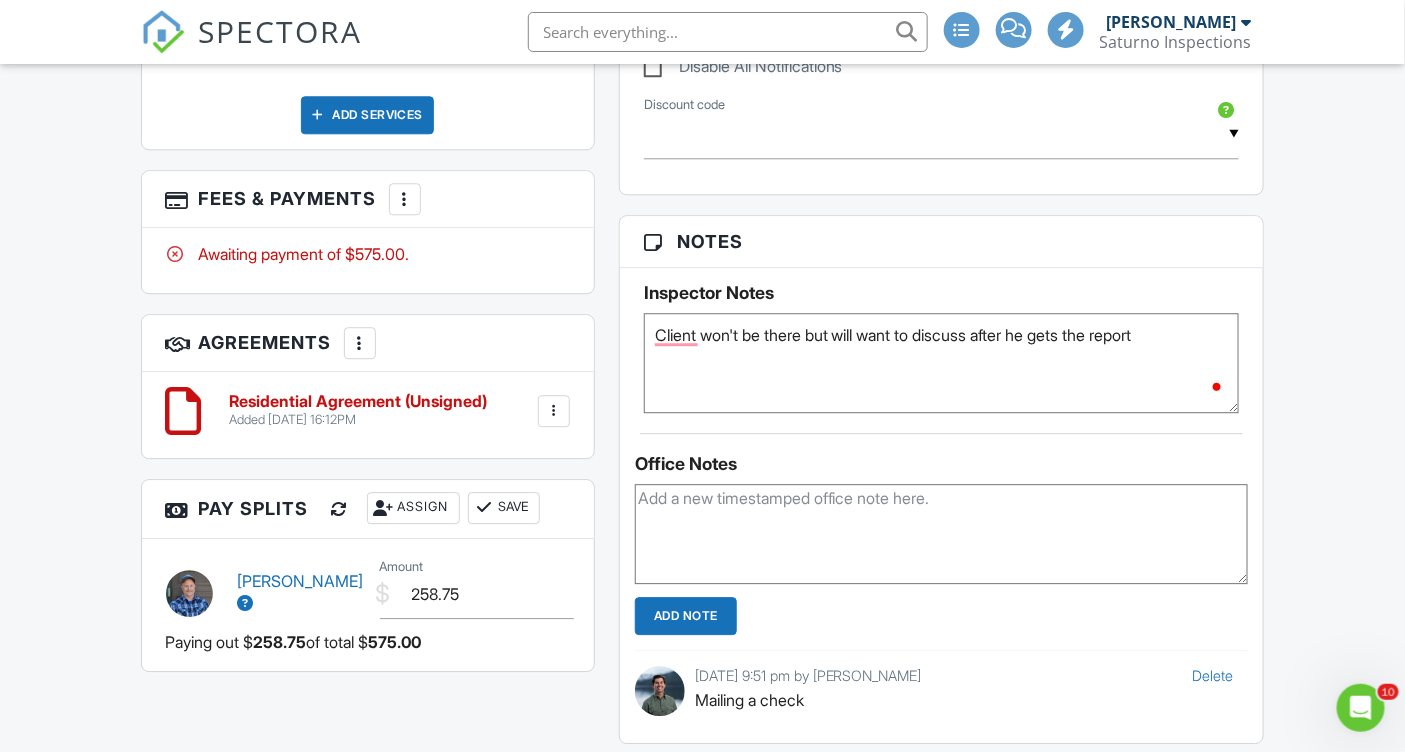 type on "Client won't be there but will want to discuss after he gets the report" 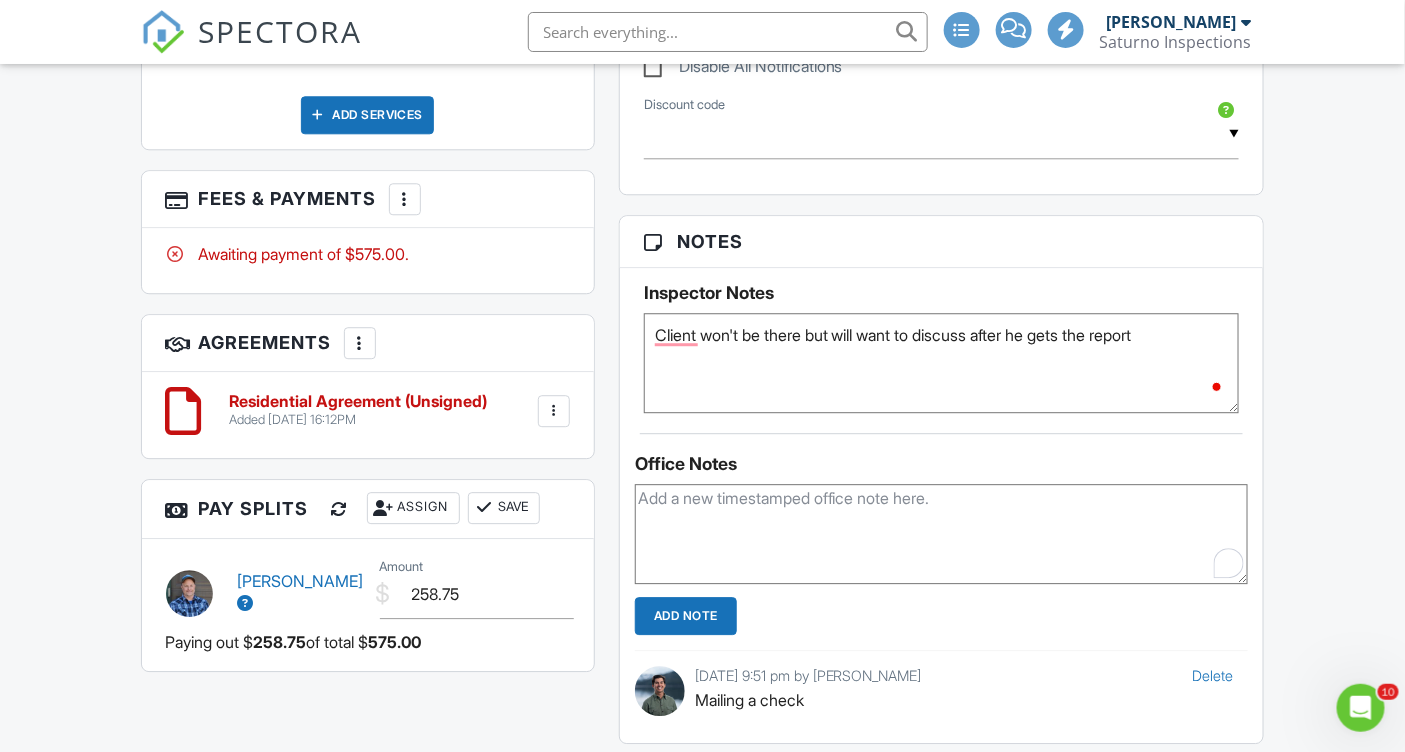 click at bounding box center [942, 534] 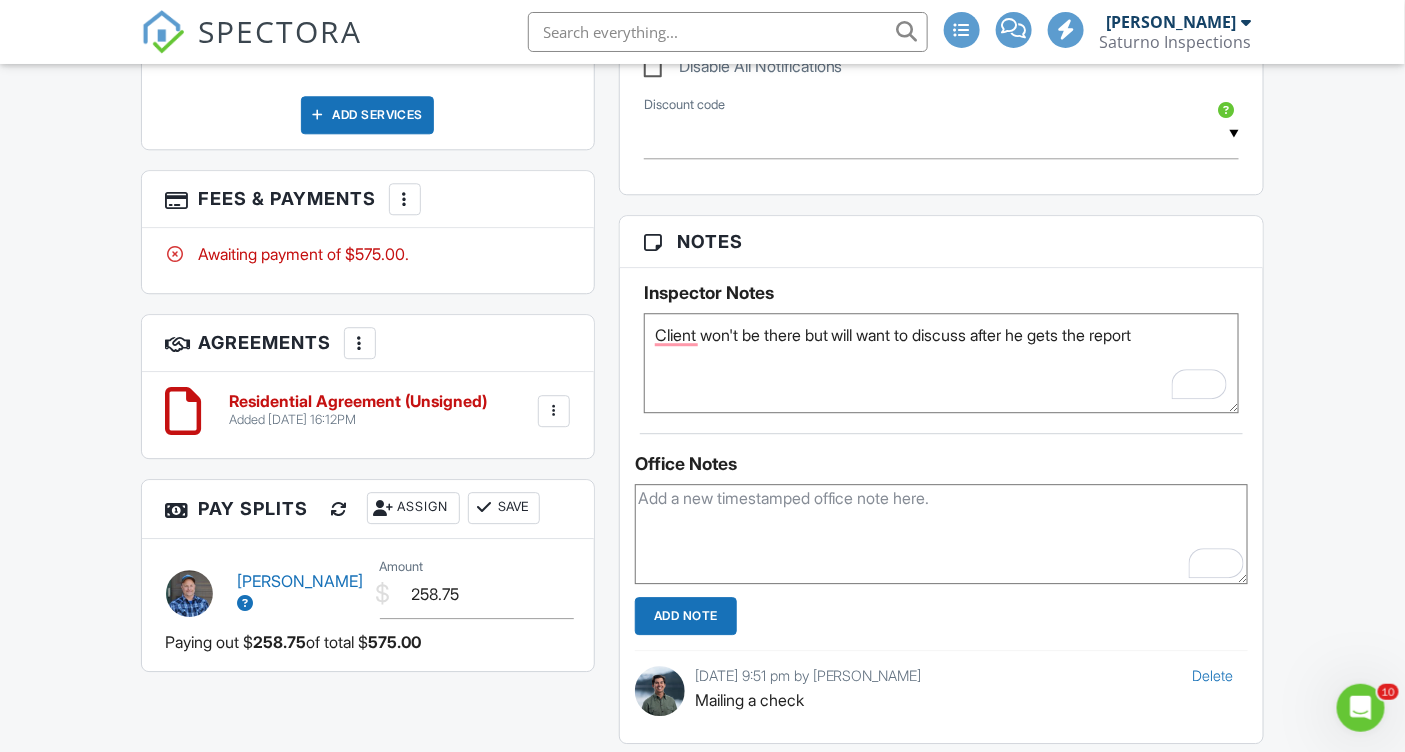 click at bounding box center (942, 534) 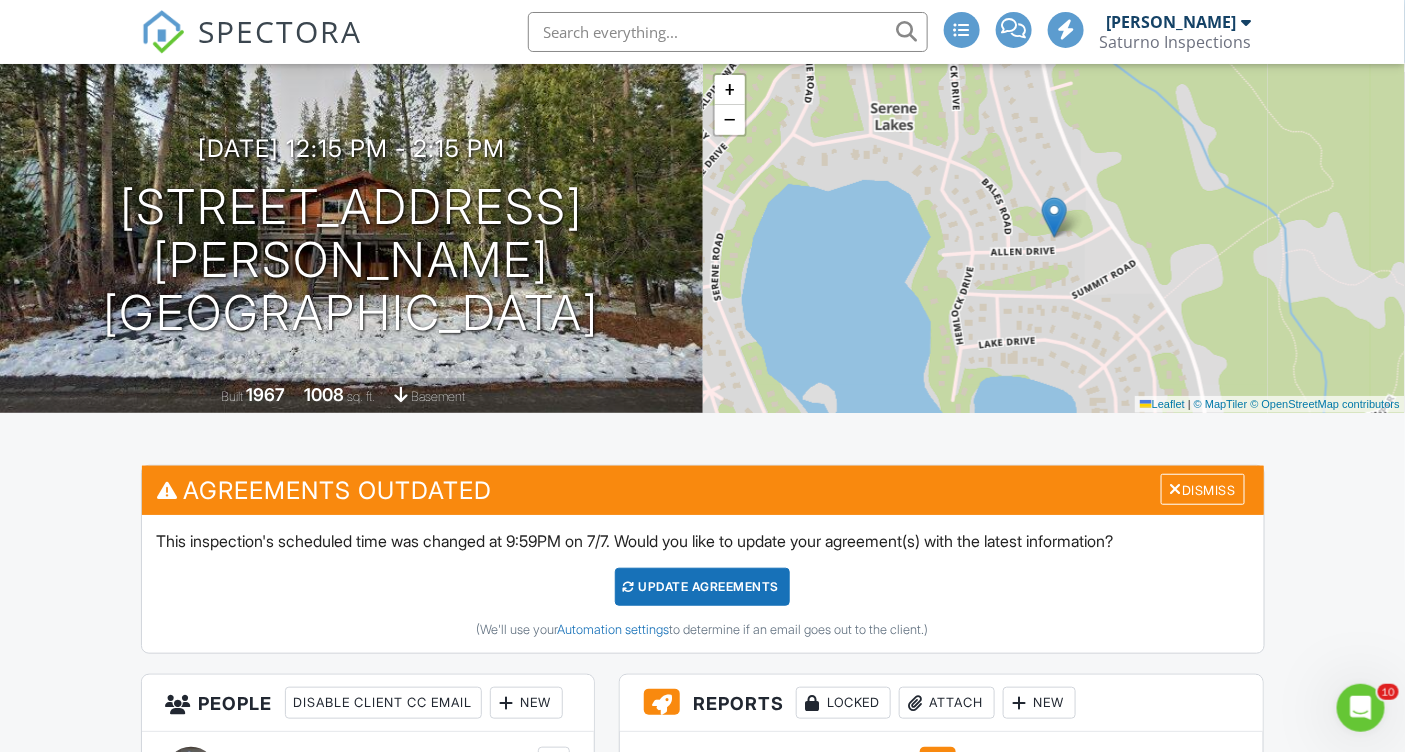 scroll, scrollTop: 0, scrollLeft: 0, axis: both 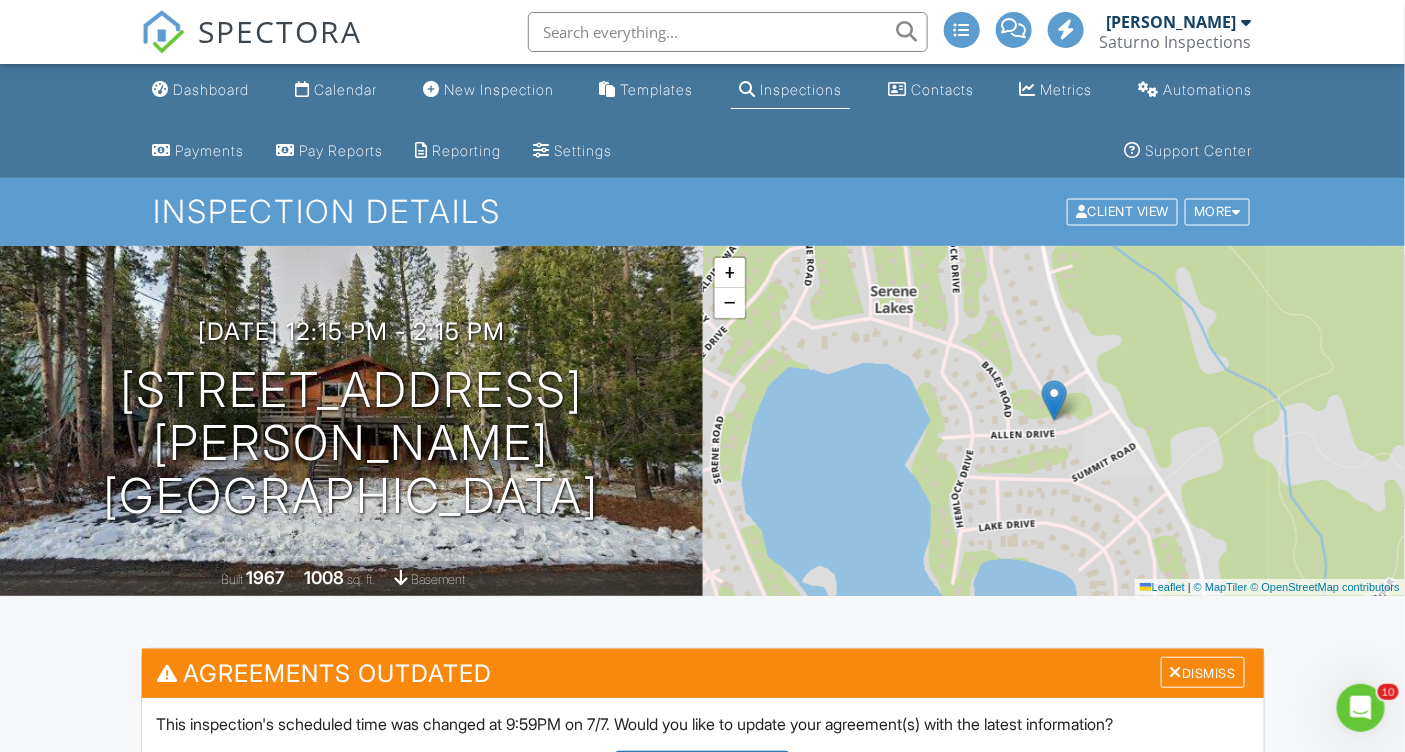 click at bounding box center [728, 32] 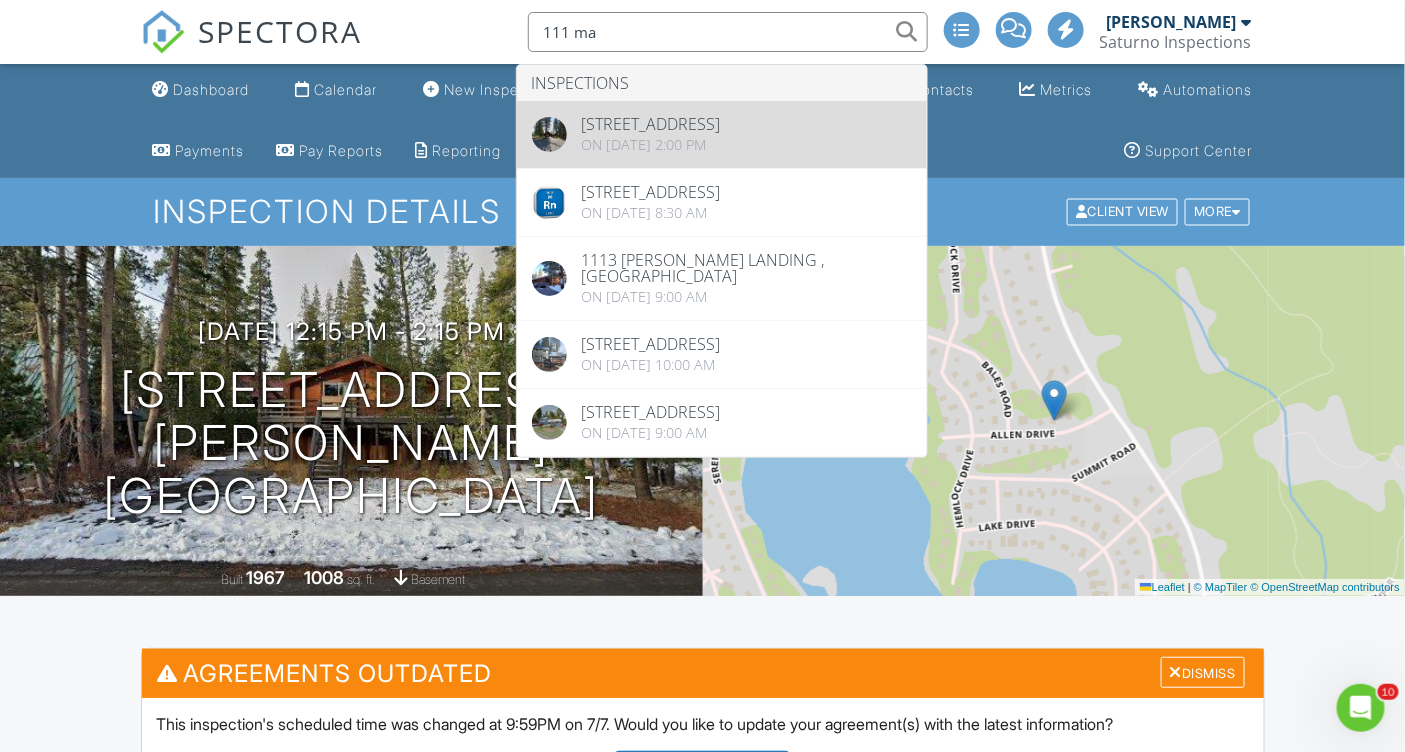 type on "111 ma" 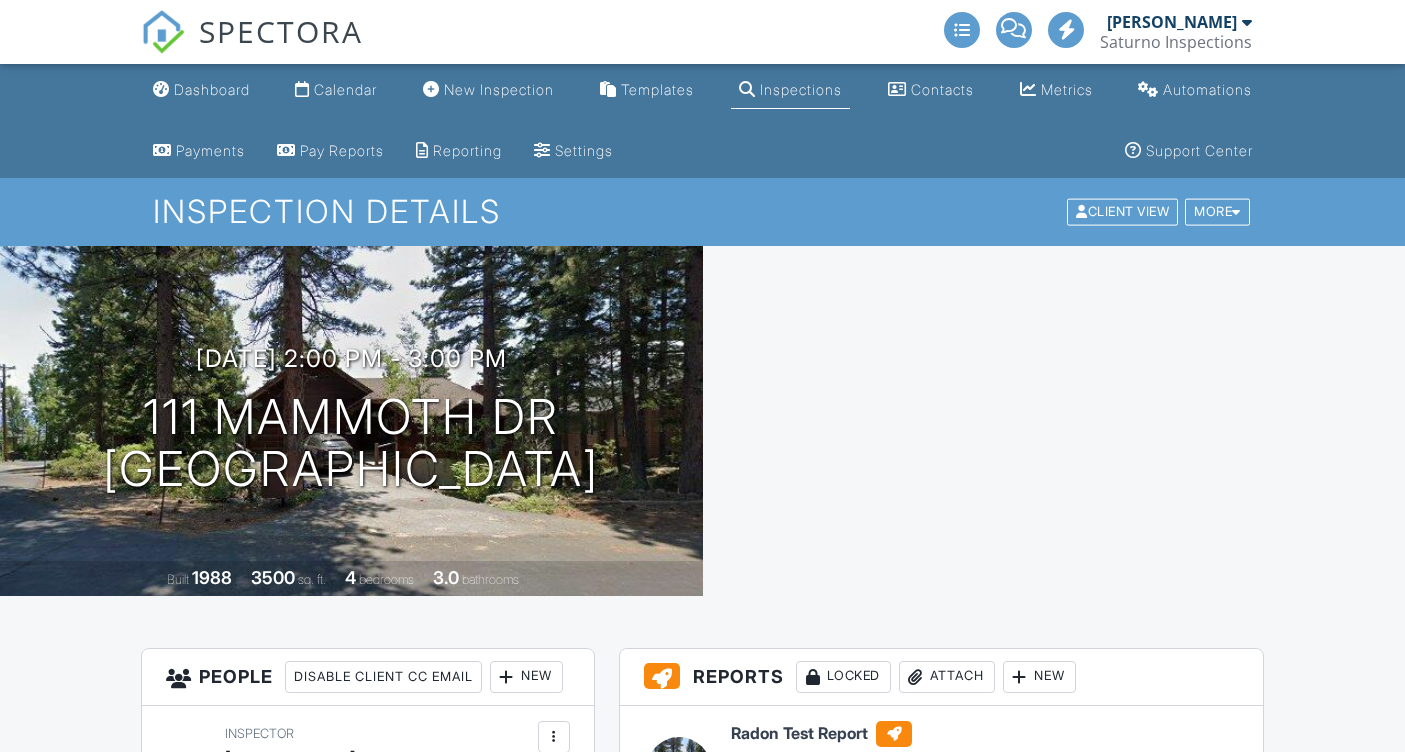 scroll, scrollTop: 0, scrollLeft: 0, axis: both 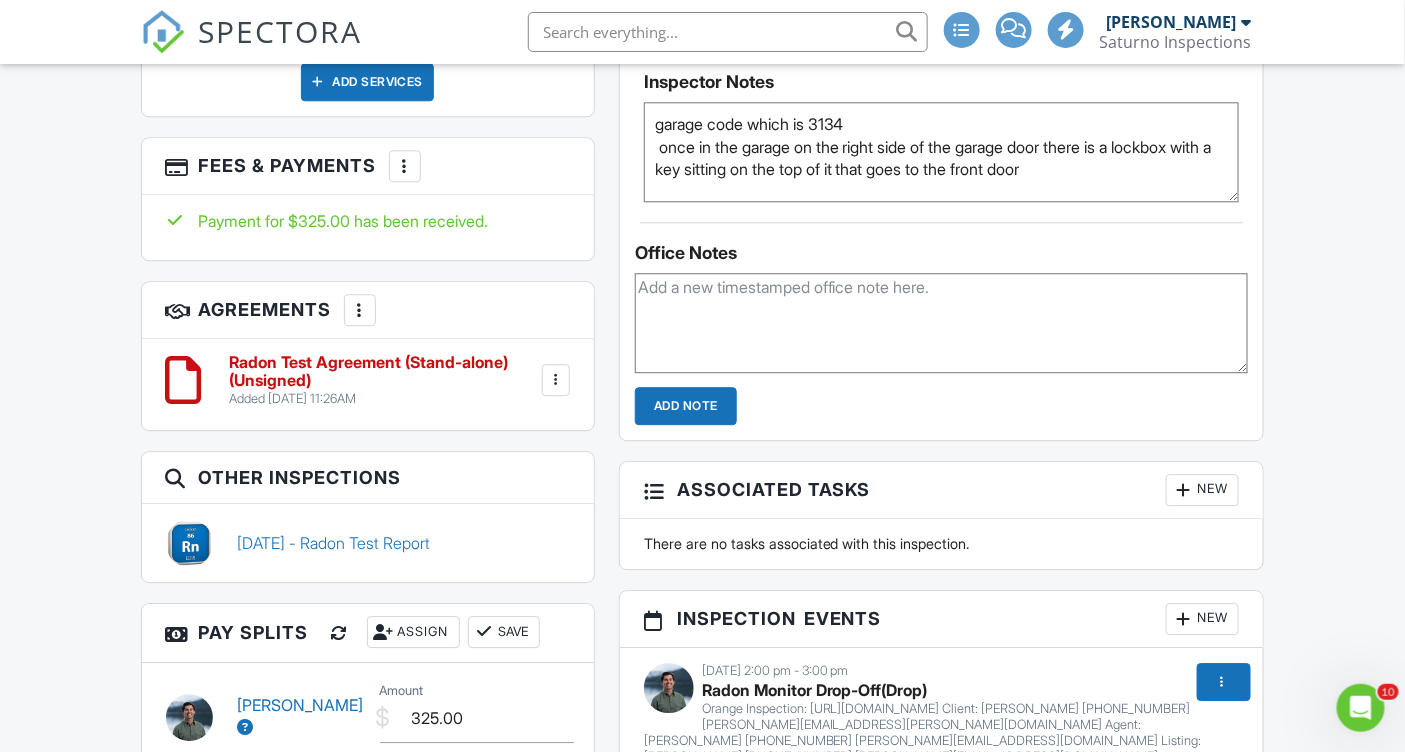 click at bounding box center [405, 166] 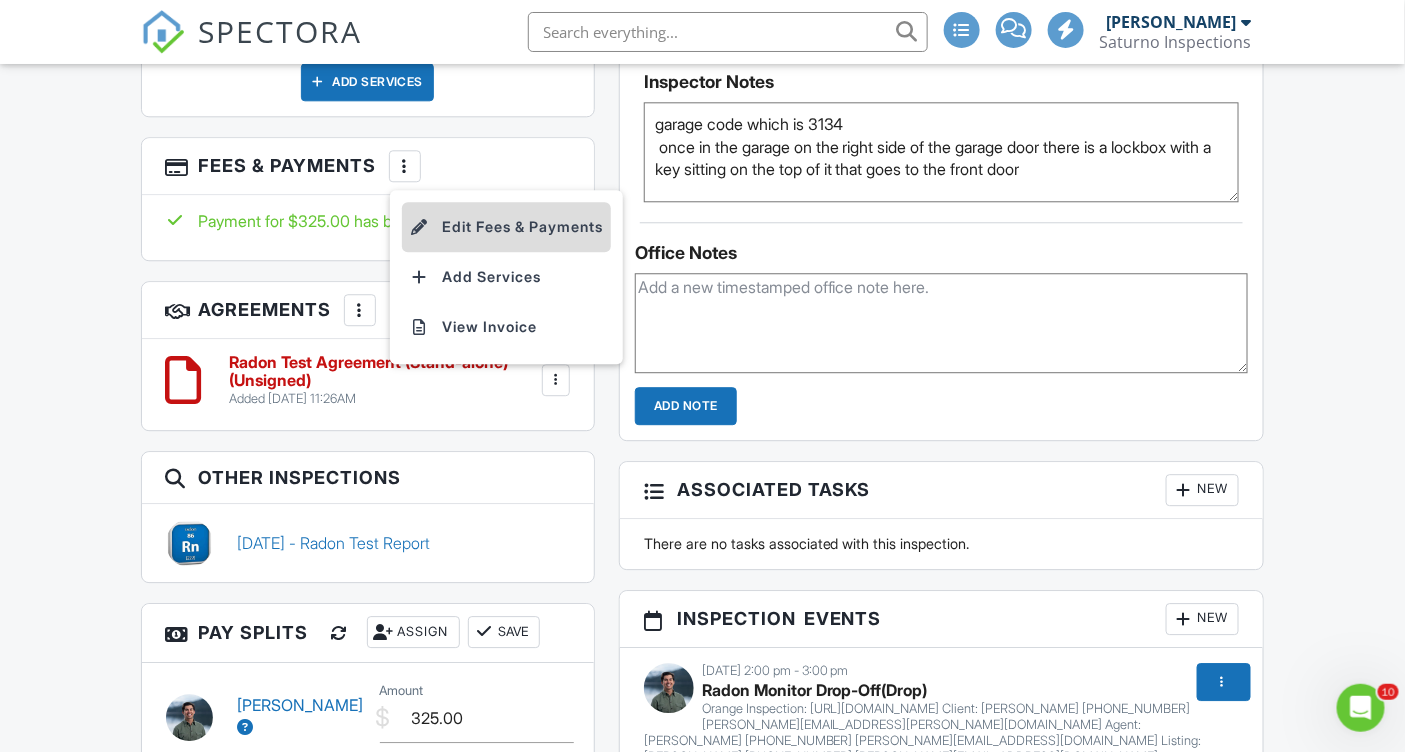 click on "Edit Fees & Payments" at bounding box center [506, 227] 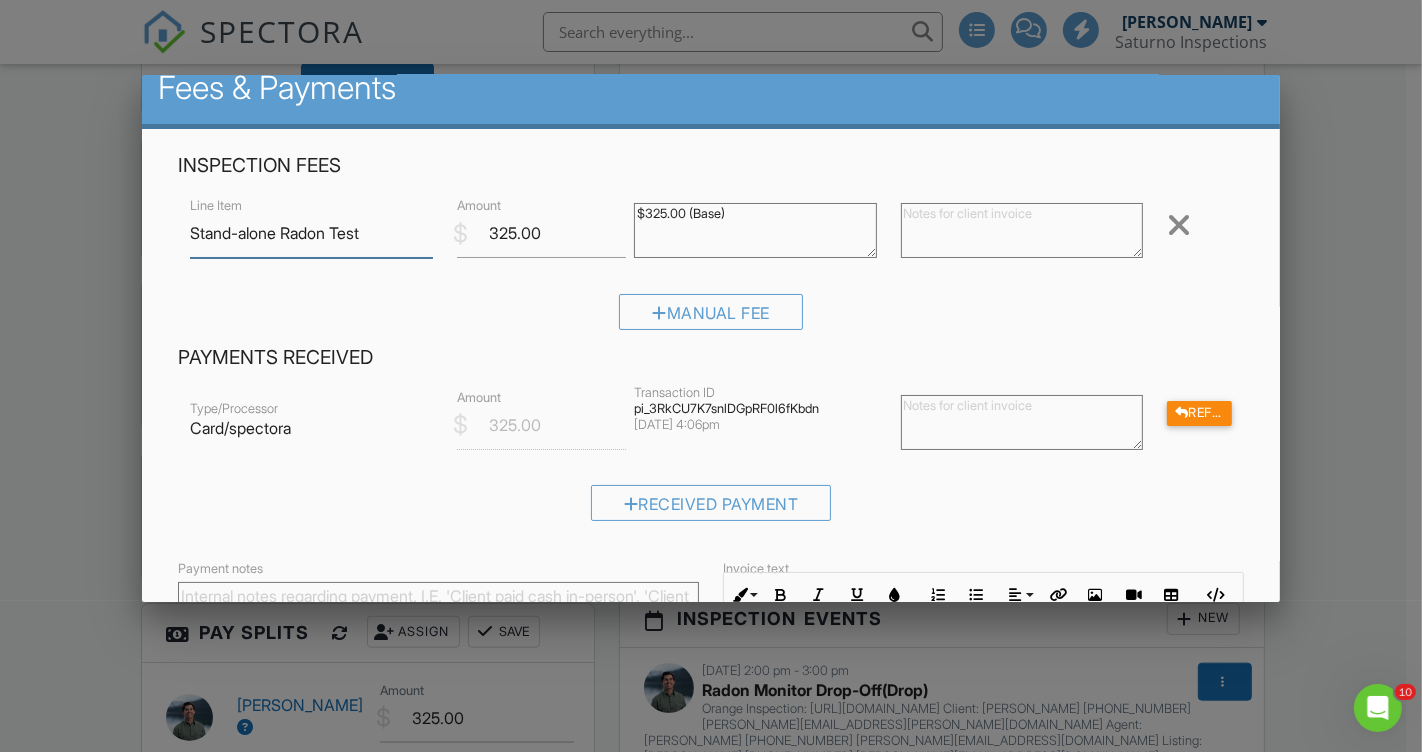 scroll, scrollTop: 14, scrollLeft: 0, axis: vertical 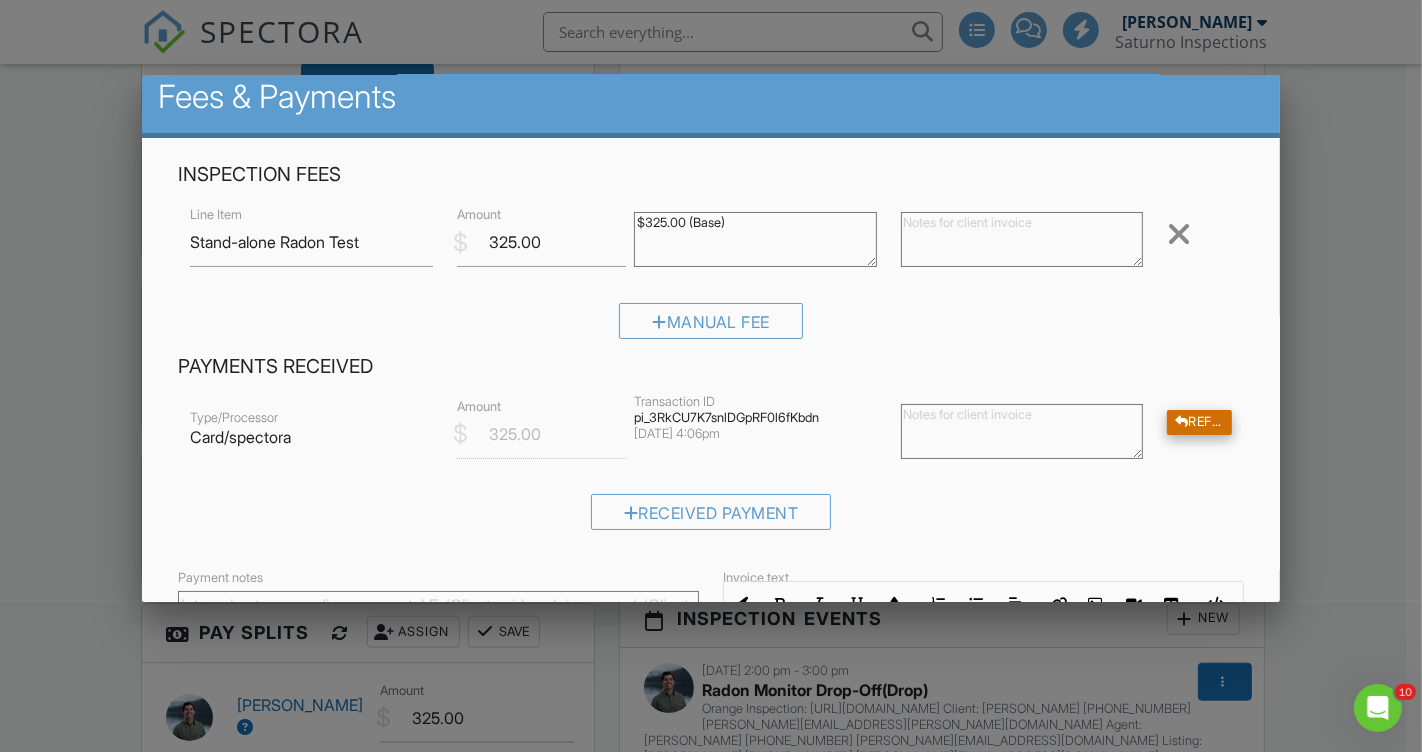 click on "Refund" at bounding box center [1199, 422] 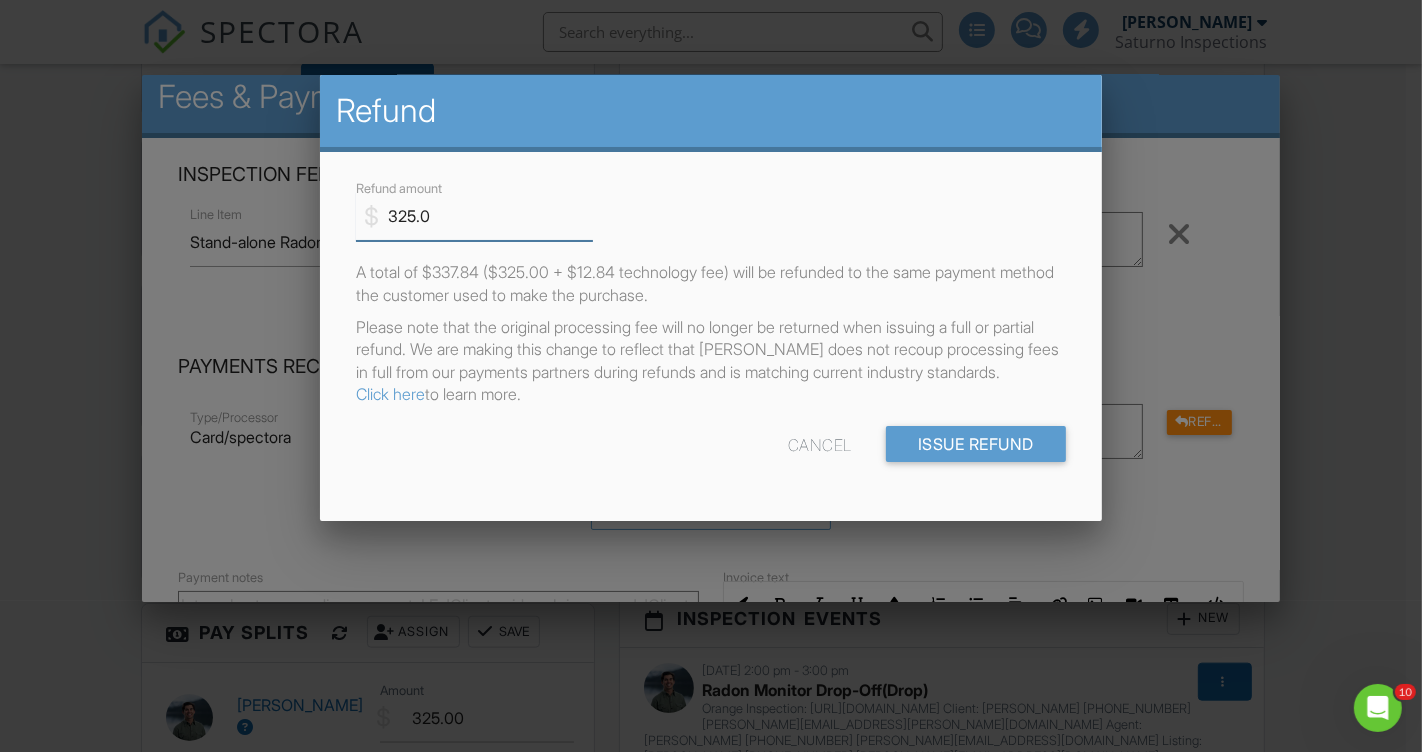 click on "325.0" at bounding box center [474, 216] 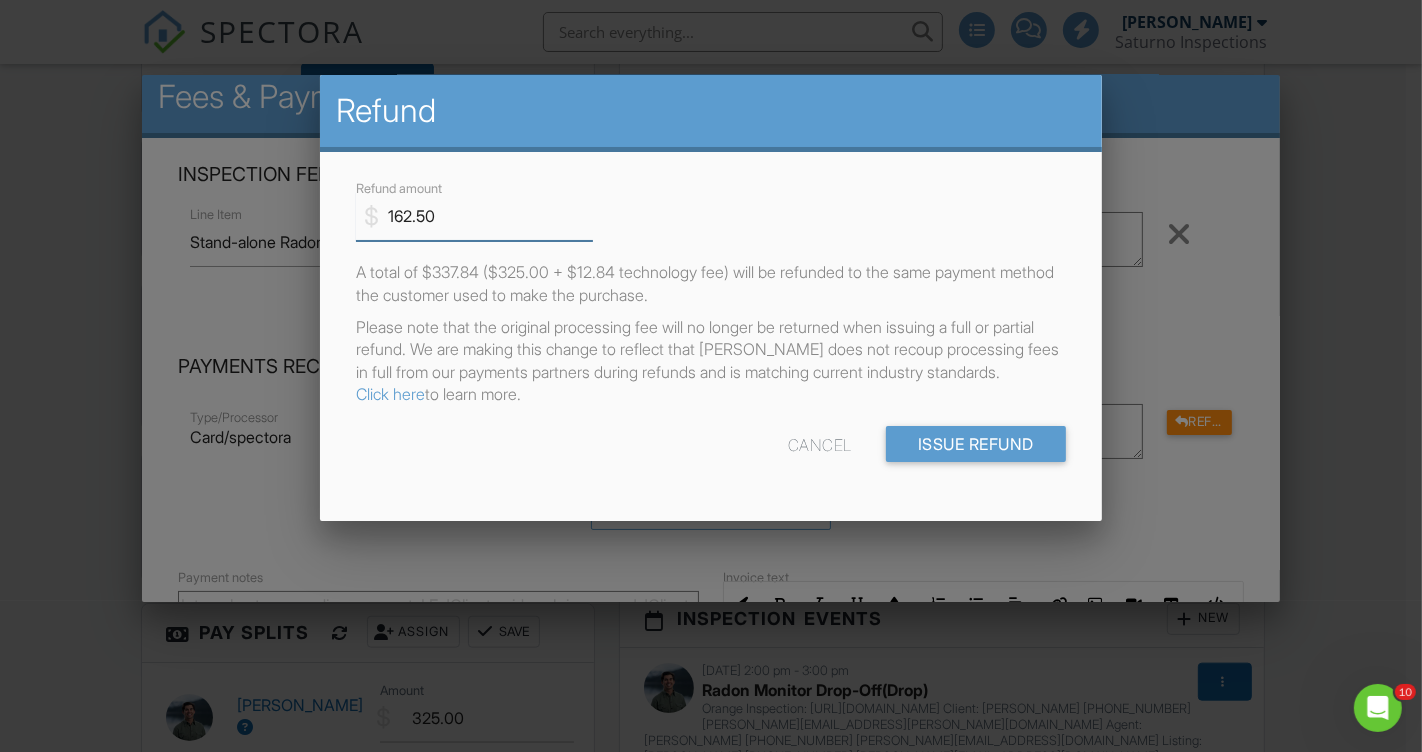 type on "162.50" 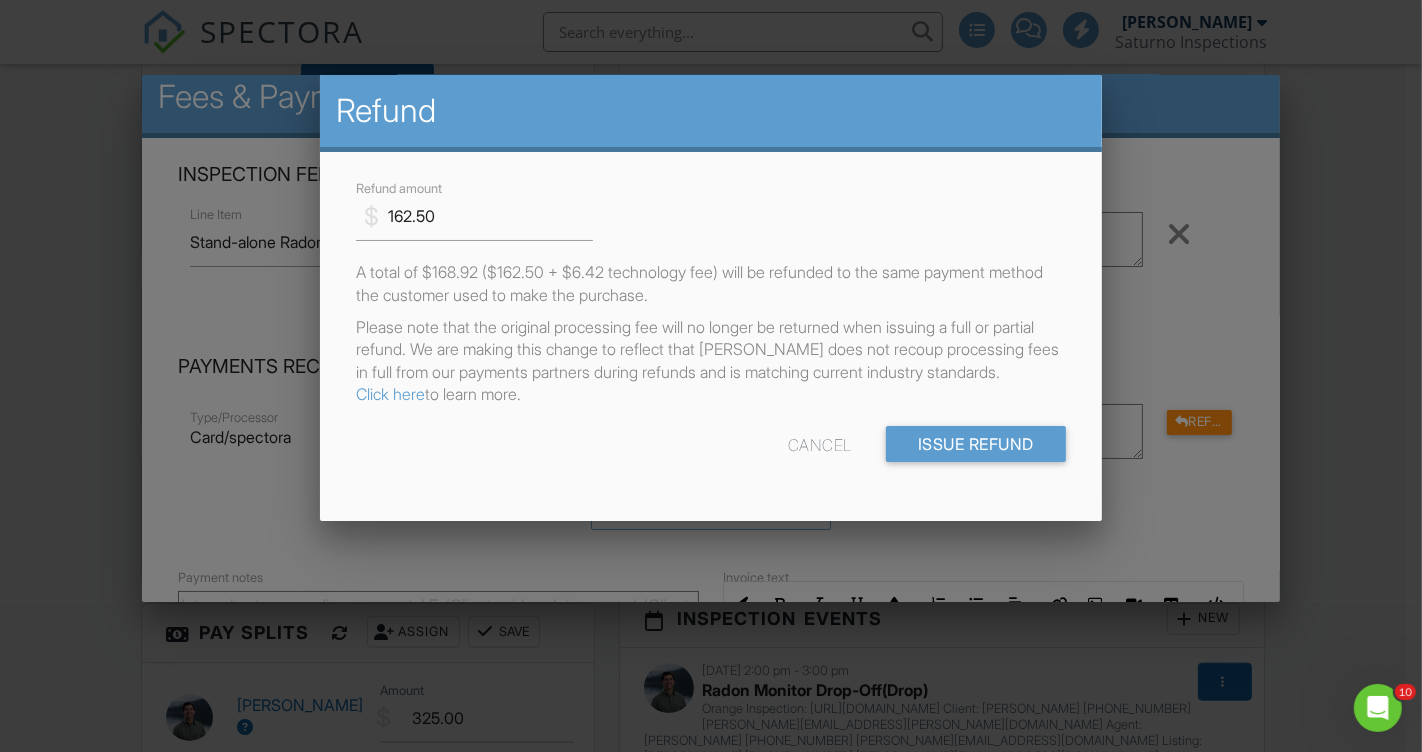 click on "$
Refund amount
162.50
A total of $168.92 ($162.50 + $6.42 technology fee) will be refunded to the same payment method the customer used to make the purchase.
Please note that the original processing fee will no longer be returned when issuing a full or partial refund. We are making this change to reflect that Spectora does not recoup processing fees in full from our payments partners during refunds and is matching current industry standards.
Click here
to learn more.
Cancel
Issue Refund" at bounding box center (711, 326) 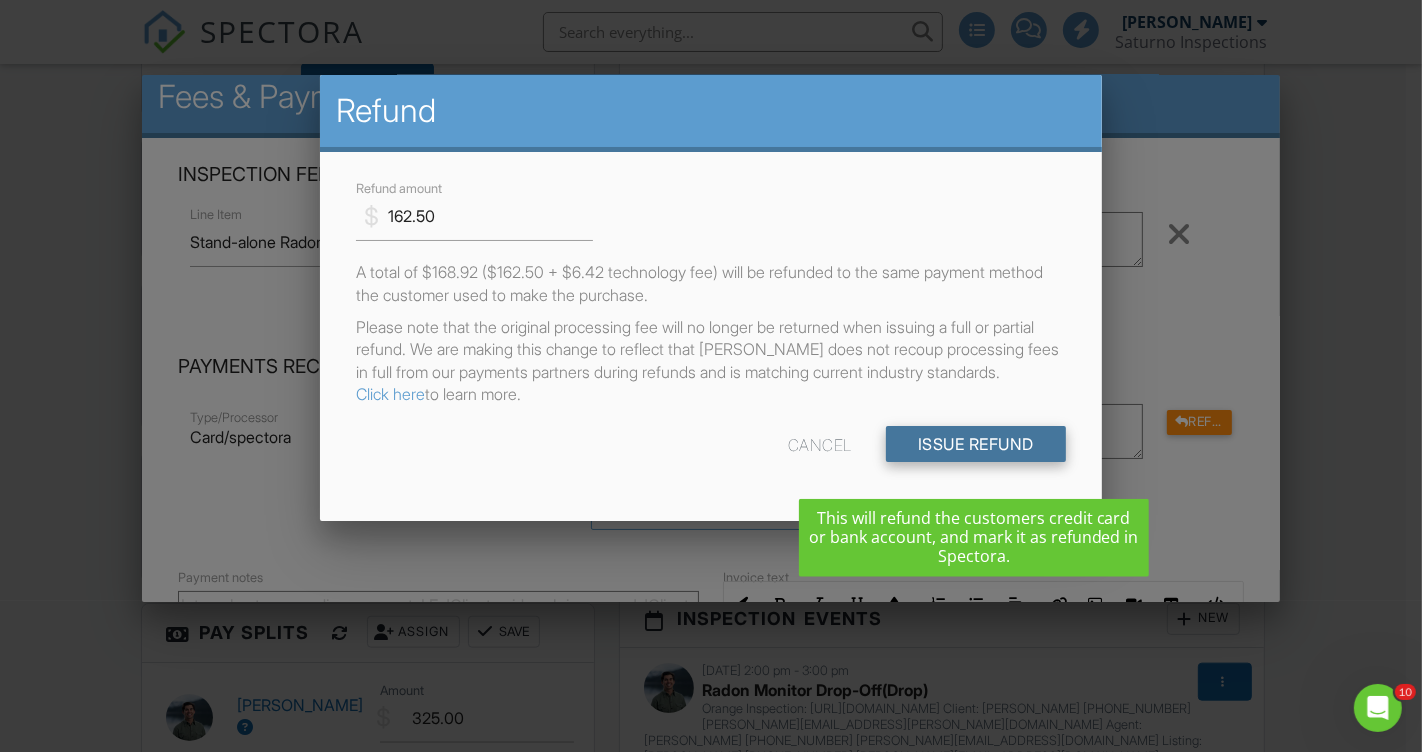 click on "Issue Refund" at bounding box center (976, 444) 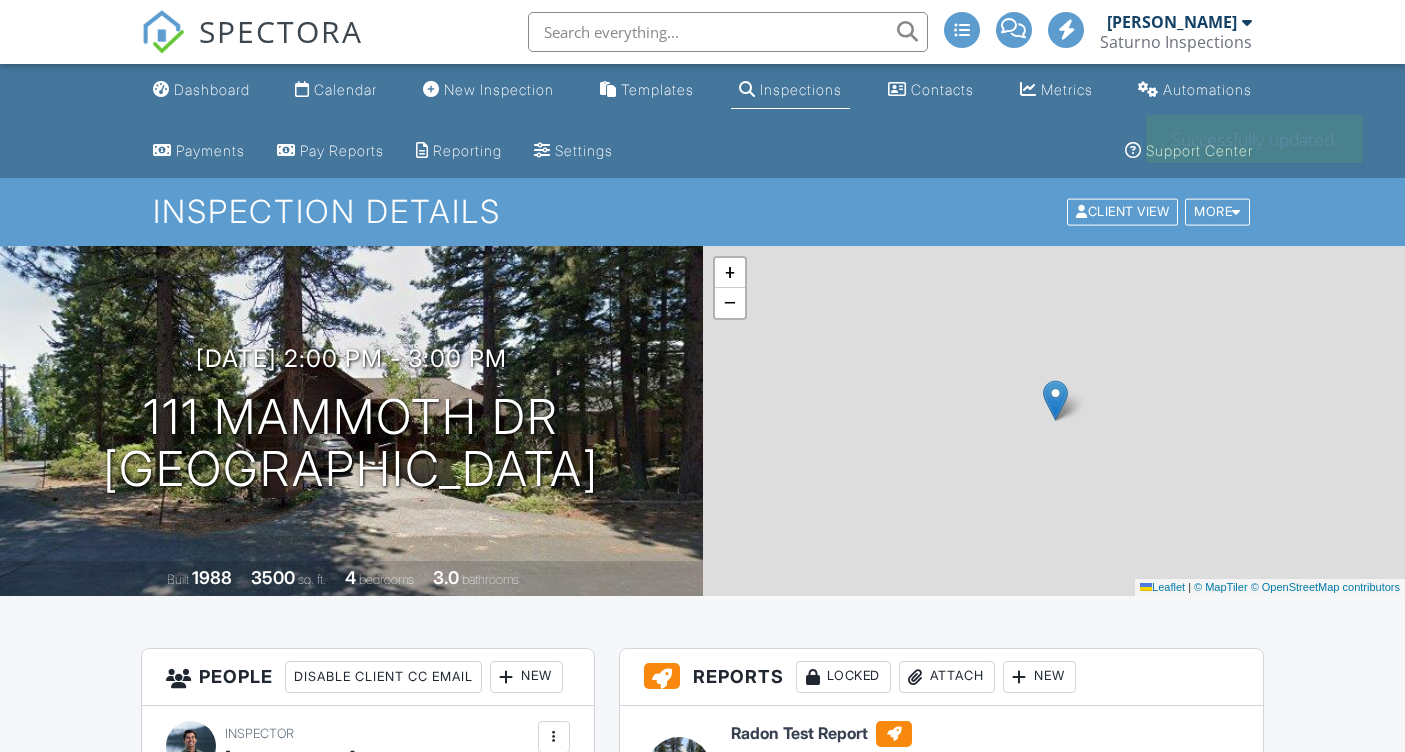 scroll, scrollTop: 0, scrollLeft: 0, axis: both 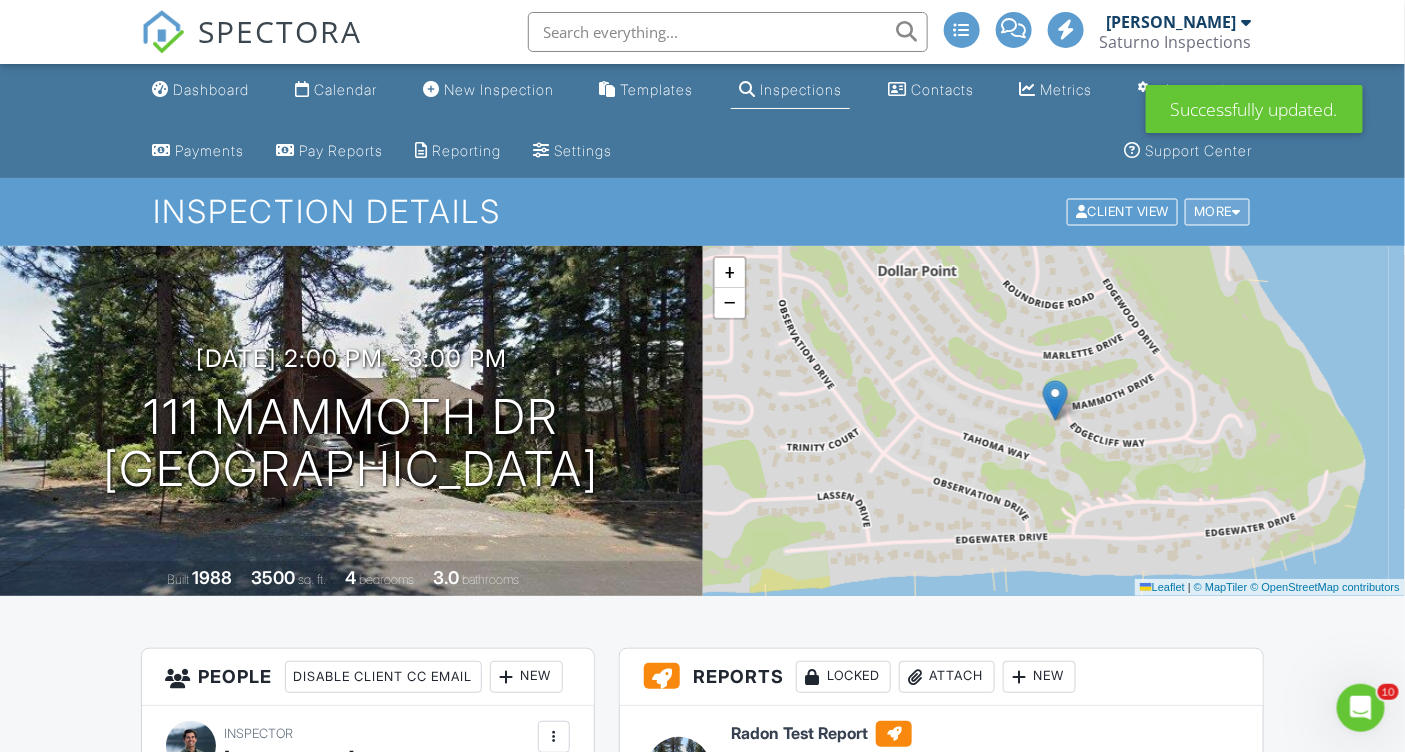 click on "More" at bounding box center (1217, 212) 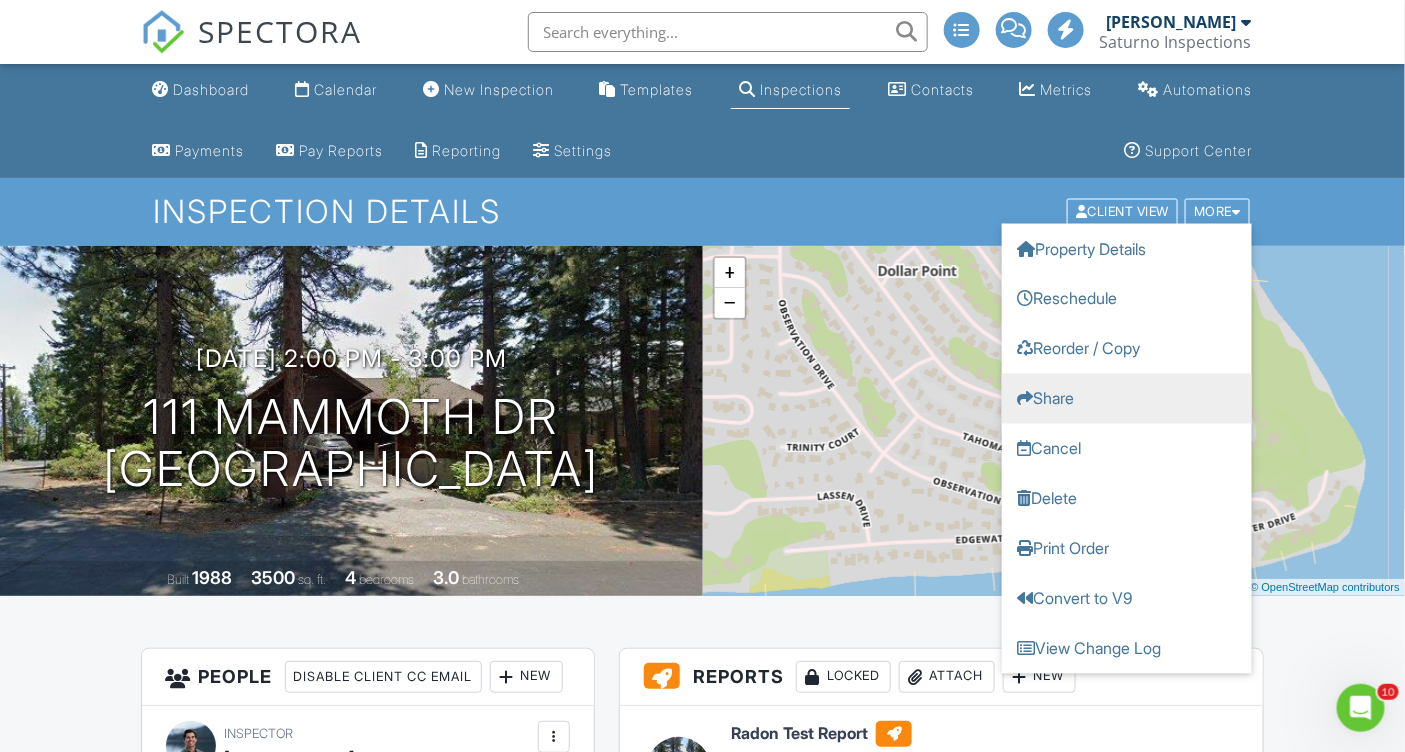 click on "Share" at bounding box center (1127, 399) 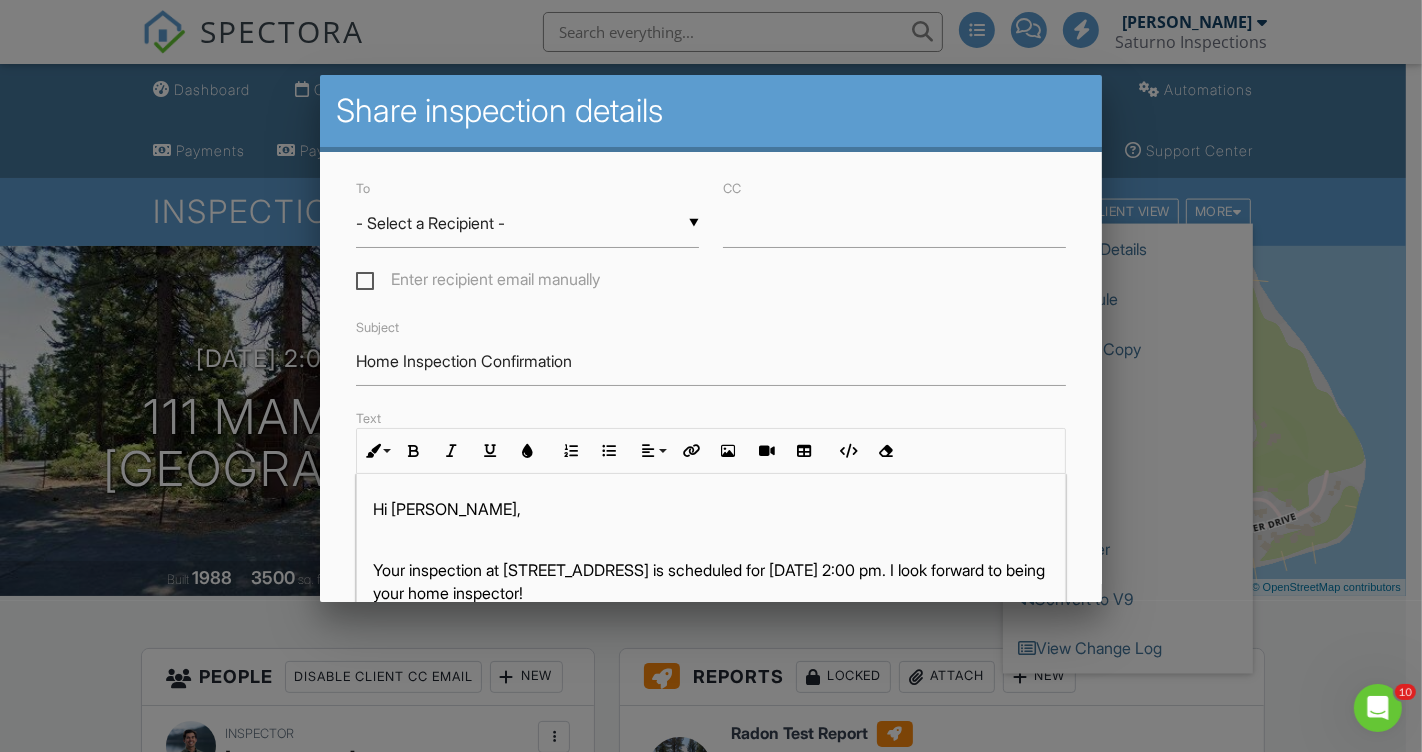 click on "▼ - Select a Recipient - - Select a Recipient - Tom Hecht (Client) Amie Quirarte (Agent) Kate Wilkins (Agent) - Select a Recipient - Tom Hecht (Client)
Amie Quirarte (Agent)
Kate Wilkins (Agent)" at bounding box center [527, 223] 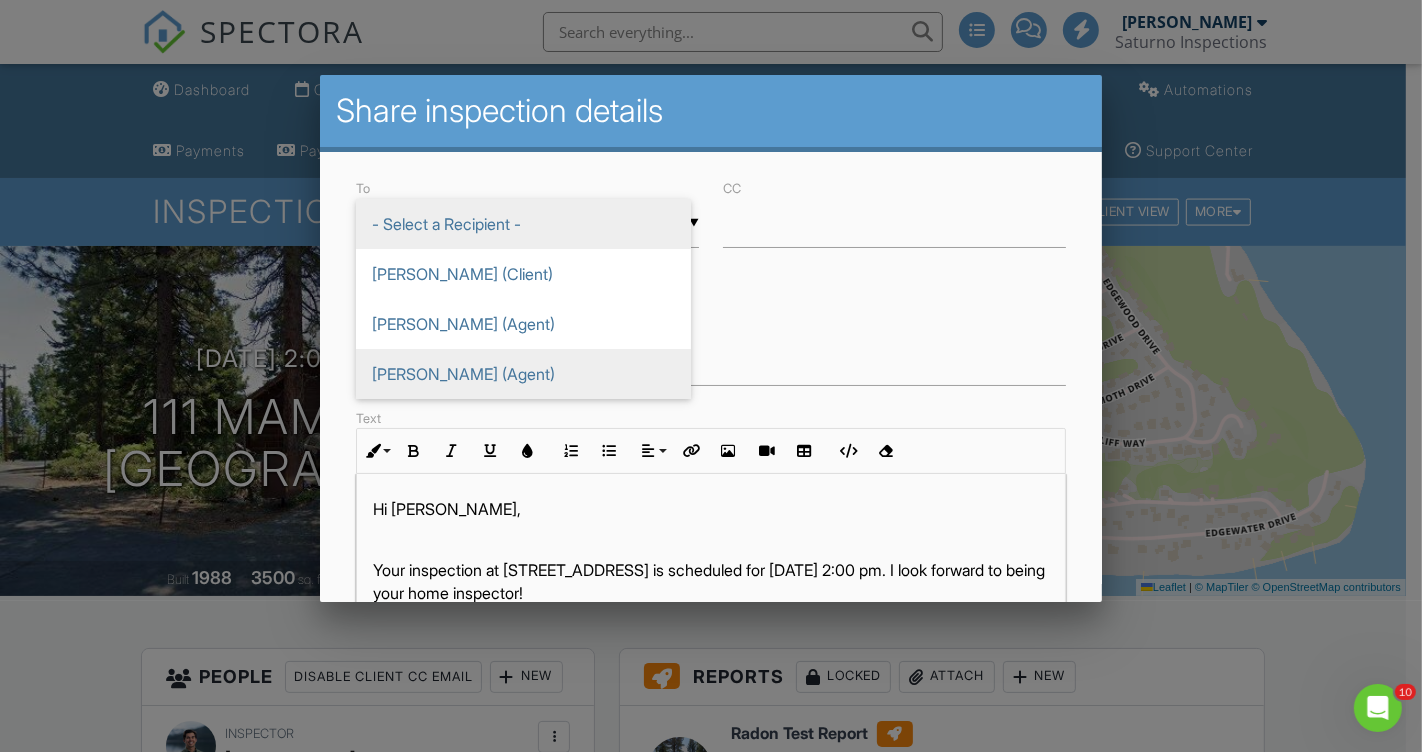 click on "Kate Wilkins (Agent)" at bounding box center [523, 374] 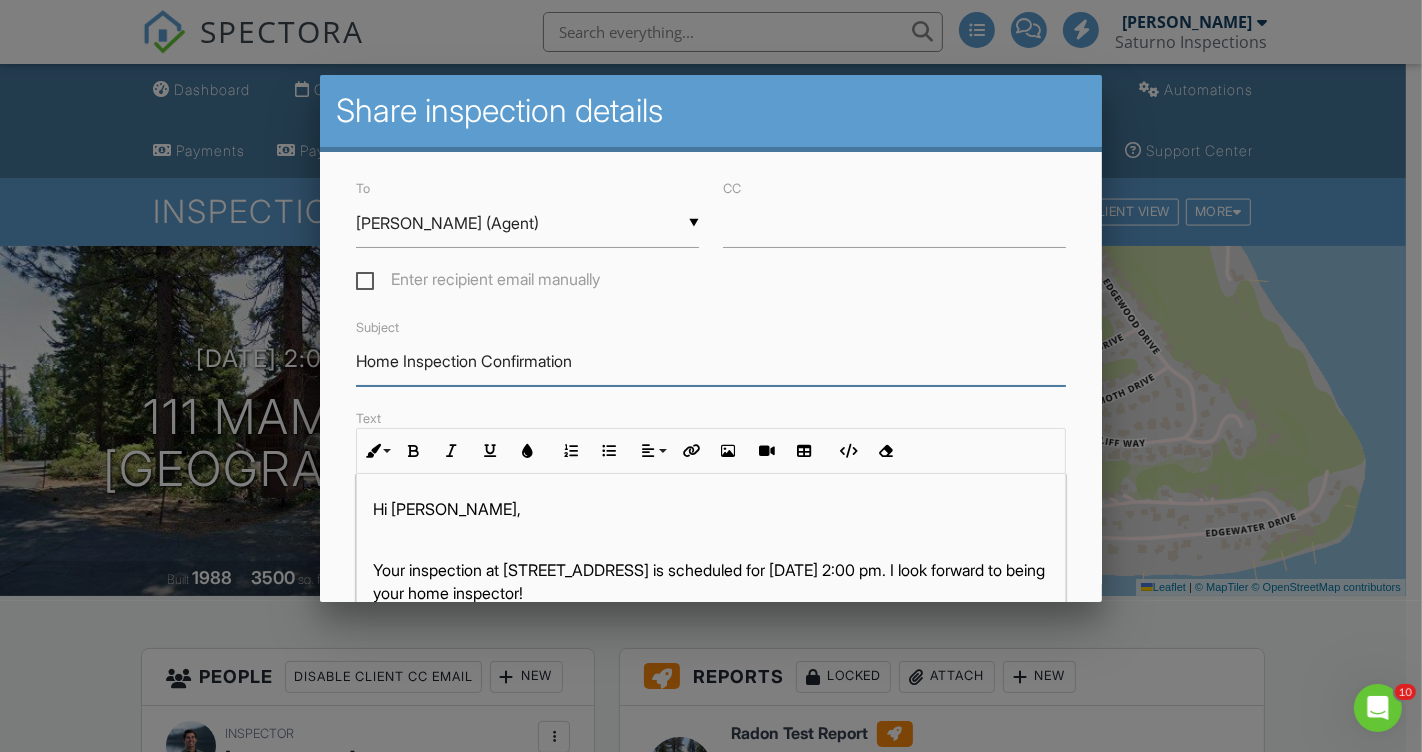 click on "Home Inspection Confirmation" at bounding box center [711, 361] 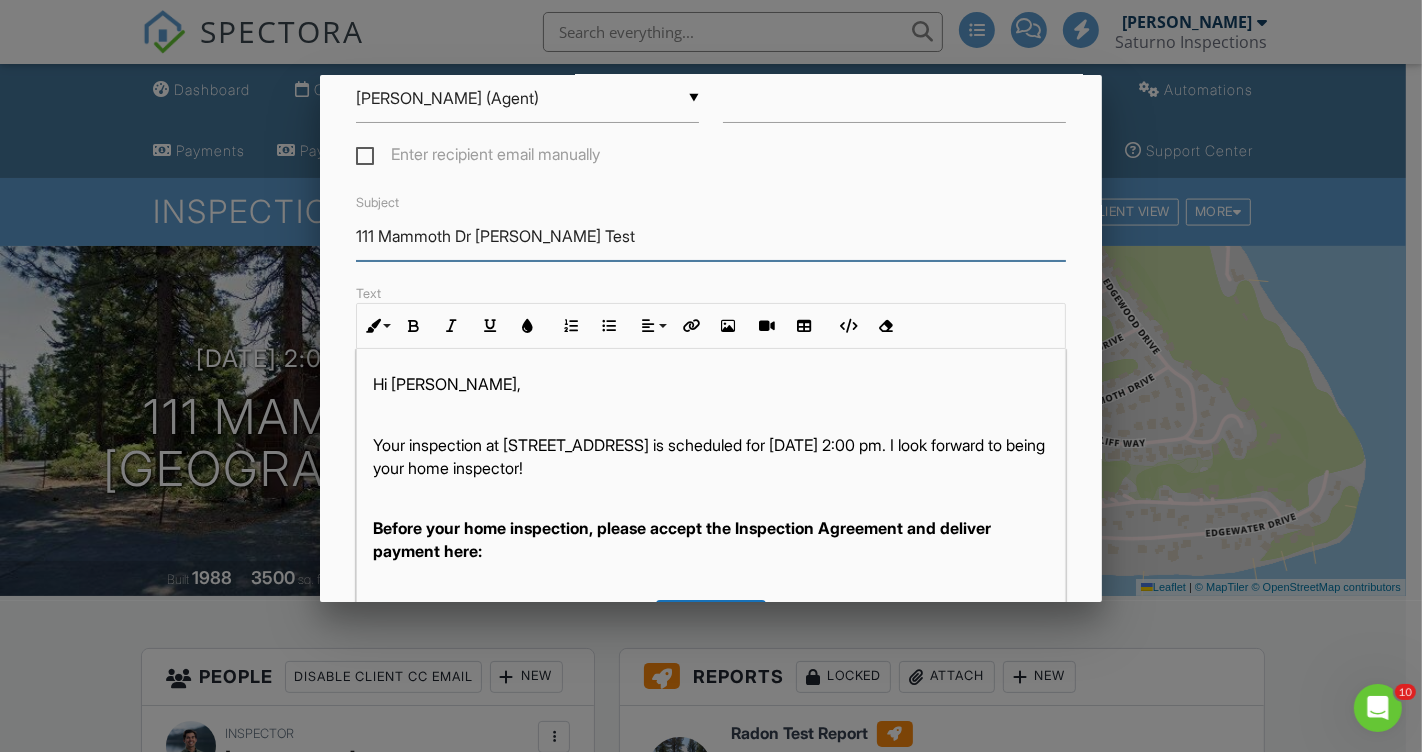 scroll, scrollTop: 127, scrollLeft: 0, axis: vertical 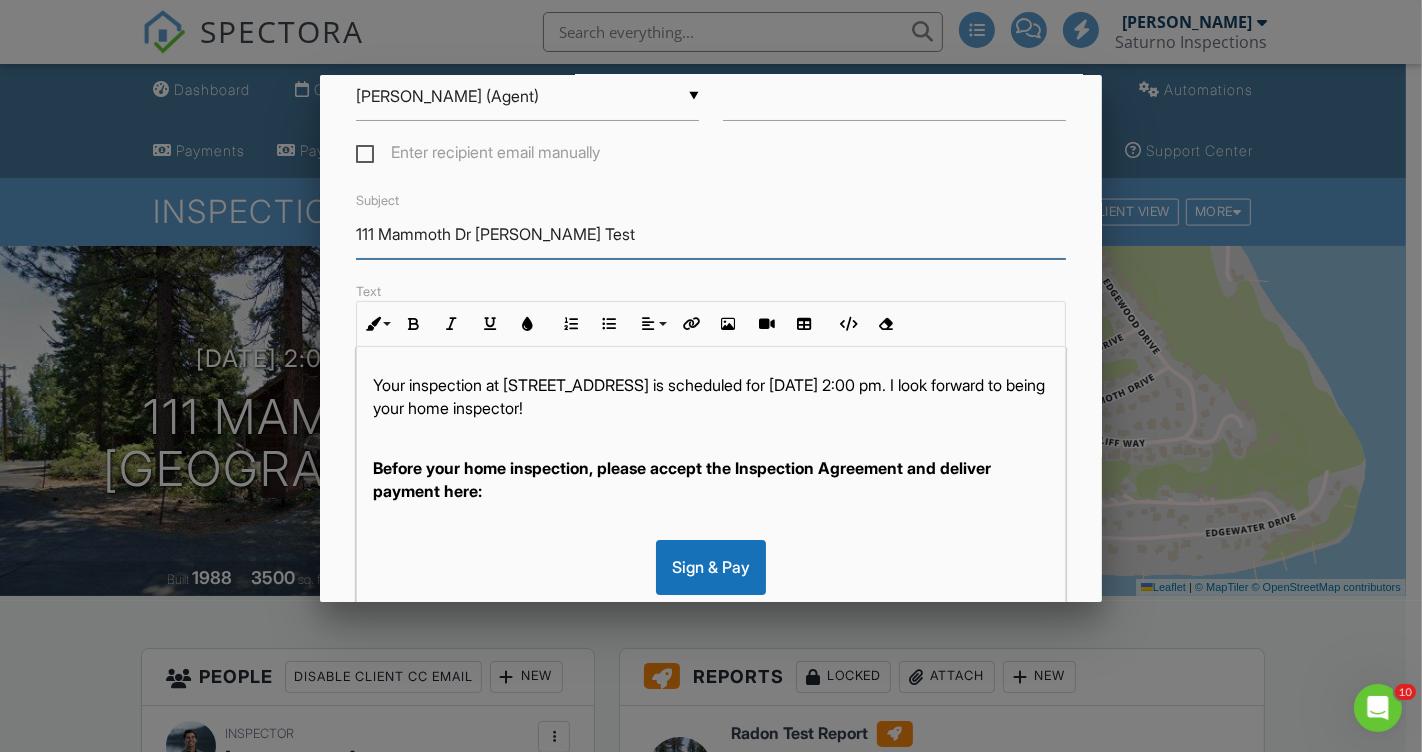 type on "111 Mammoth Dr Radon Test" 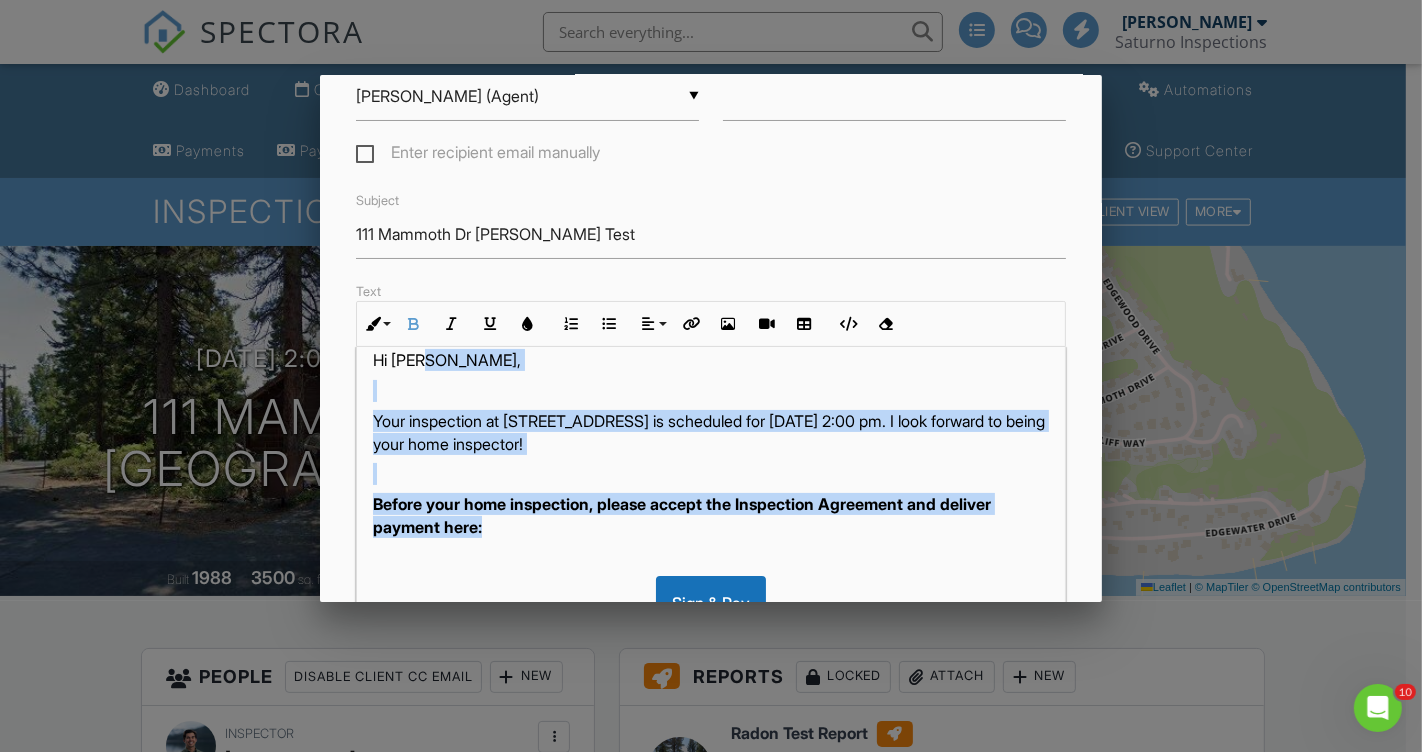 scroll, scrollTop: 0, scrollLeft: 0, axis: both 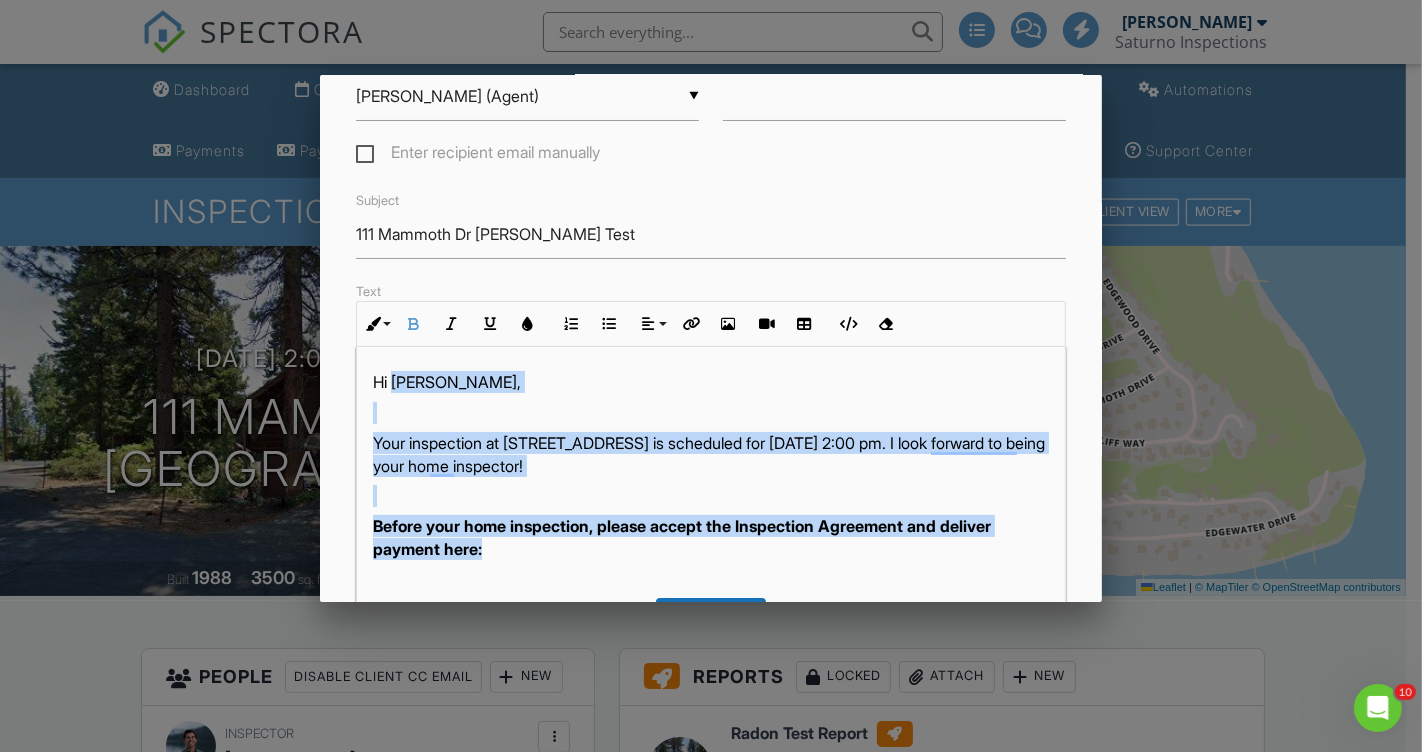 drag, startPoint x: 502, startPoint y: 488, endPoint x: 395, endPoint y: 382, distance: 150.6154 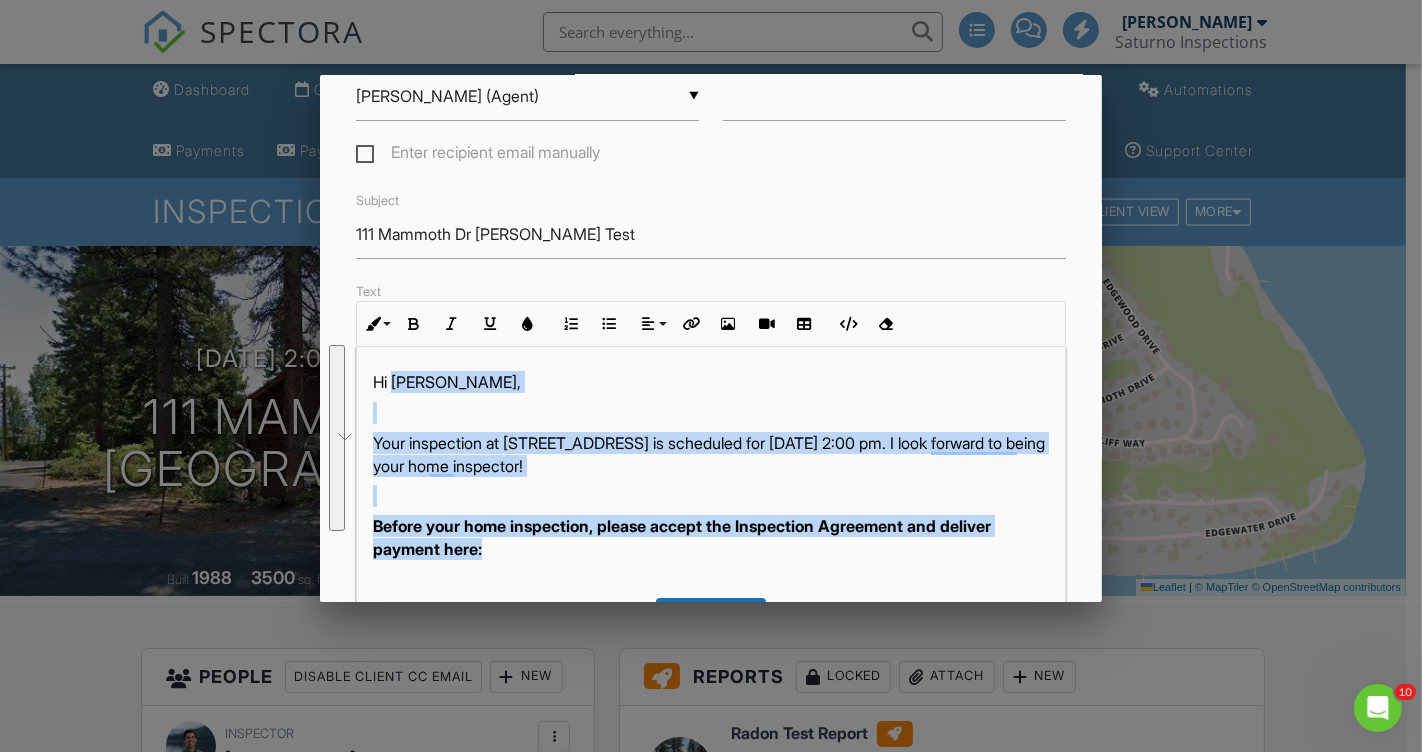 type 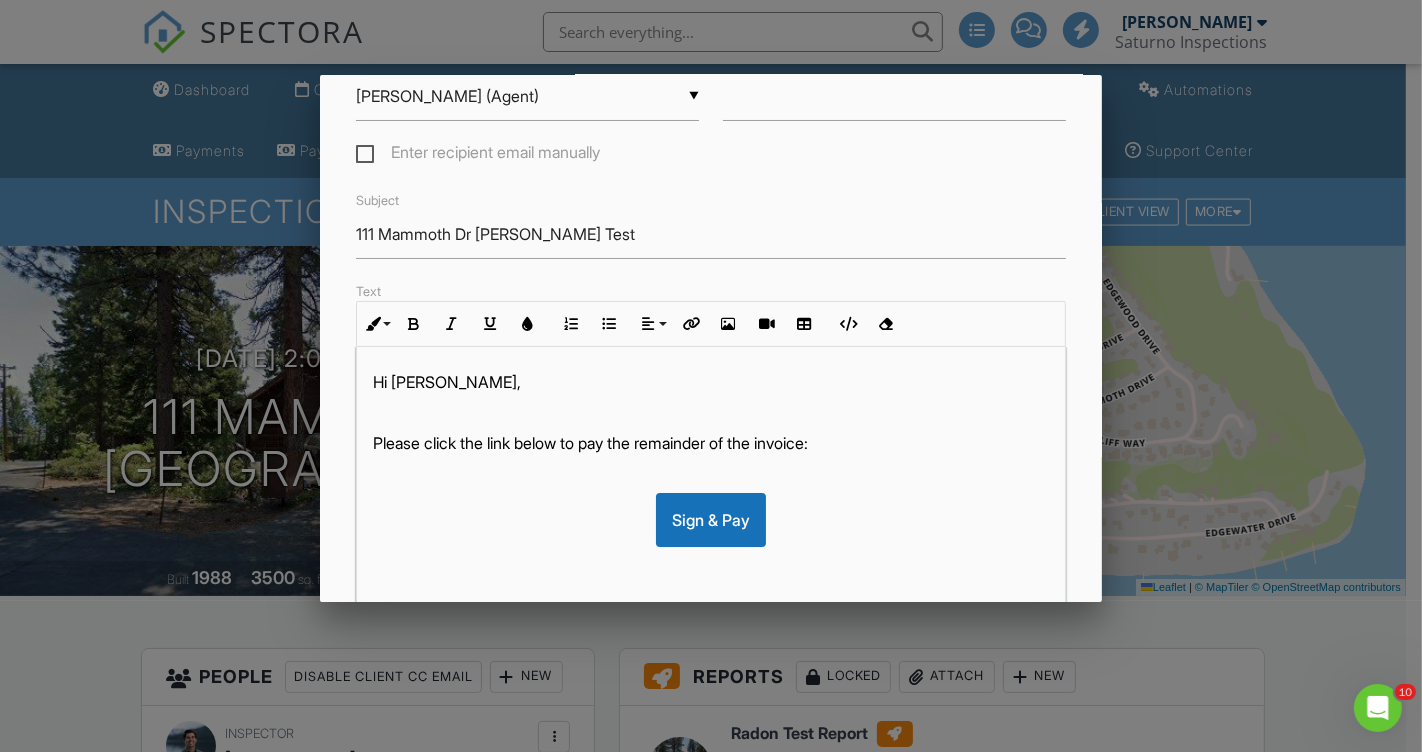 scroll, scrollTop: 0, scrollLeft: 0, axis: both 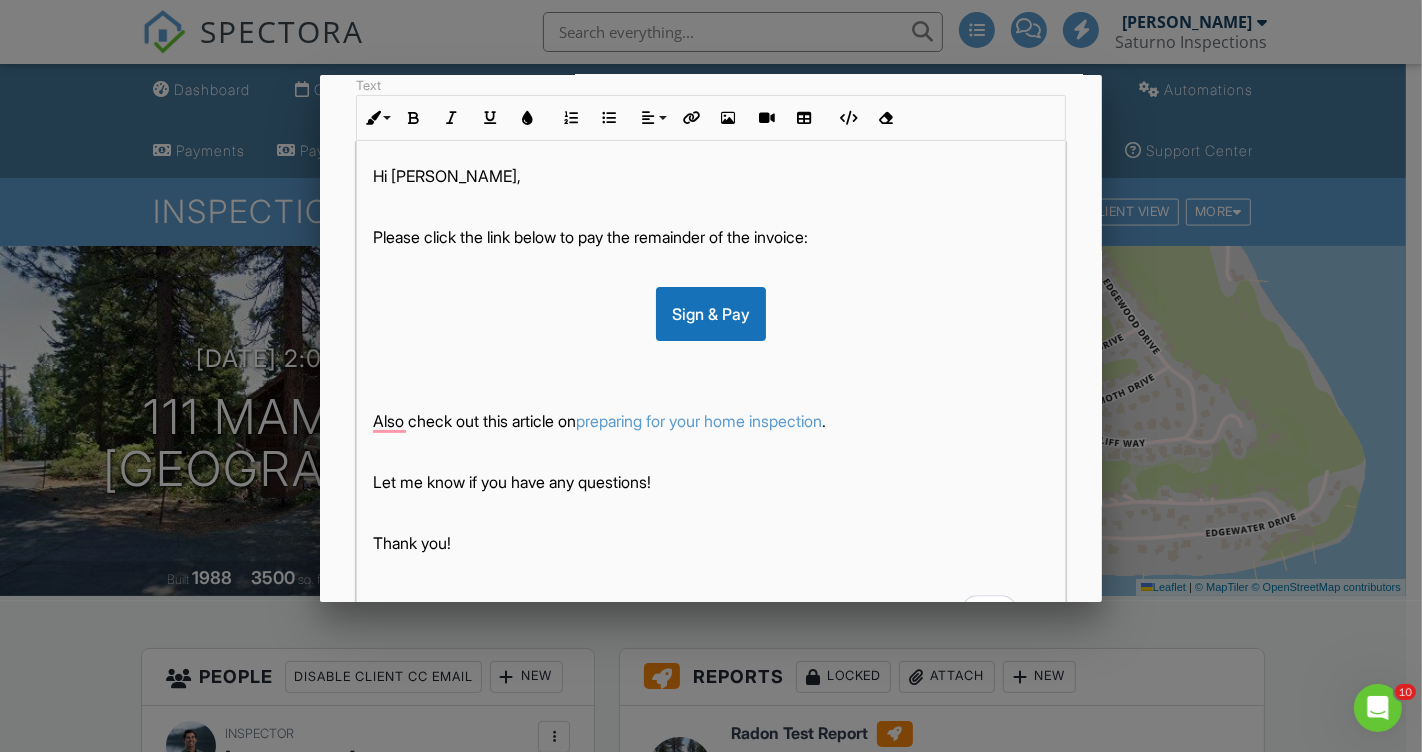 click on "Thank you!" at bounding box center [711, 543] 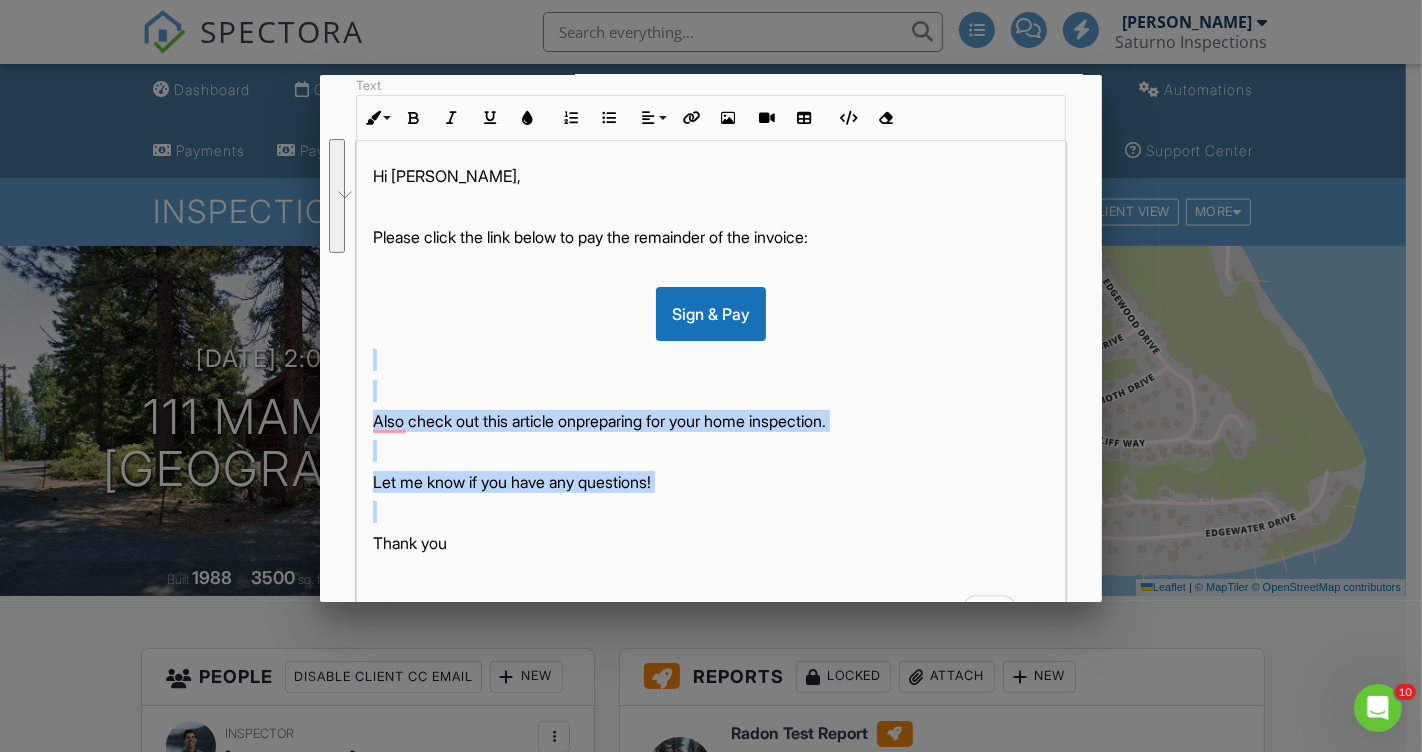 drag, startPoint x: 372, startPoint y: 537, endPoint x: 372, endPoint y: 367, distance: 170 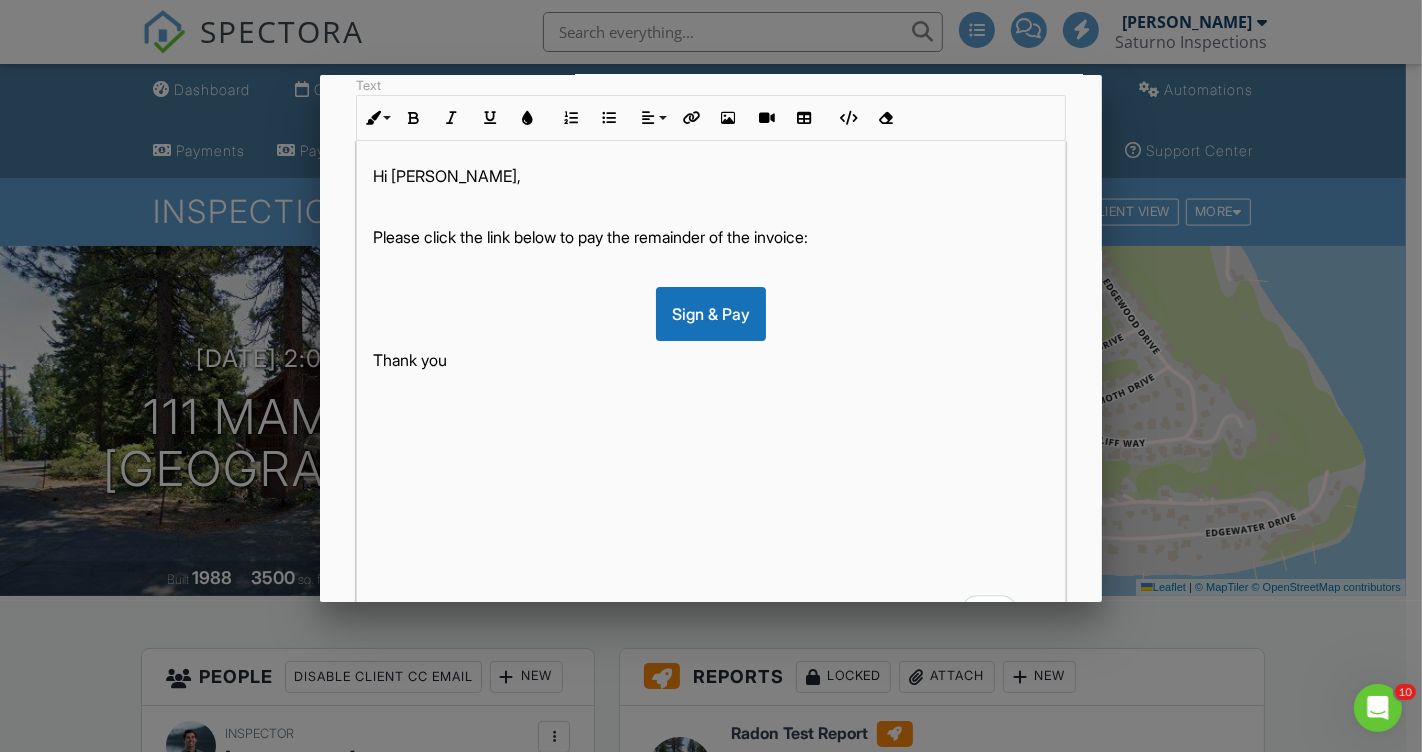 click on "Hi Kate, Please click the link below to pay the remainder of the invoice: Sign & Pay Thank you" at bounding box center [711, 391] 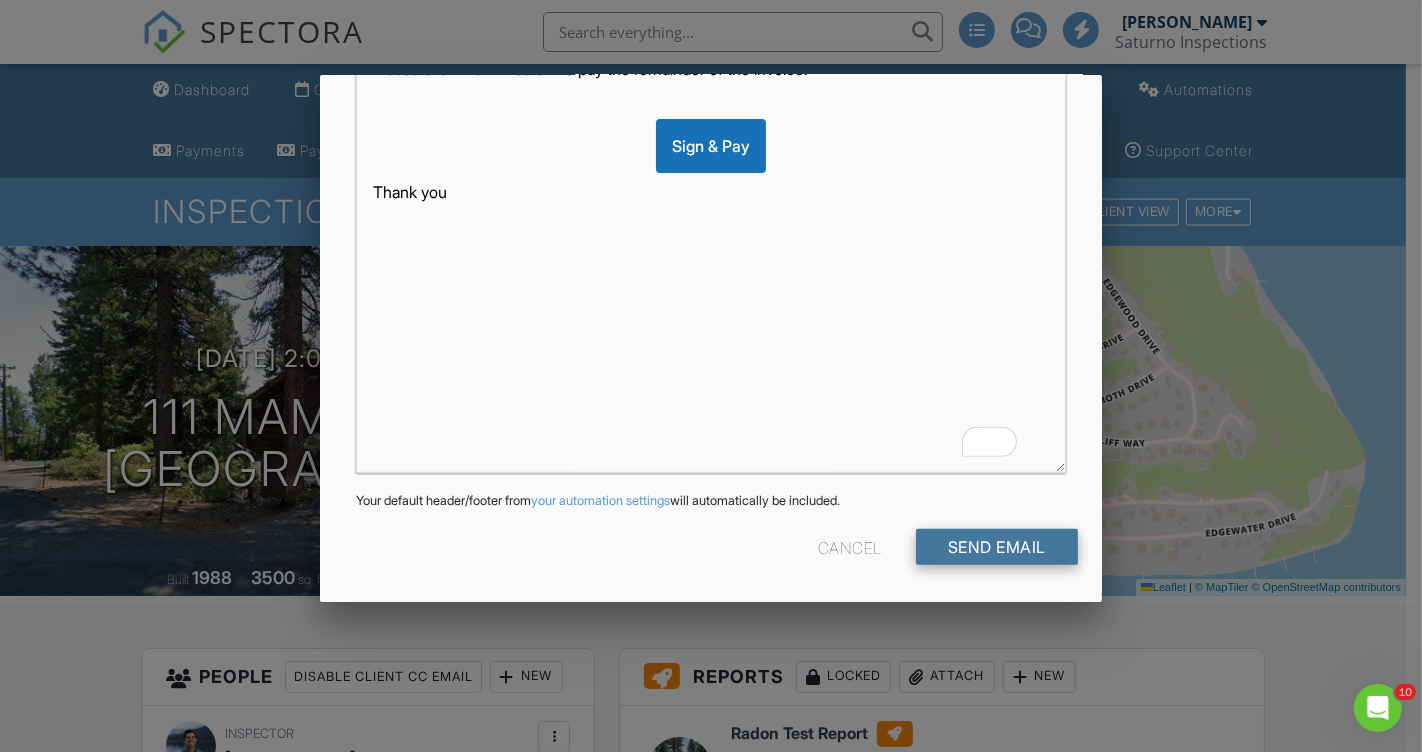 click on "Send Email" at bounding box center [997, 547] 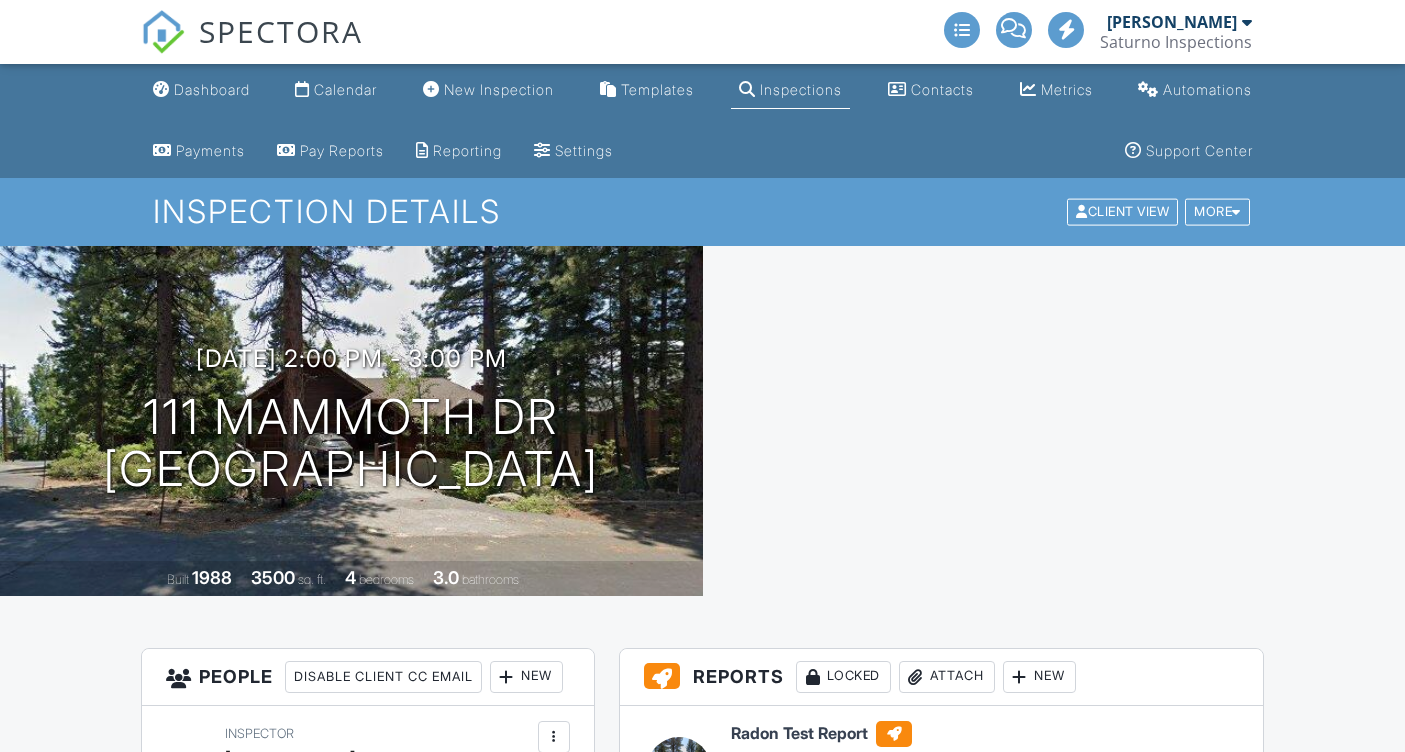scroll, scrollTop: 0, scrollLeft: 0, axis: both 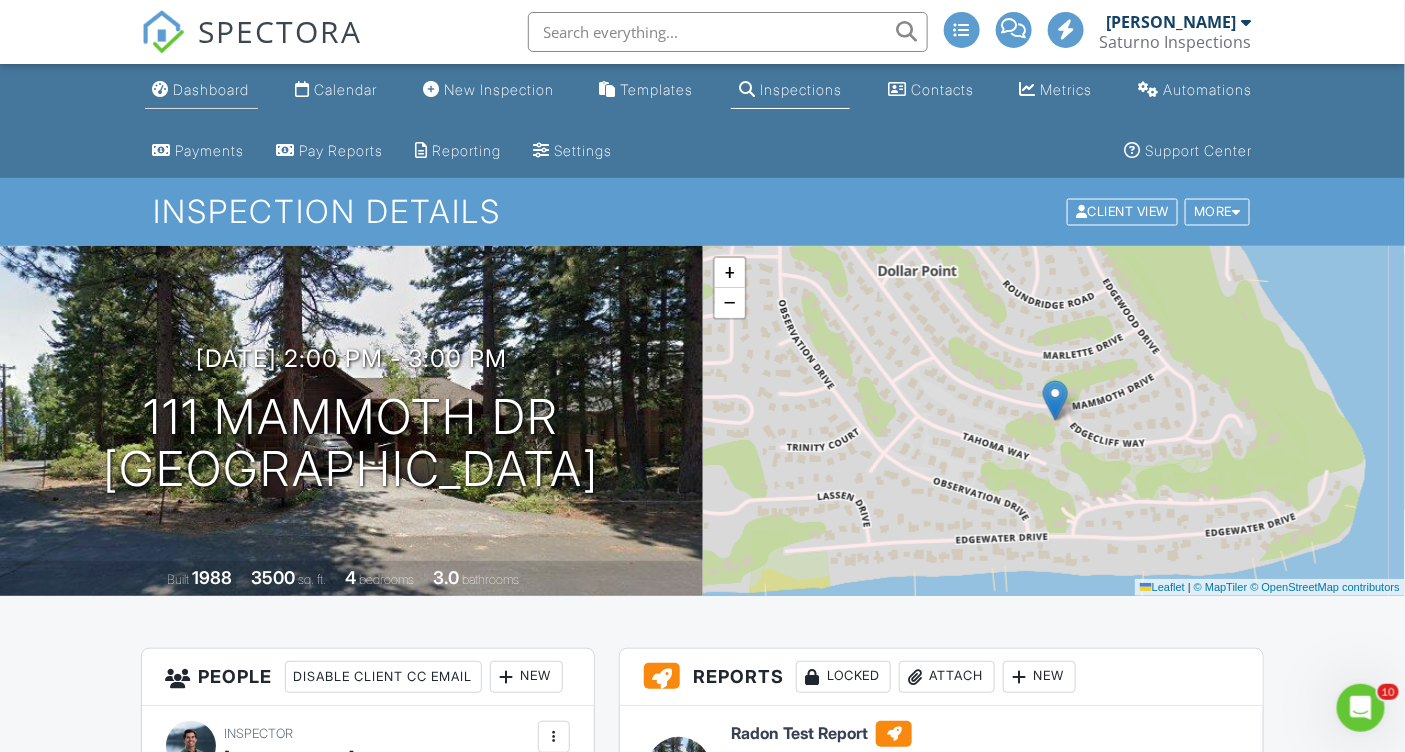 click on "Dashboard" at bounding box center (201, 90) 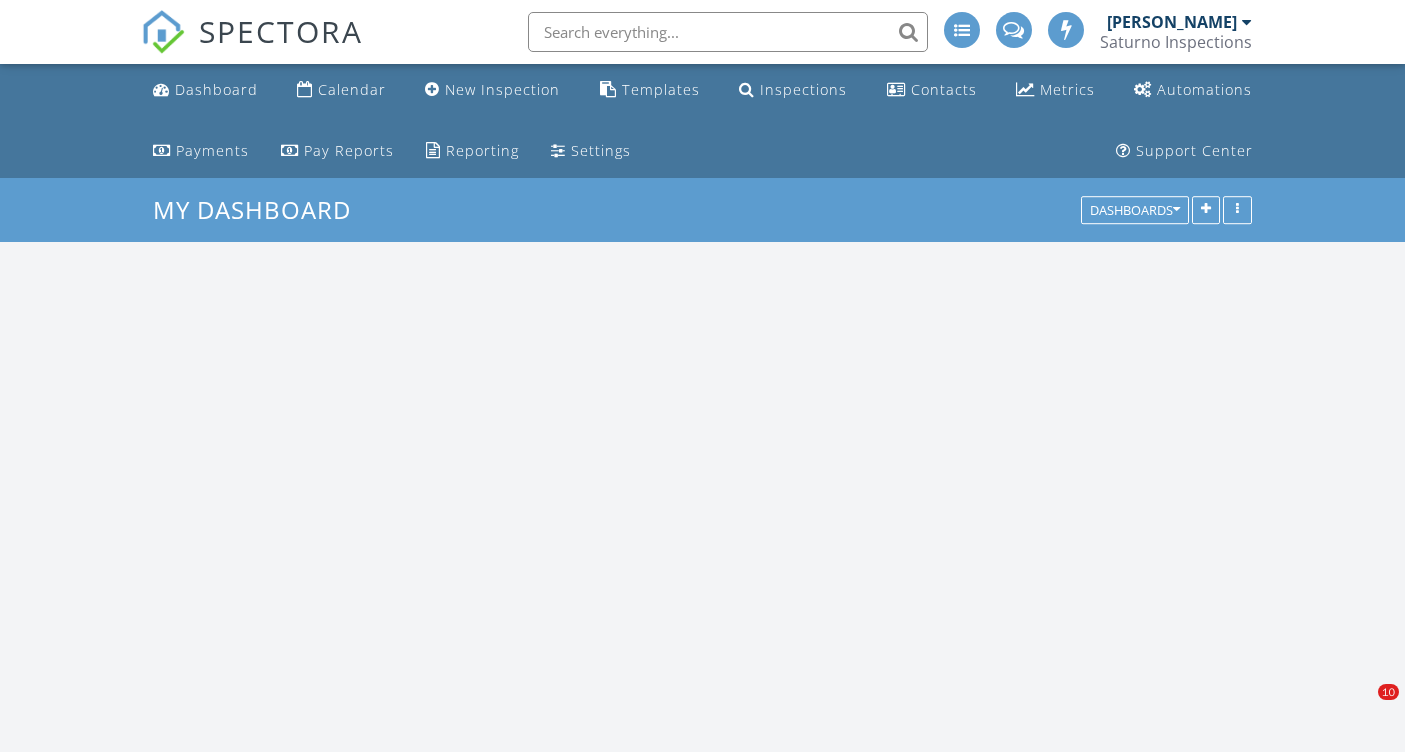 scroll, scrollTop: 0, scrollLeft: 0, axis: both 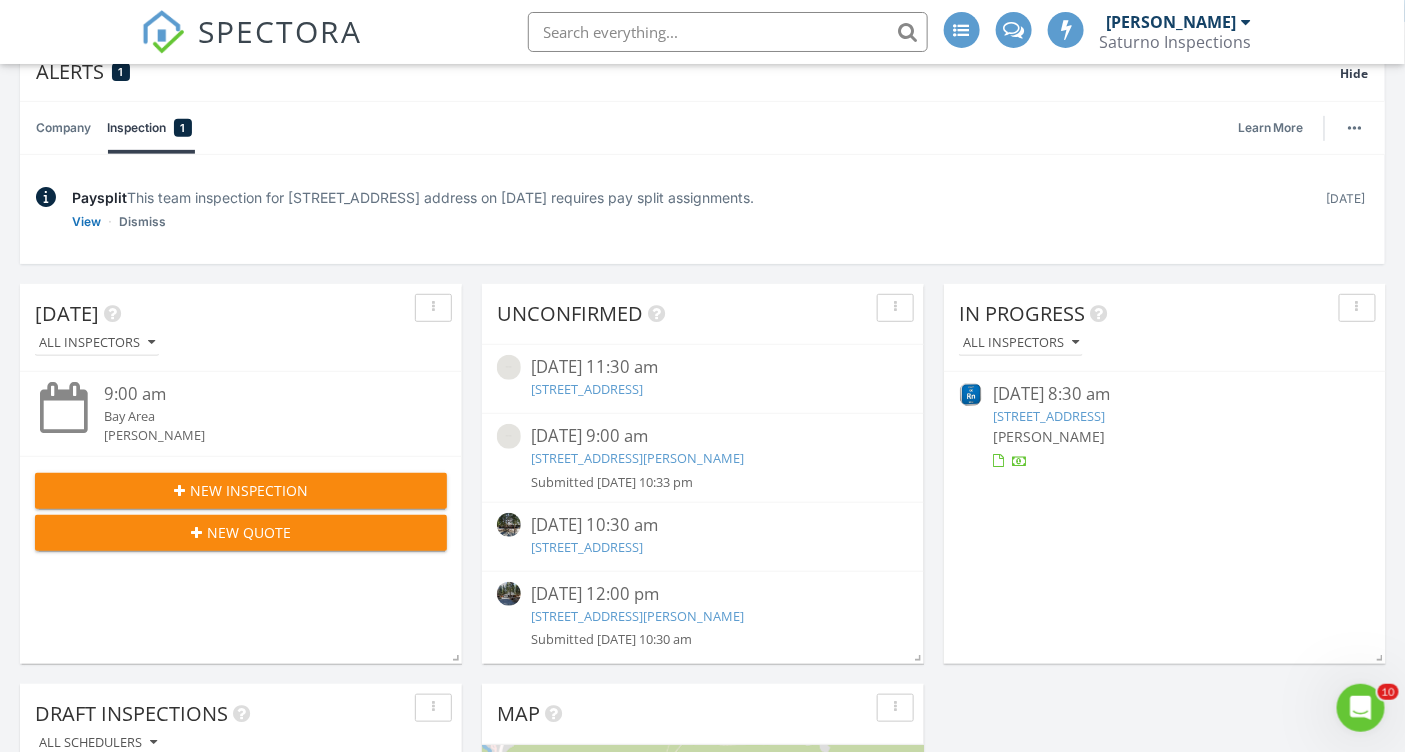 click on "[STREET_ADDRESS][PERSON_NAME]" at bounding box center [637, 616] 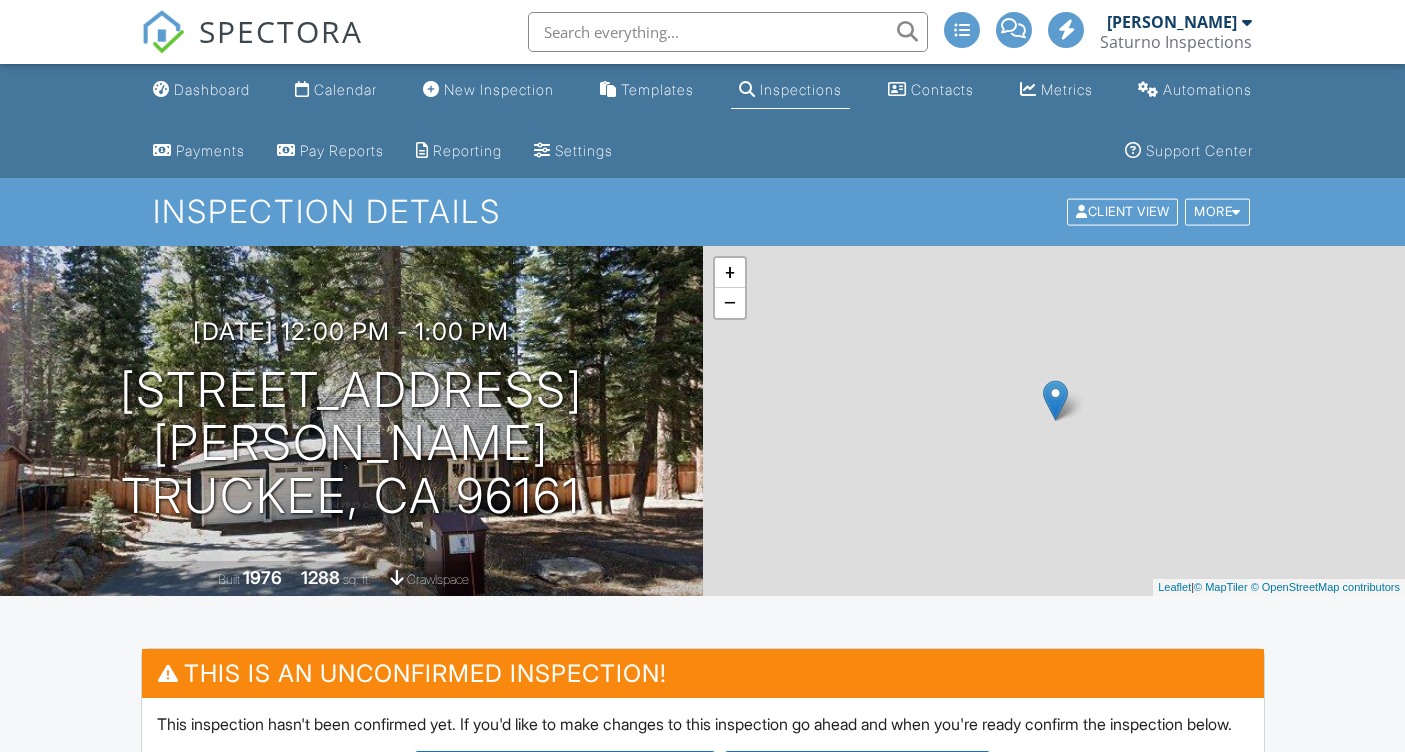 scroll, scrollTop: 0, scrollLeft: 0, axis: both 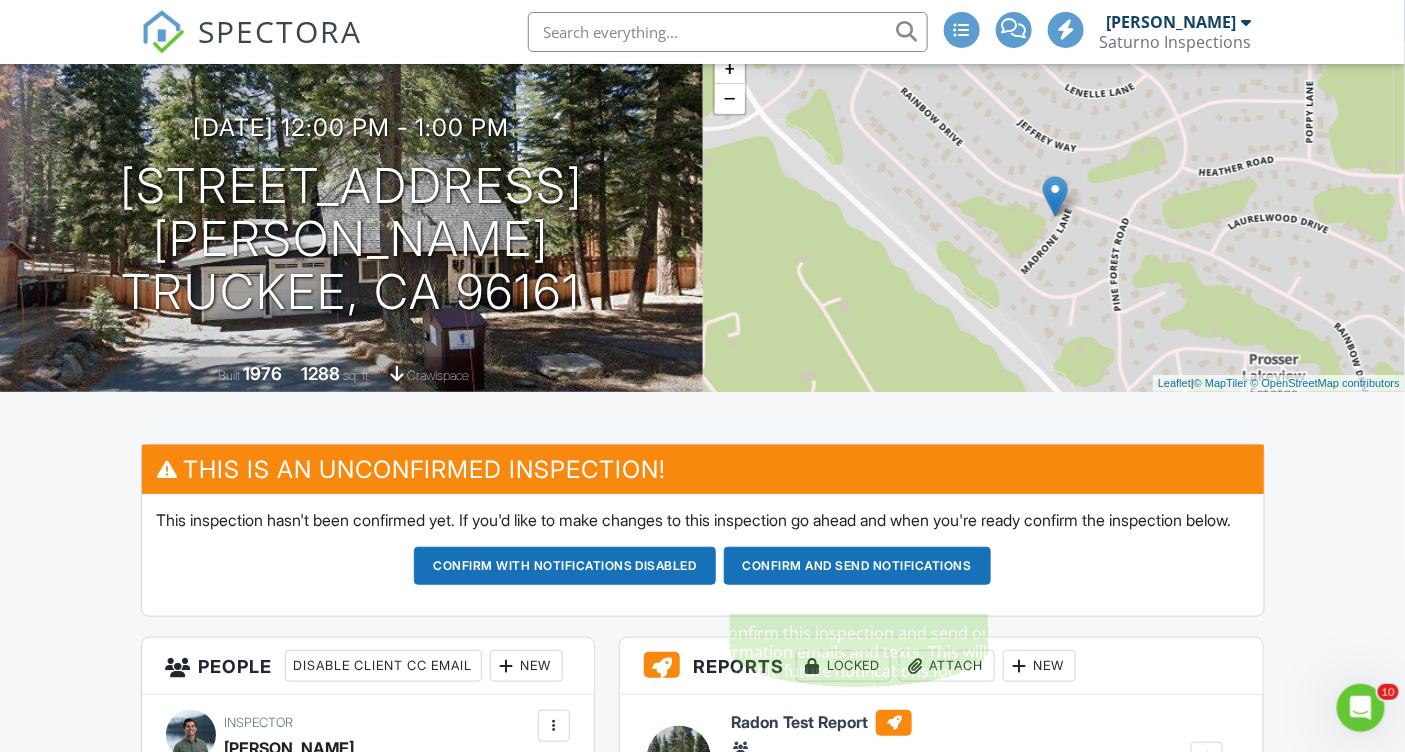click on "Confirm and send notifications" at bounding box center (565, 566) 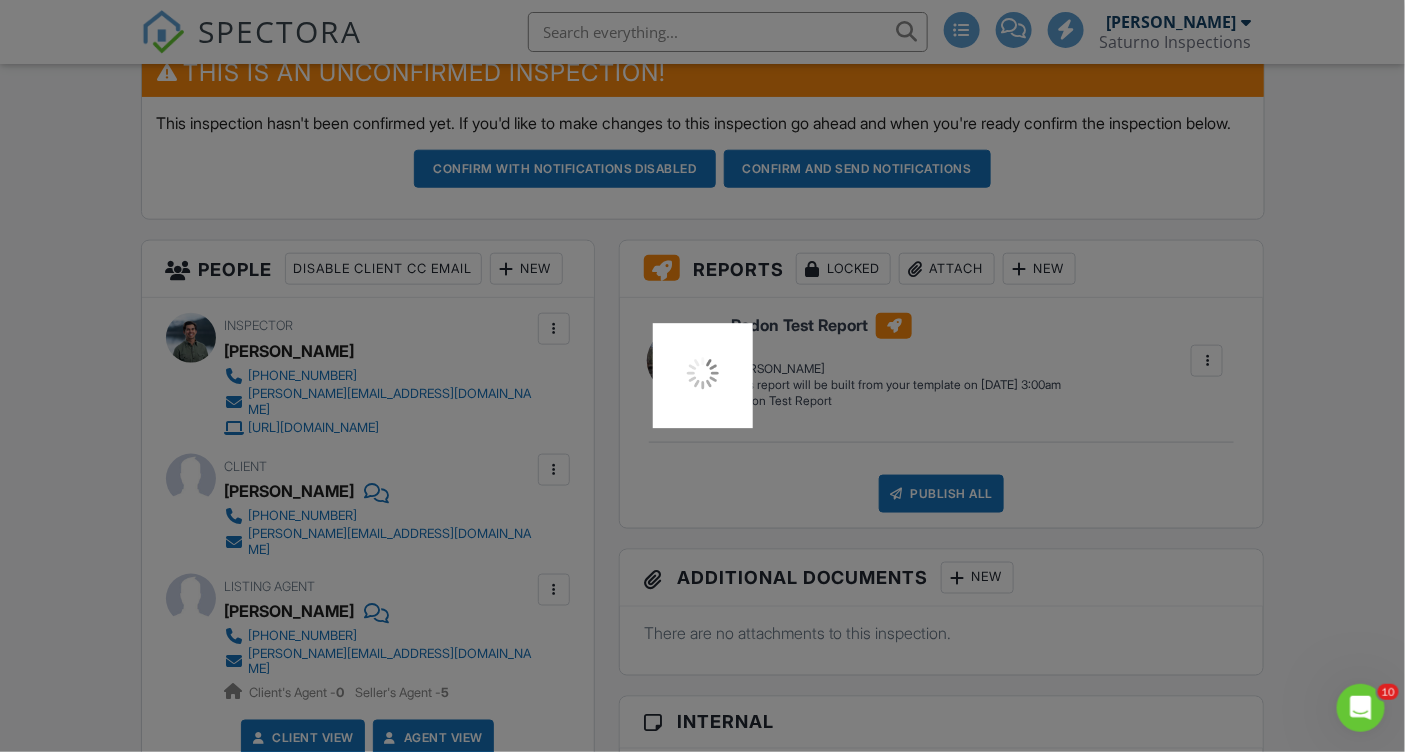 scroll, scrollTop: 743, scrollLeft: 0, axis: vertical 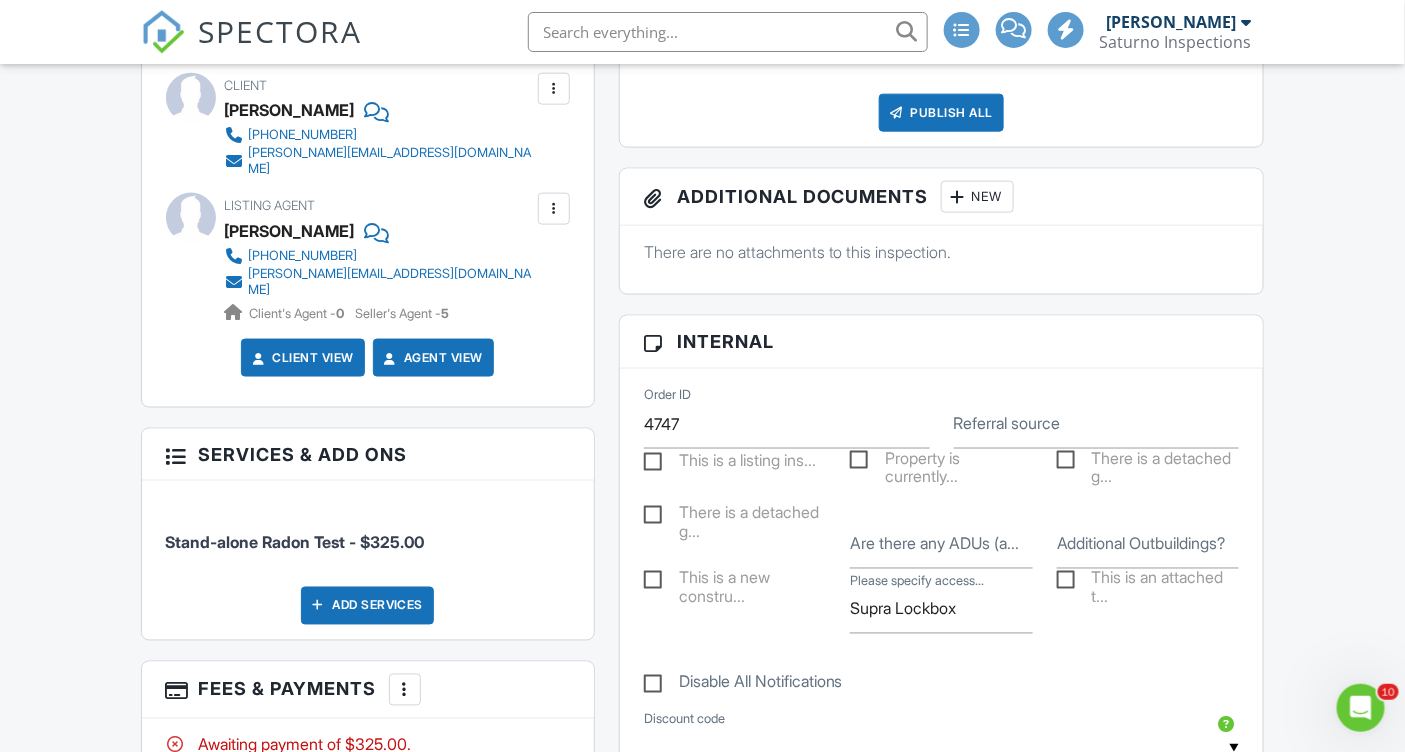 click on "Dashboard
Calendar
New Inspection
Templates
Inspections
Contacts
Metrics
Automations
Payments
Pay Reports
Reporting
Settings
Support Center
Inspection Details
Client View
More
Property Details
Reschedule
Reorder / Copy
Share
Cancel
Delete
Print Order
Convert to V9
Disable Pass on CC Fees
View Change Log
07/24/2025 12:00 pm
- 1:00 pm
12680 Madrone Ln
Truckee, CA 96161
Built
1976
1288
sq. ft.
crawlspace
+ −  Leaflet   |   © MapTiler   © OpenStreetMap contributors
All emails and texts are disabled for this inspection!
Turn on emails and texts
Reports
Locked
Attach
New
Radon Test Report" at bounding box center (702, 856) 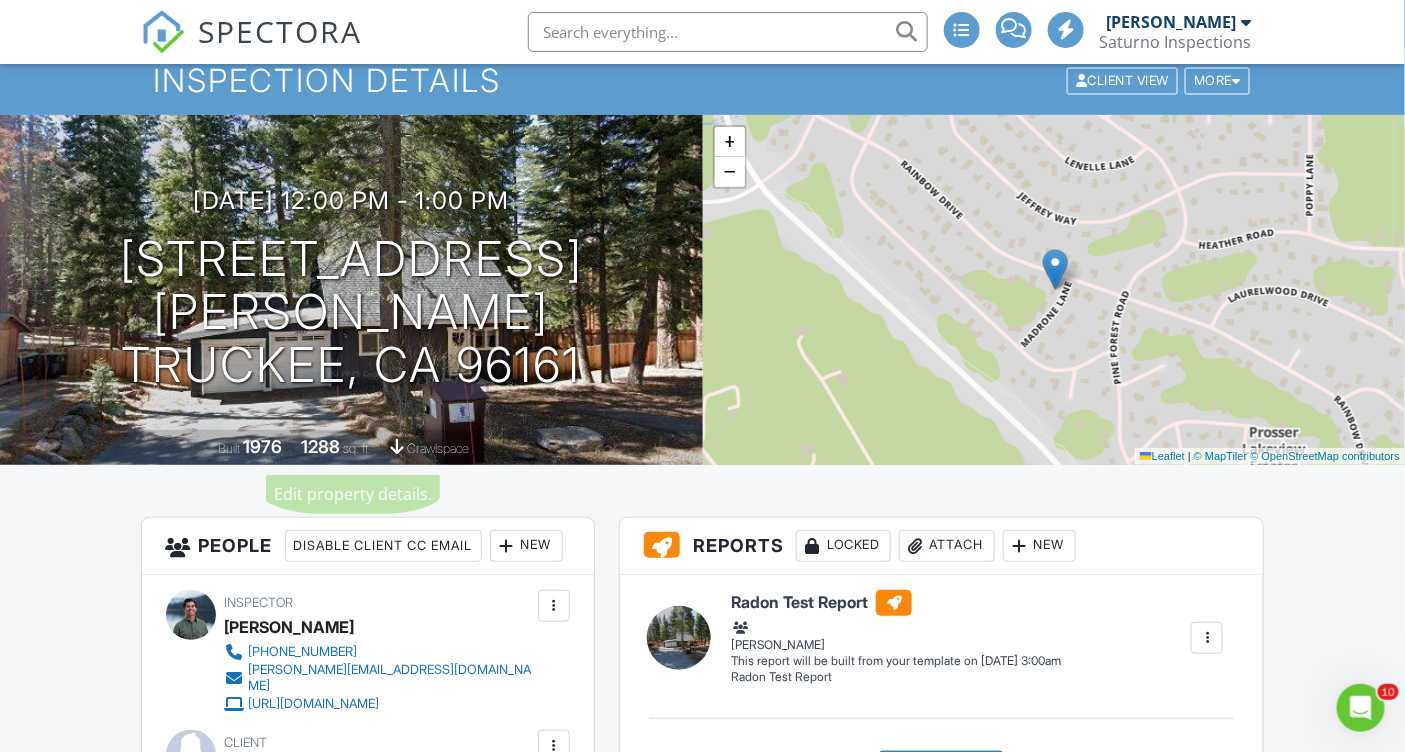 scroll, scrollTop: 0, scrollLeft: 0, axis: both 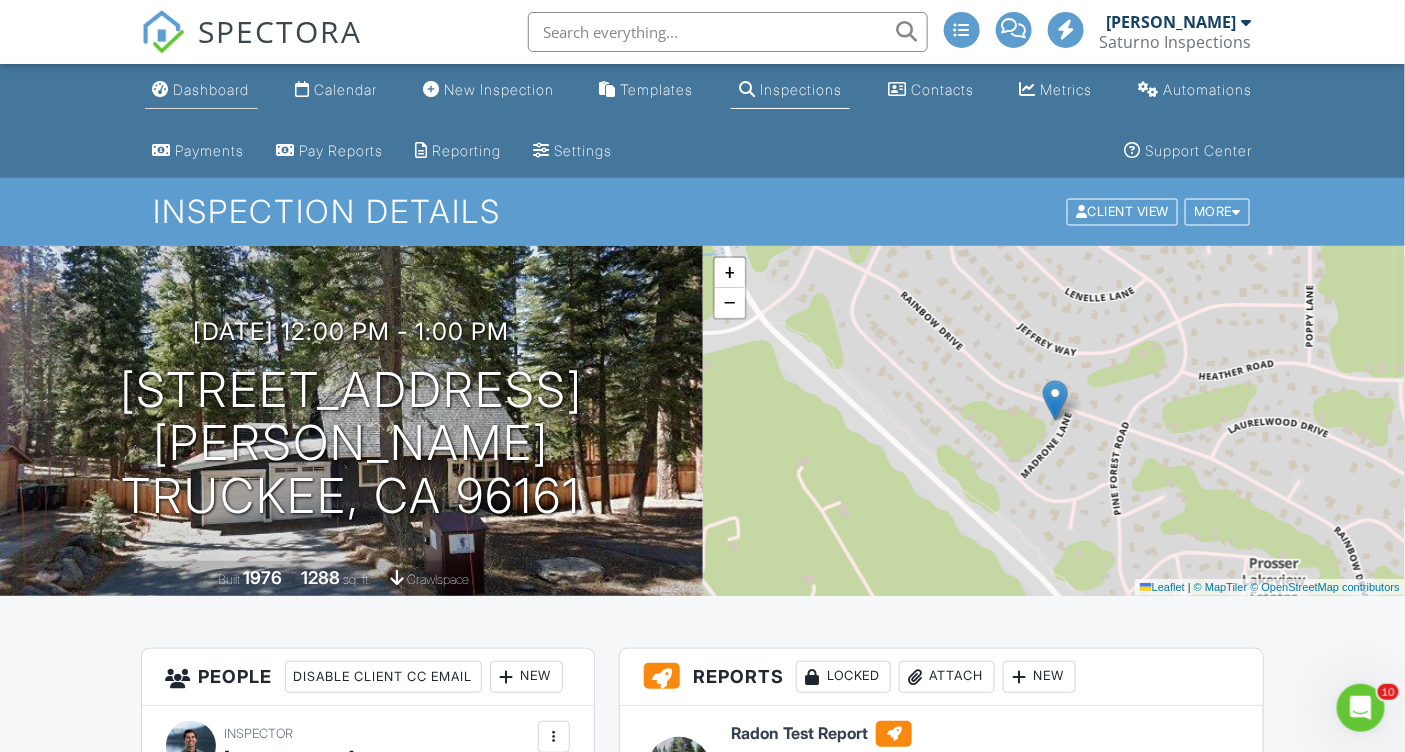 click on "Dashboard" at bounding box center [212, 89] 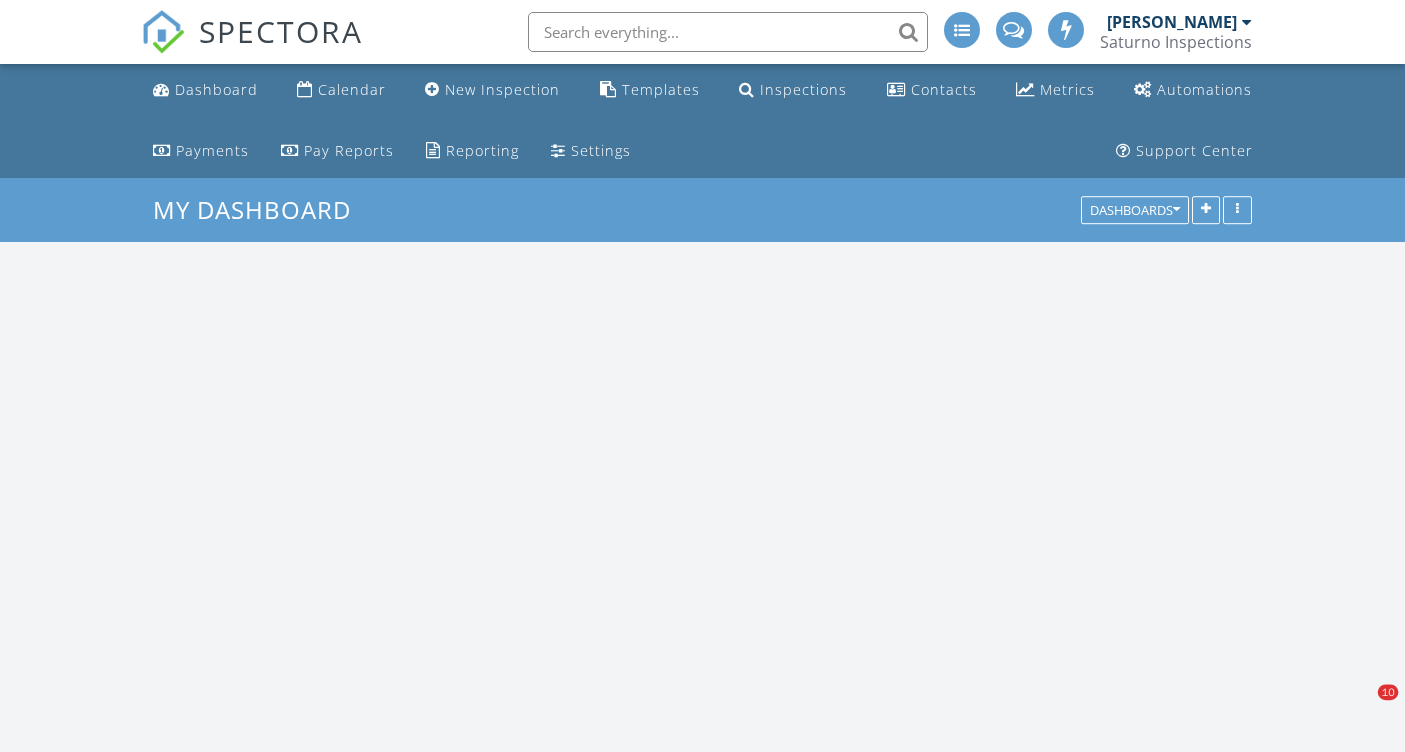 scroll, scrollTop: 0, scrollLeft: 0, axis: both 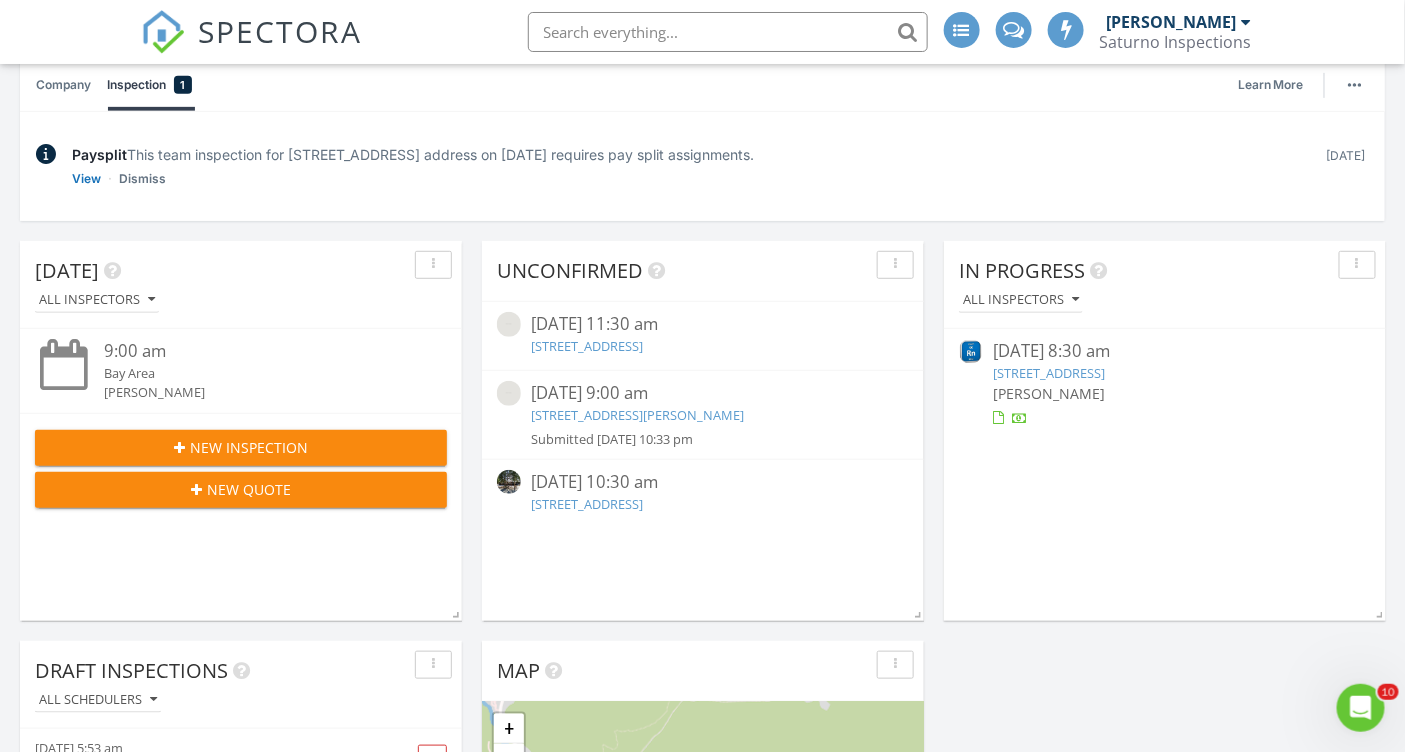 click on "10625 Carson Range Rd, Truckee, CA 96161" at bounding box center (637, 415) 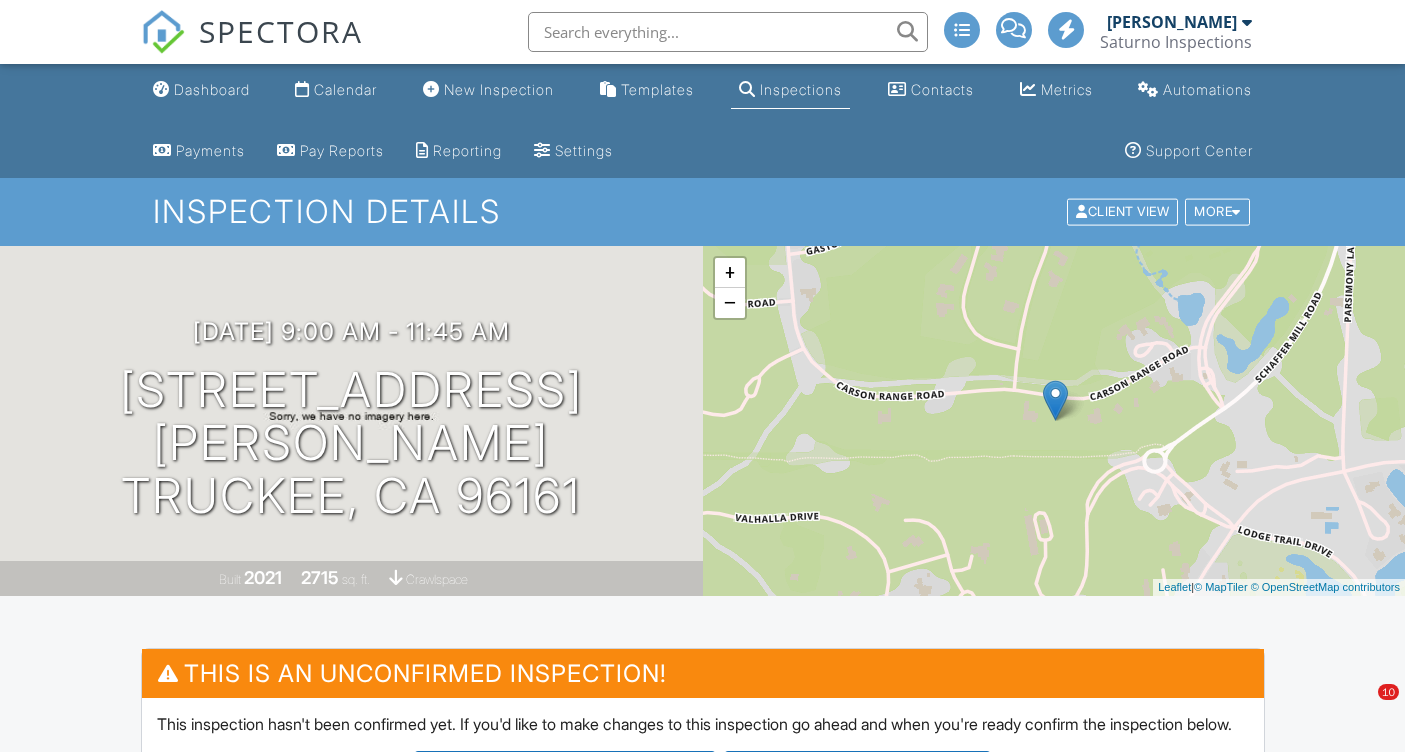 scroll, scrollTop: 0, scrollLeft: 0, axis: both 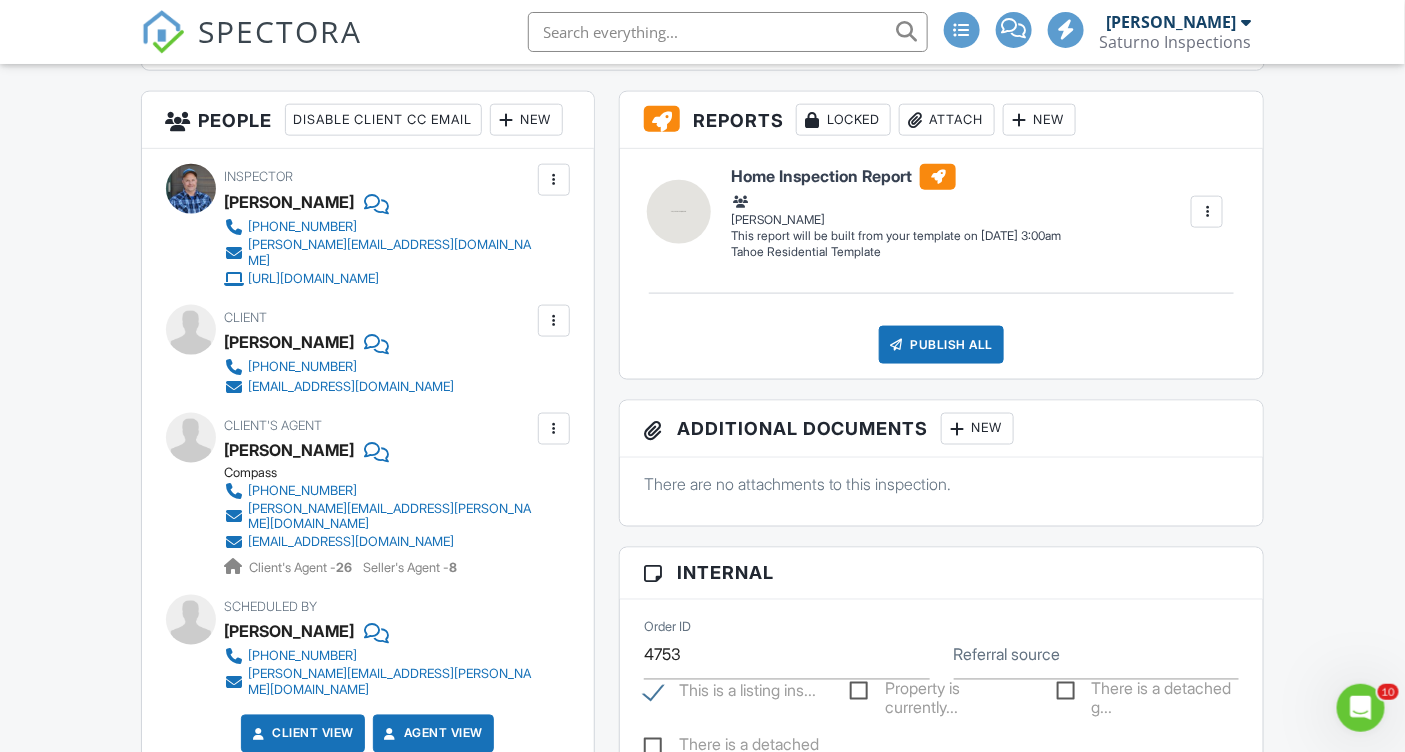 click at bounding box center [554, 321] 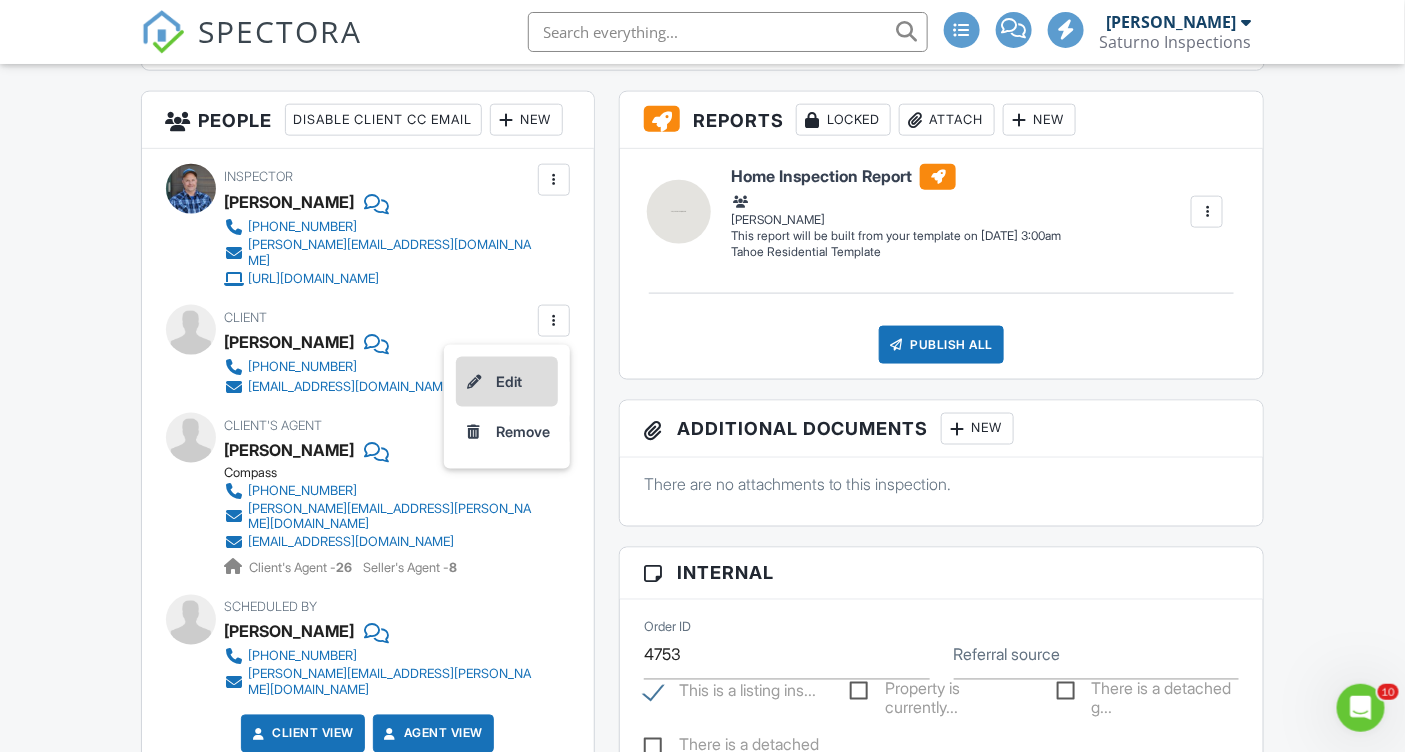click on "Edit" at bounding box center (507, 382) 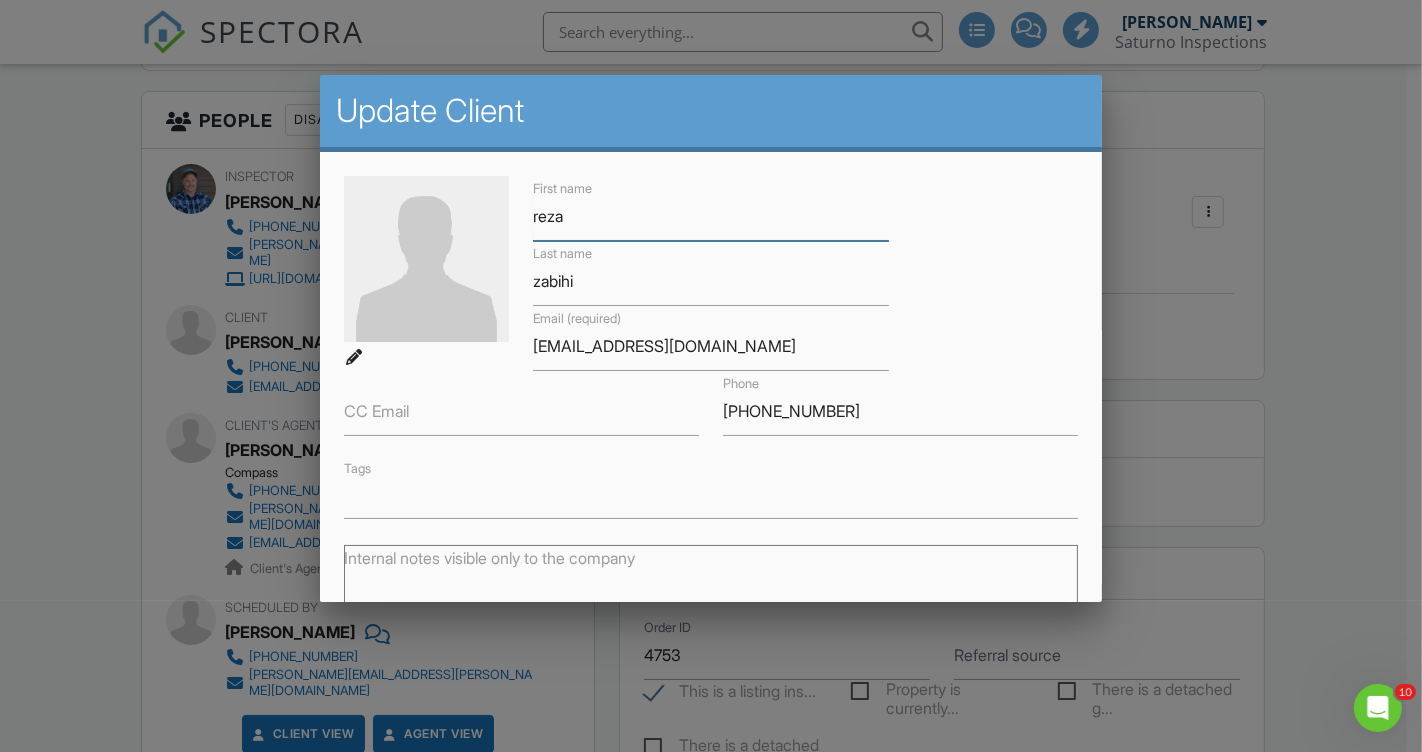 click on "reza" at bounding box center [710, 216] 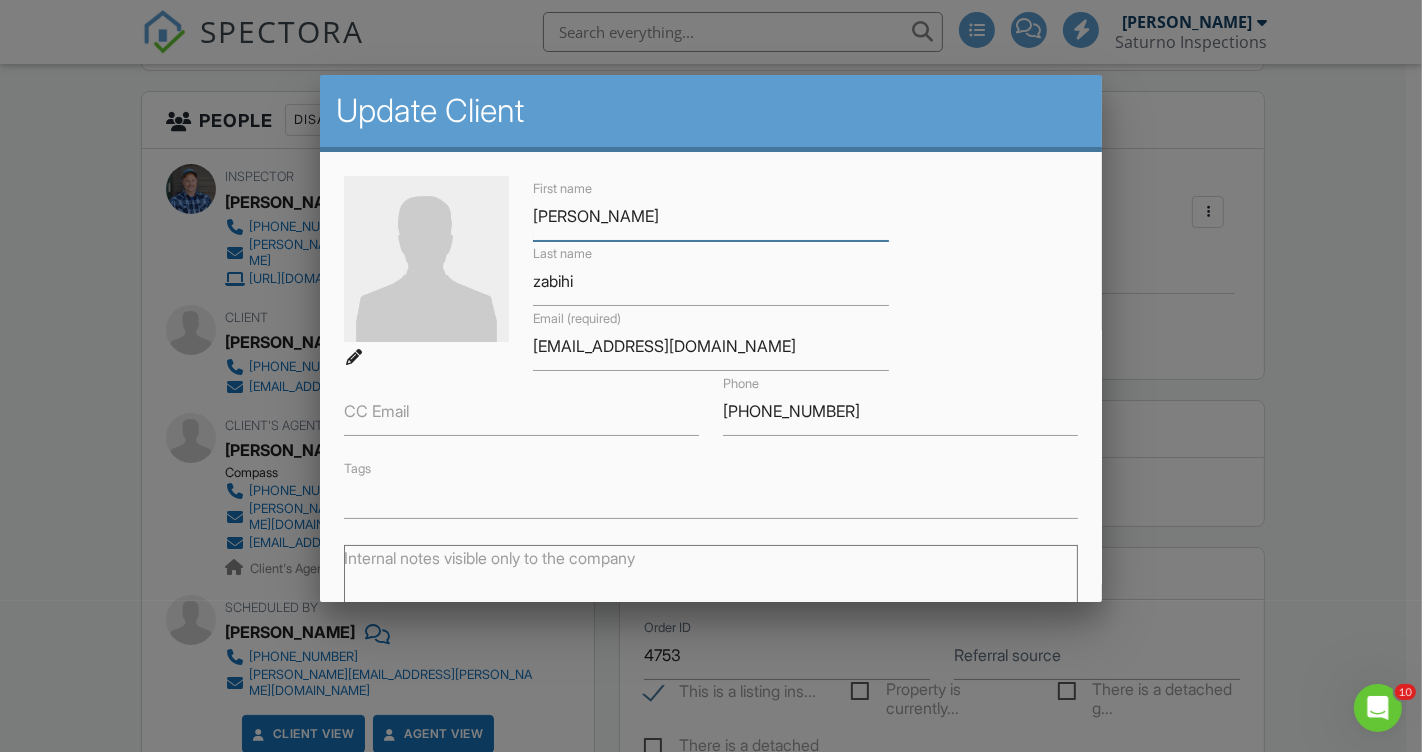type on "[PERSON_NAME]" 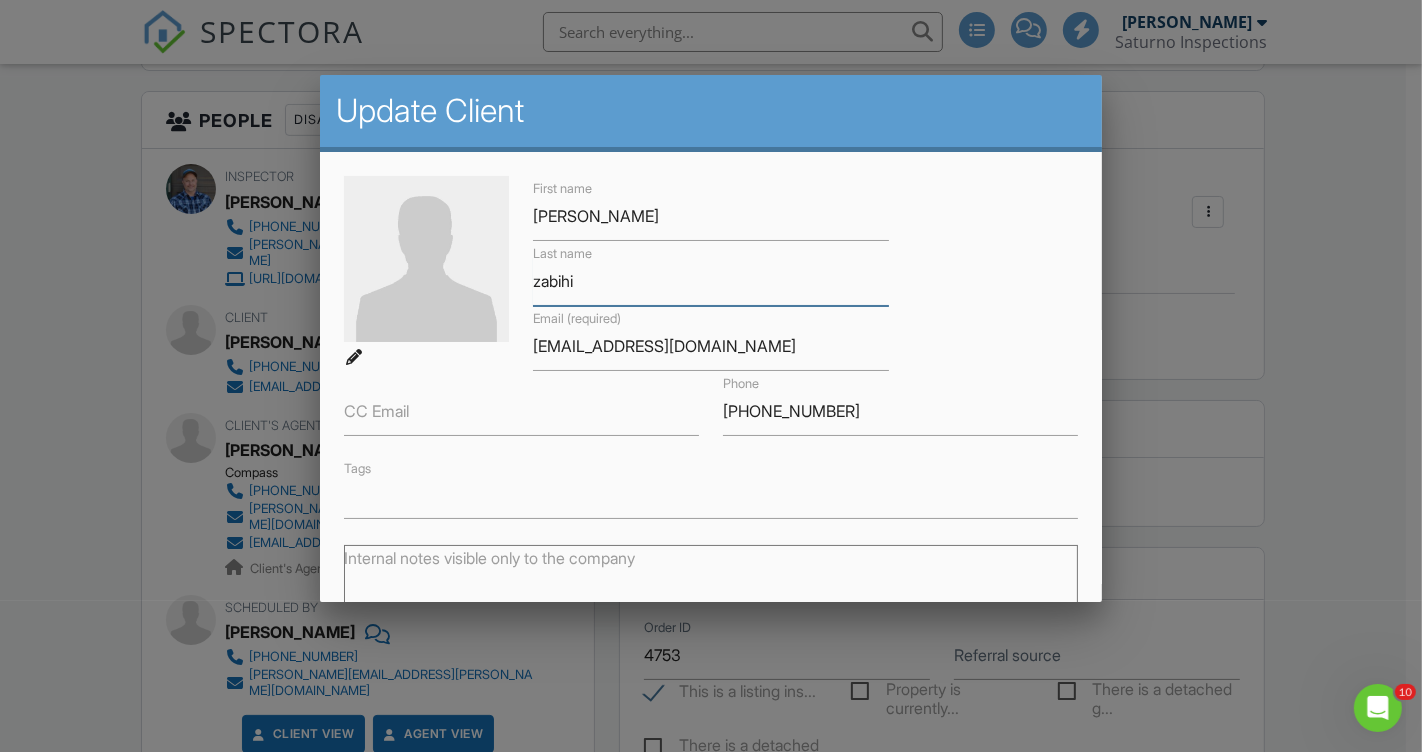 click on "zabihi" at bounding box center [710, 281] 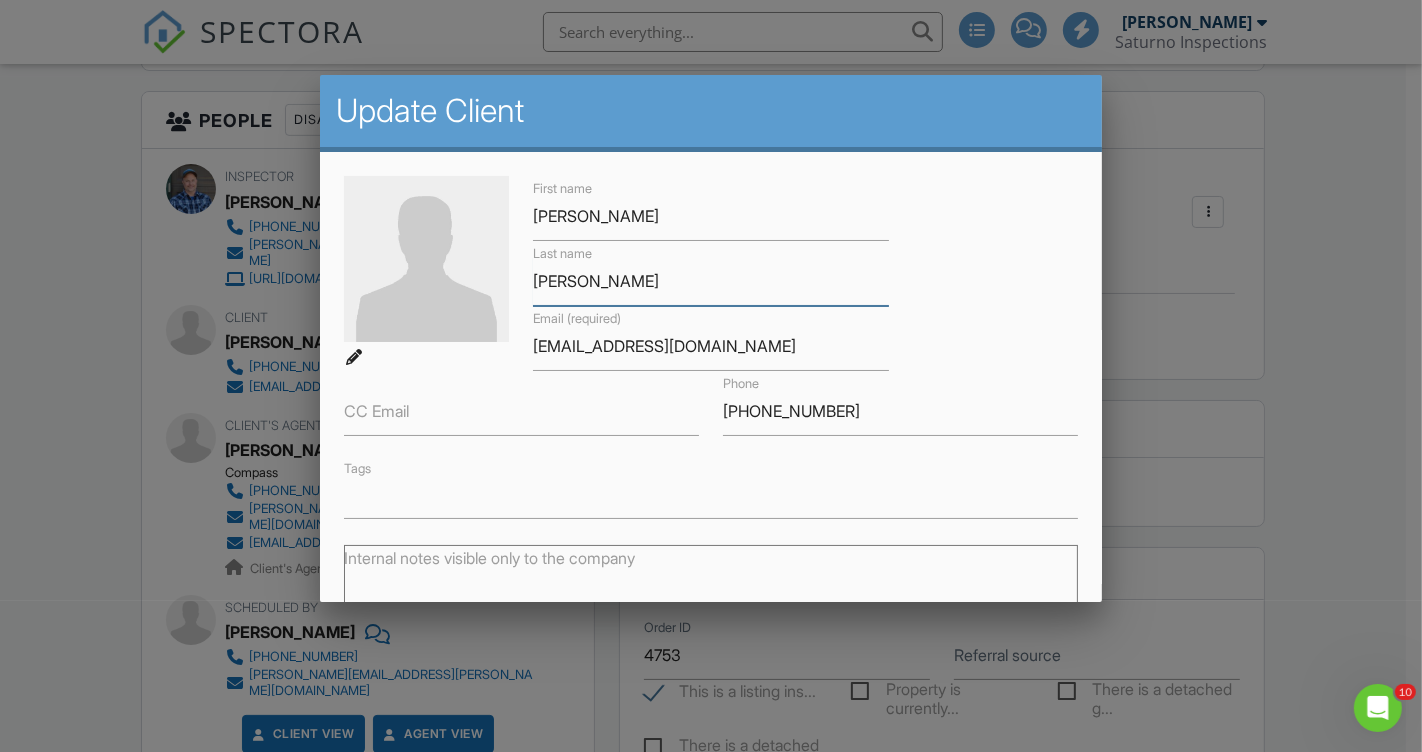 type on "[PERSON_NAME]" 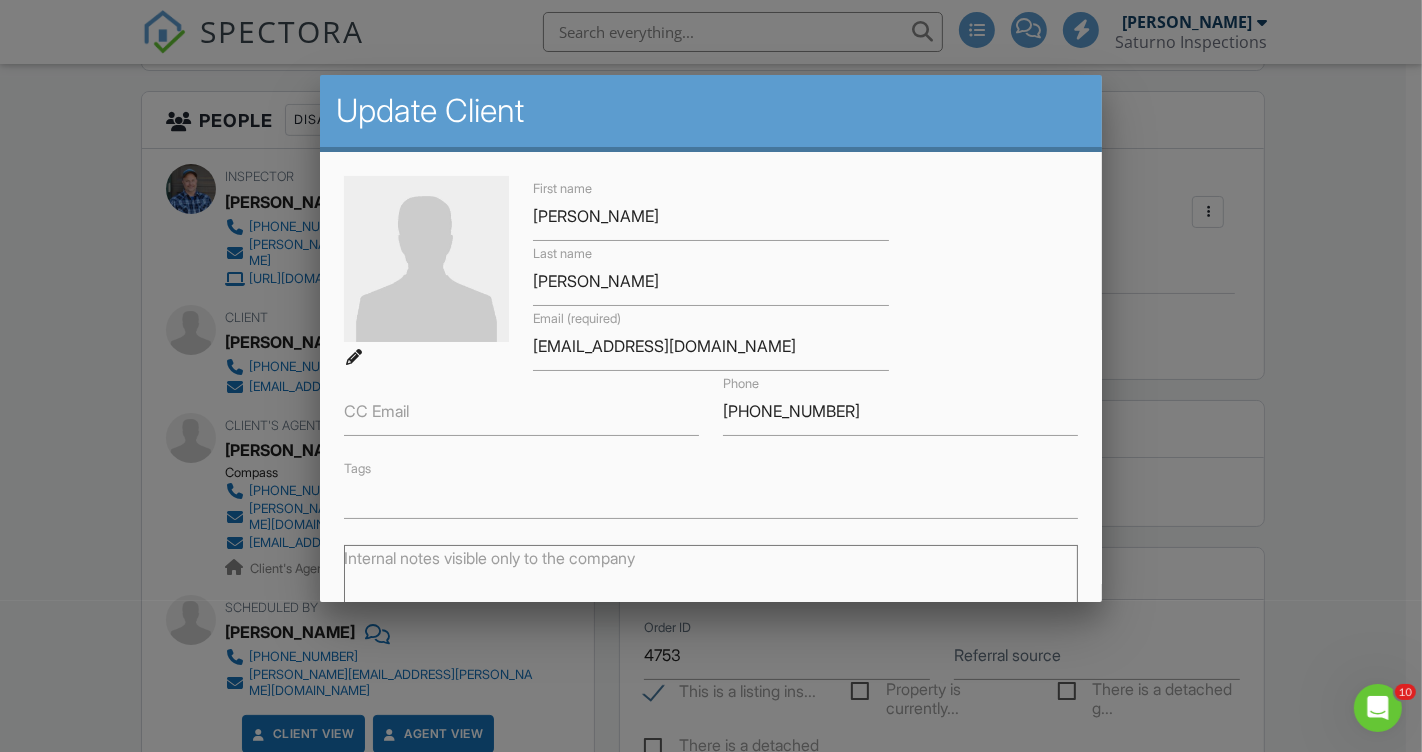 click on "First name
Reza
Last name
Zabihi
Email (required)
rezazabihi88@gmail.com
CC Email
Phone
408-834-5793
Tags" at bounding box center [711, 347] 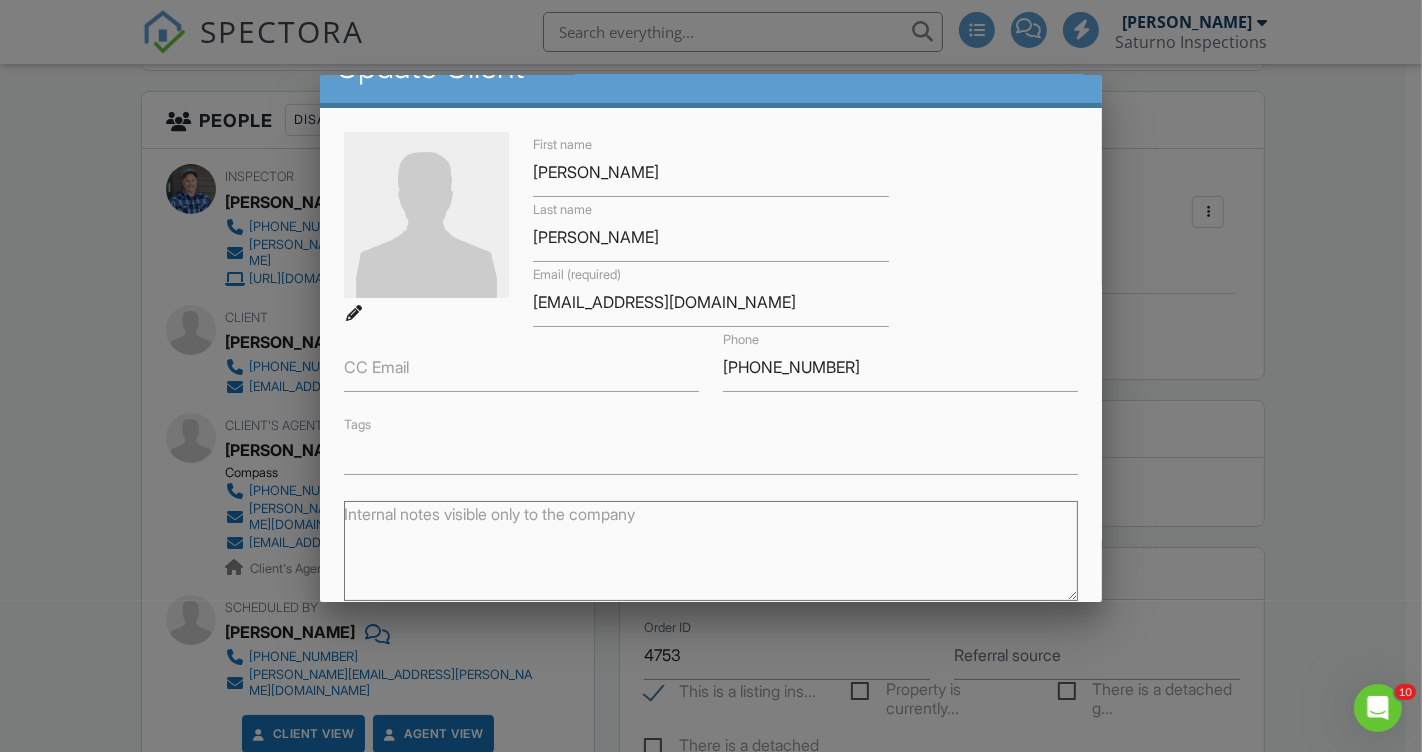 scroll, scrollTop: 272, scrollLeft: 0, axis: vertical 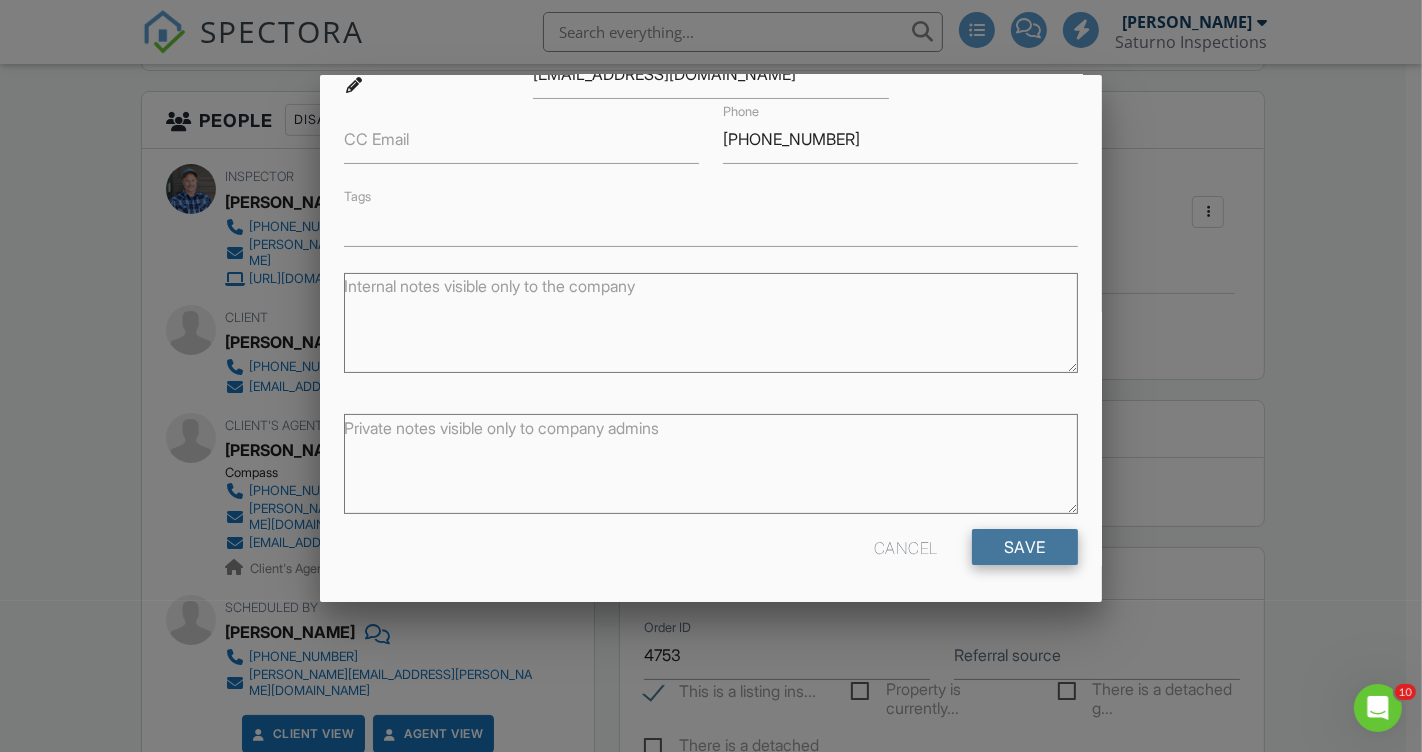 click on "Save" at bounding box center [1025, 547] 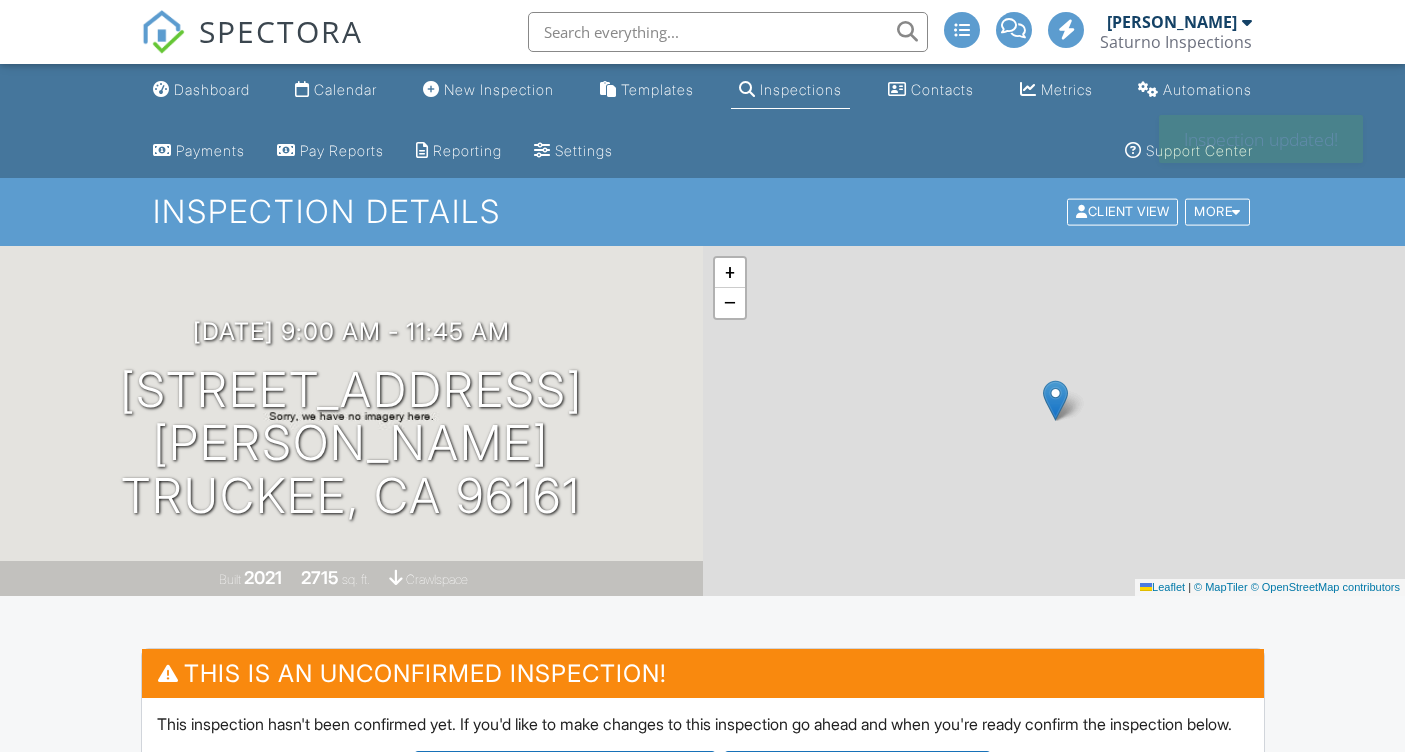 scroll, scrollTop: 0, scrollLeft: 0, axis: both 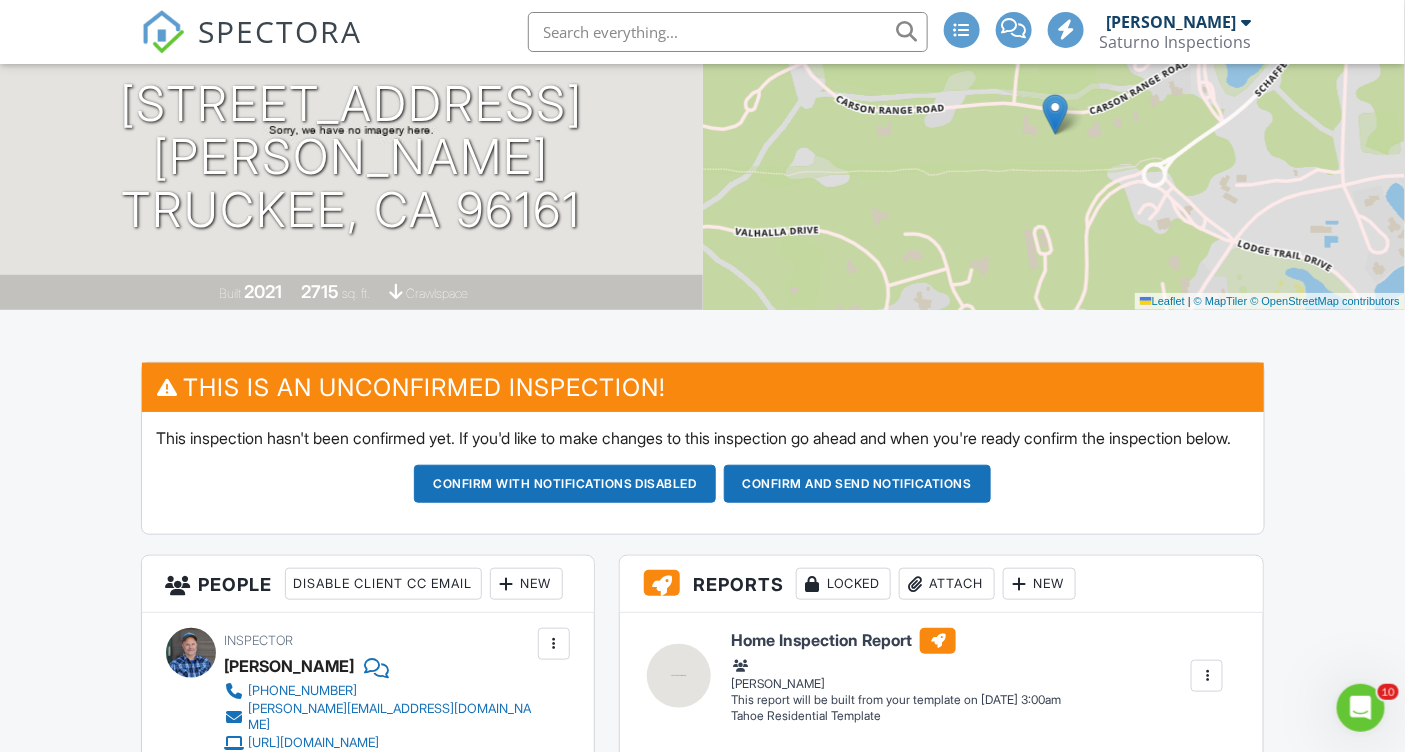 click on "Confirm and send notifications" at bounding box center (565, 484) 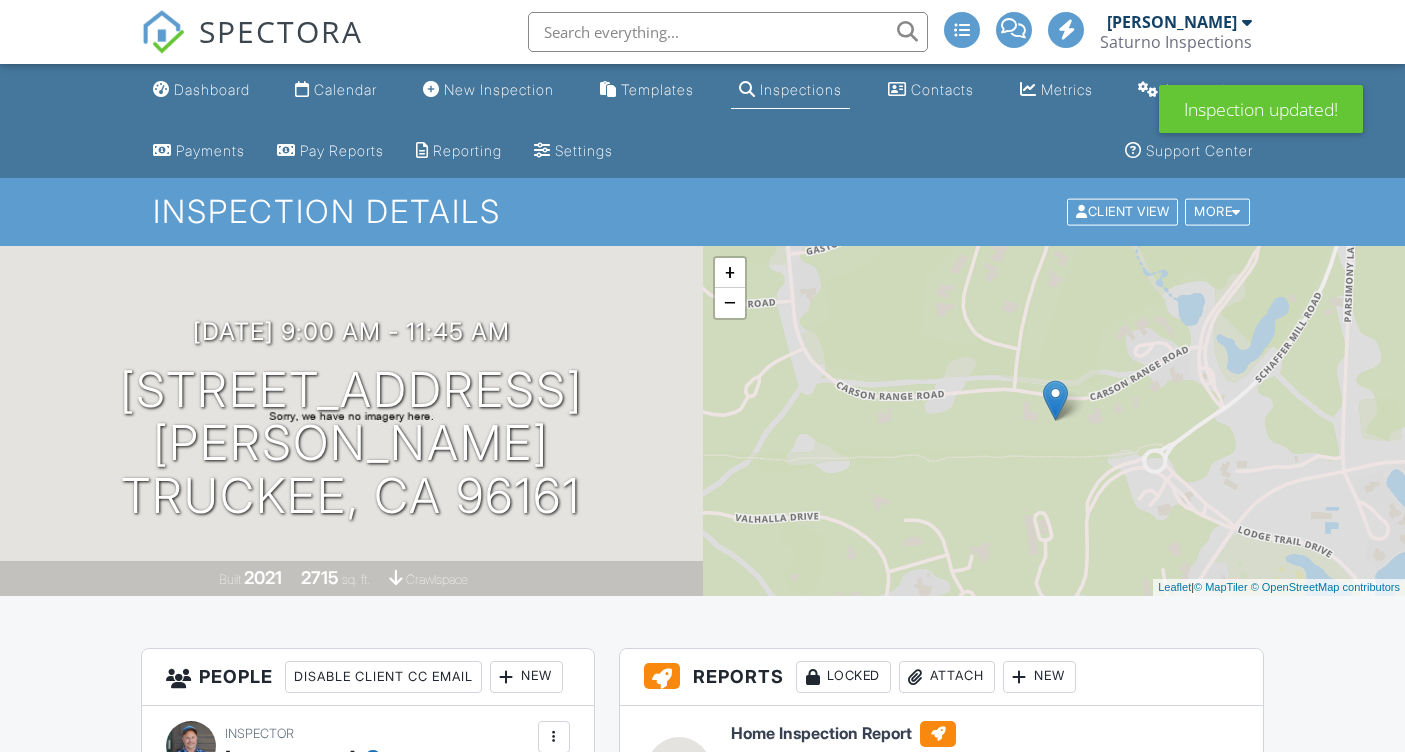 scroll, scrollTop: 0, scrollLeft: 0, axis: both 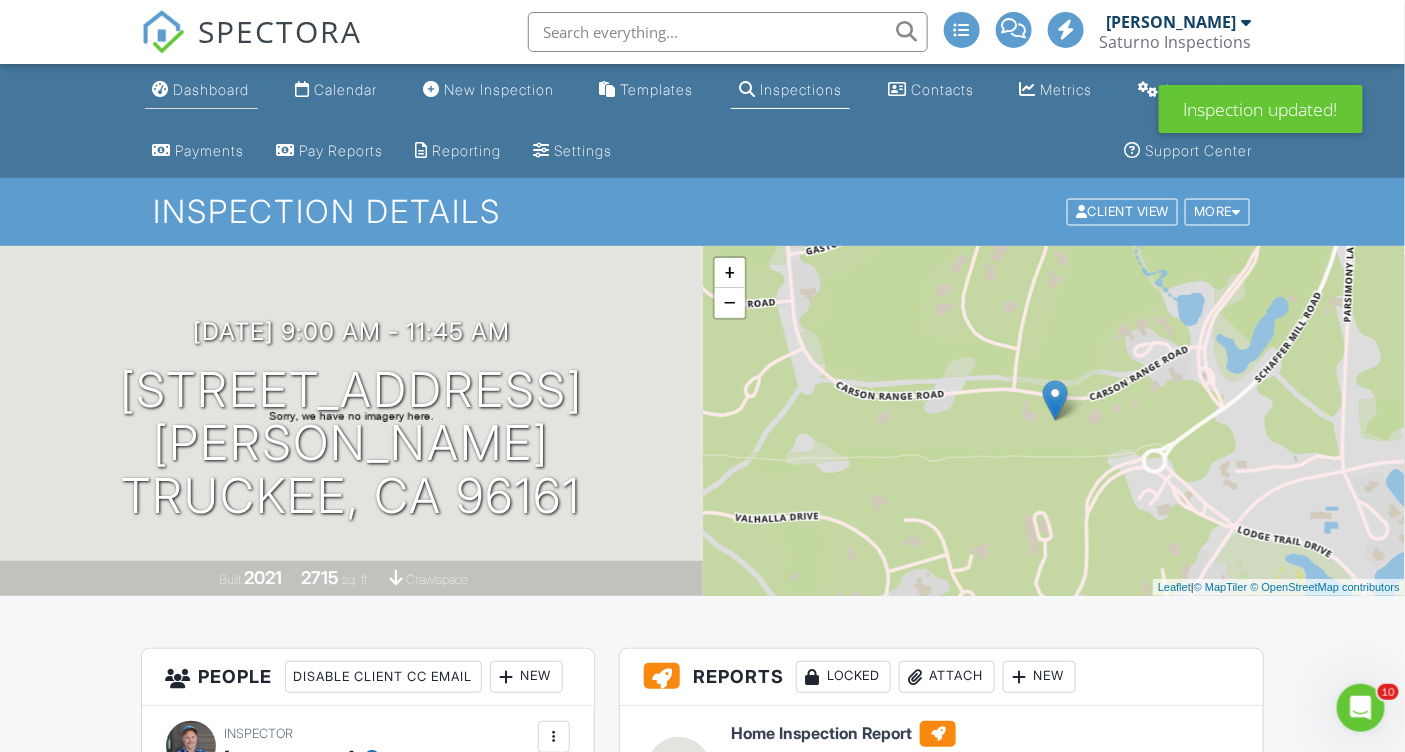 click on "Dashboard" at bounding box center (212, 89) 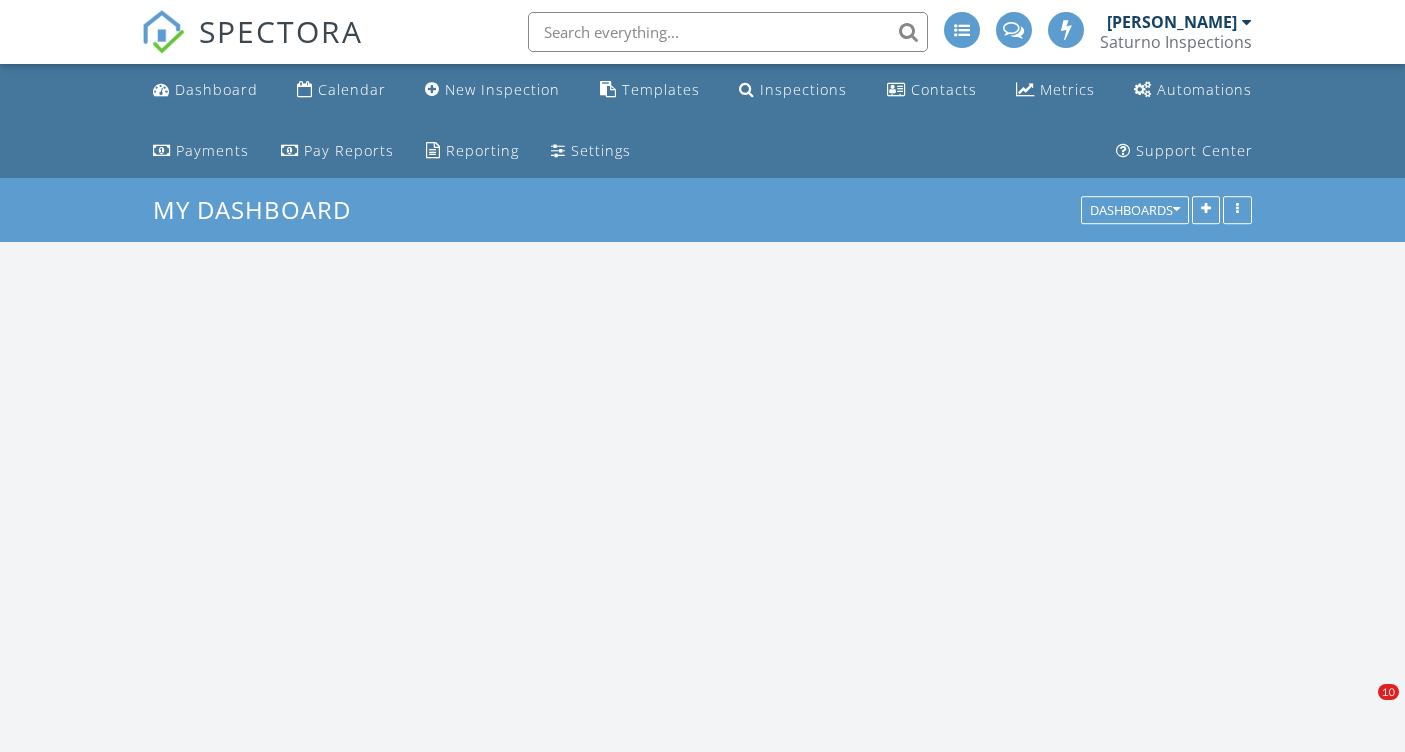 scroll, scrollTop: 0, scrollLeft: 0, axis: both 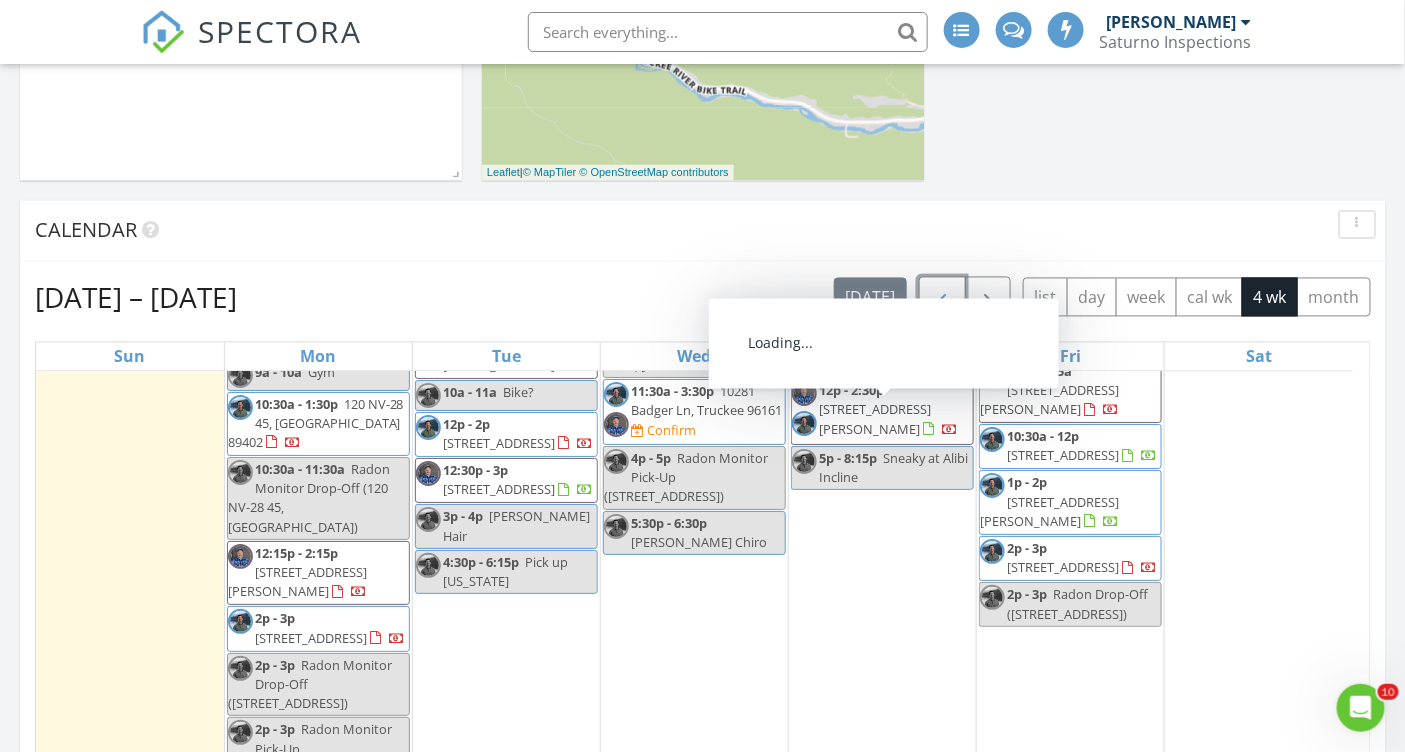 click at bounding box center (942, 298) 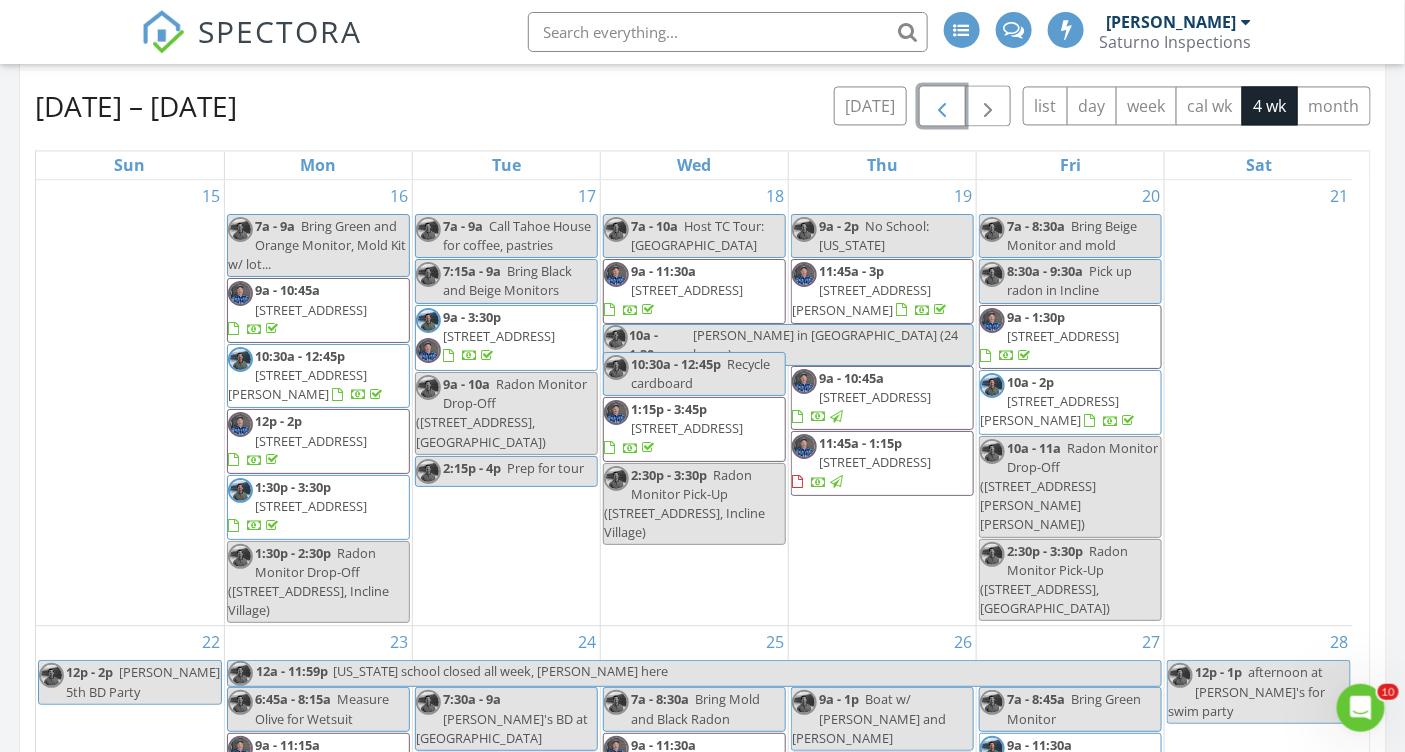 scroll, scrollTop: 1346, scrollLeft: 0, axis: vertical 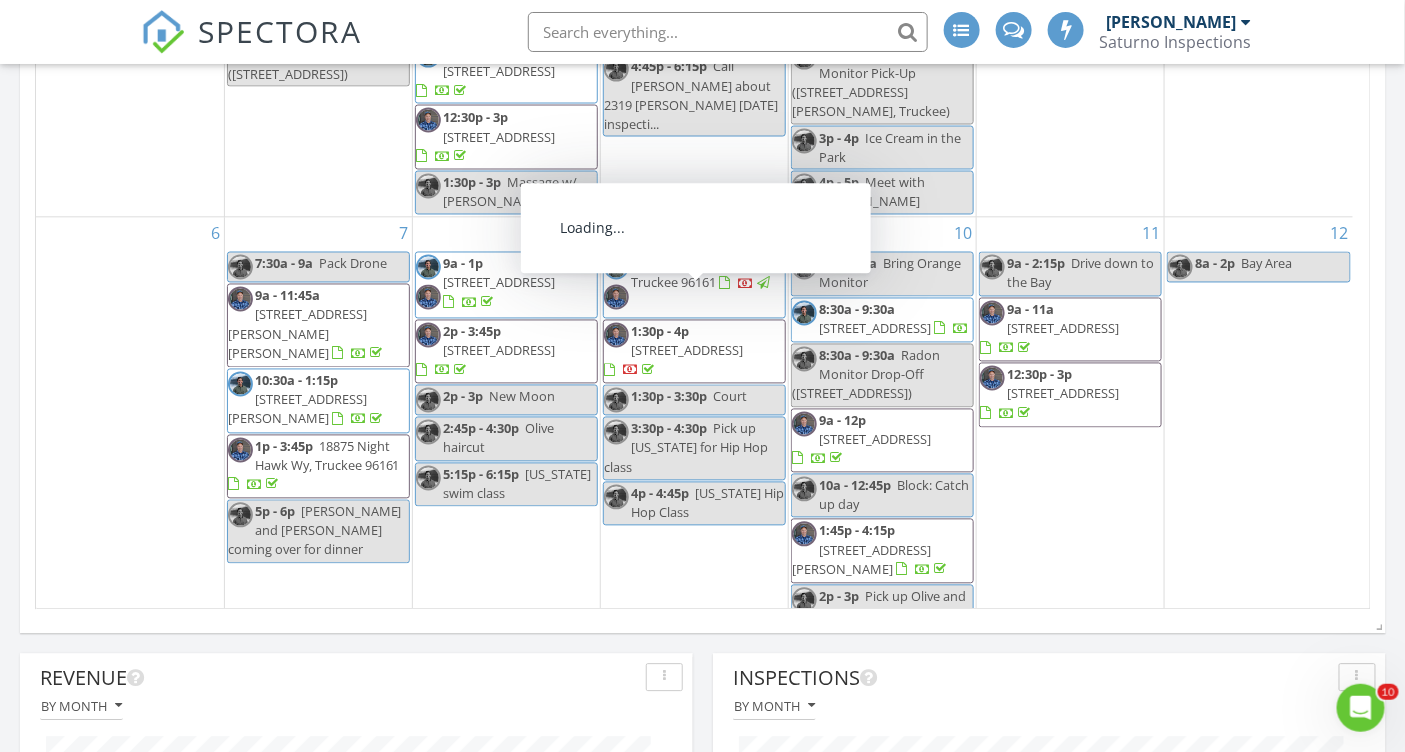 click on "14480 S Shore Dr, Truckee 96161" at bounding box center [687, 350] 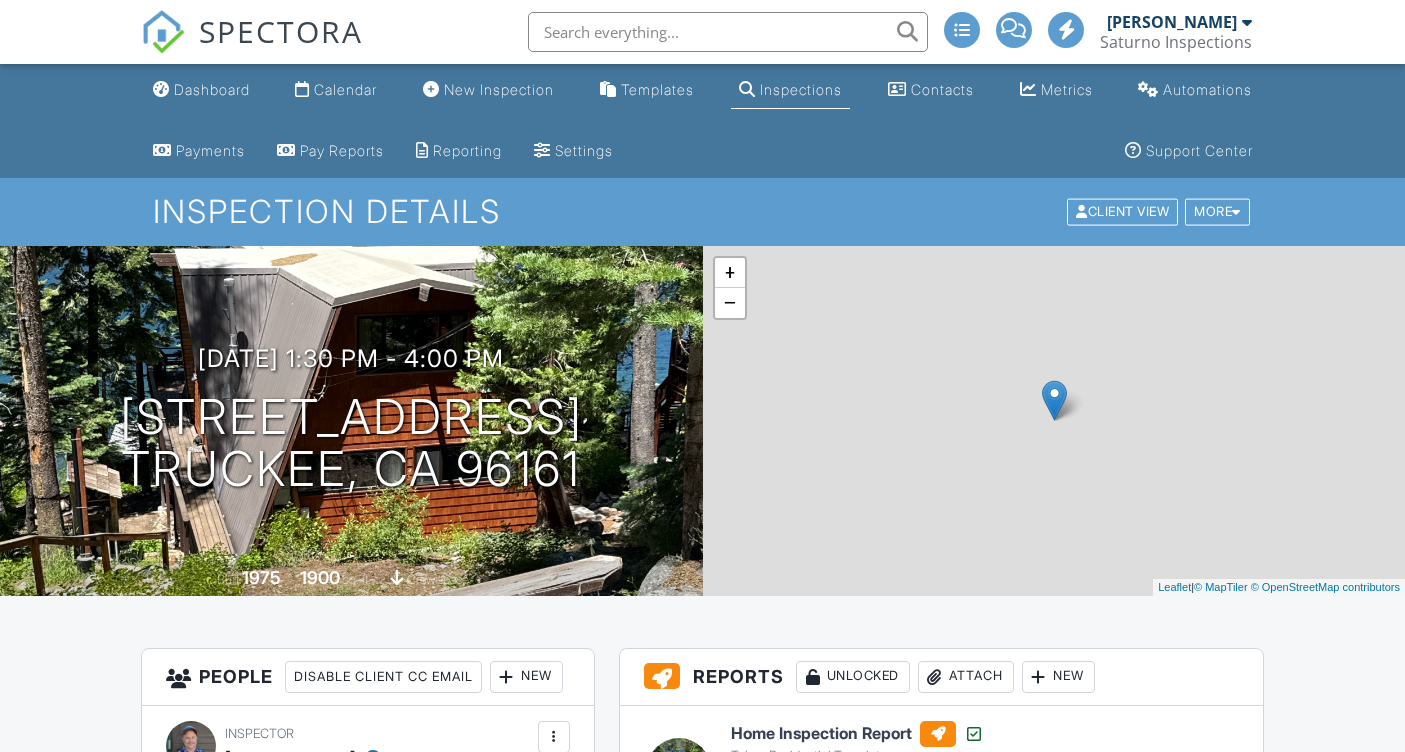 scroll, scrollTop: 0, scrollLeft: 0, axis: both 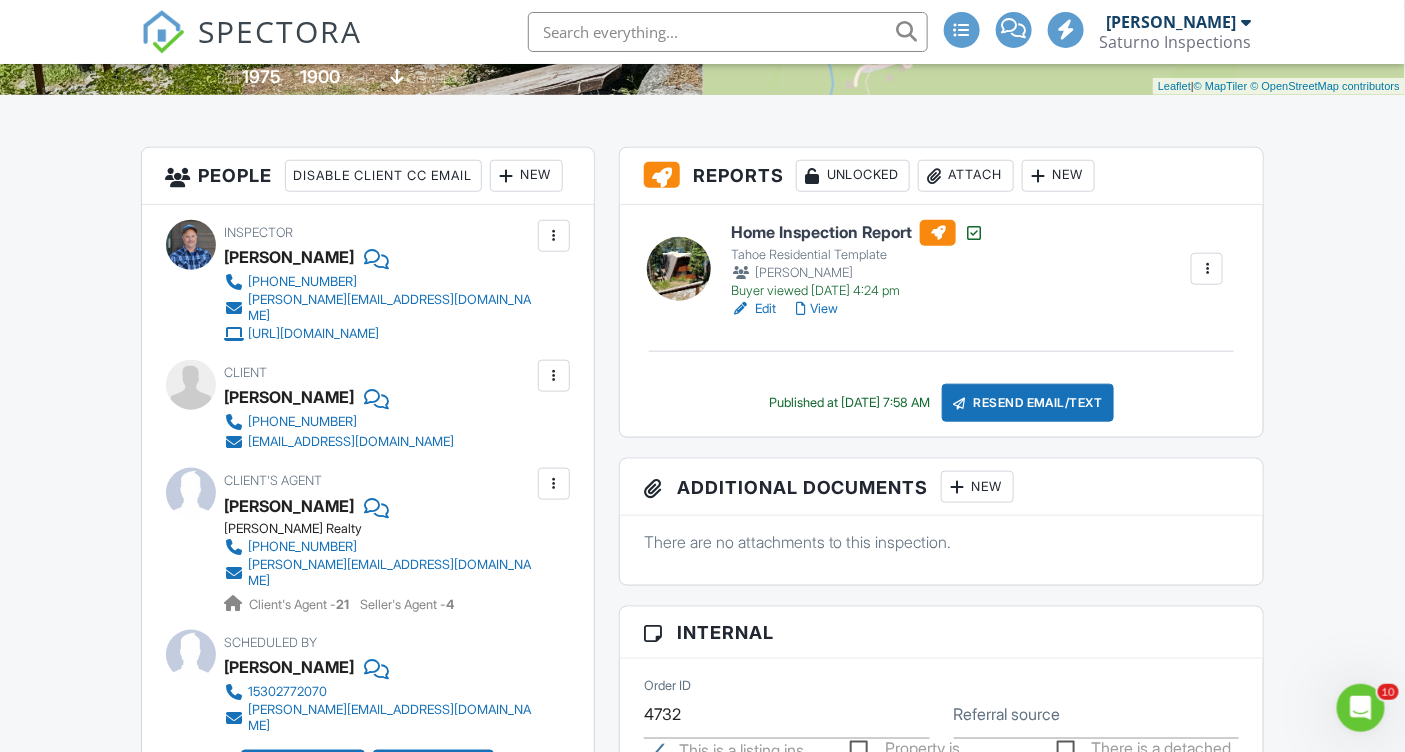 click on "Dashboard
Calendar
New Inspection
Templates
Inspections
Contacts
Metrics
Automations
Payments
Pay Reports
Reporting
Settings
Support Center
Inspection Details
Client View
More
Property Details
Reschedule
Reorder / Copy
Share
Cancel
Delete
Print Order
Convert to V9
Disable Pass on CC Fees
View Change Log
07/09/2025  1:30 pm
- 4:00 pm
14480 S Shore Dr
Truckee, CA 96161
Built
1975
1900
sq. ft.
crawlspace
+ − Leaflet  |  © MapTiler   © OpenStreetMap contributors
All emails and texts are disabled for this inspection!
Turn on emails and texts
Reports
Unlocked
Attach
New
Home Inspection Report" at bounding box center (702, 1597) 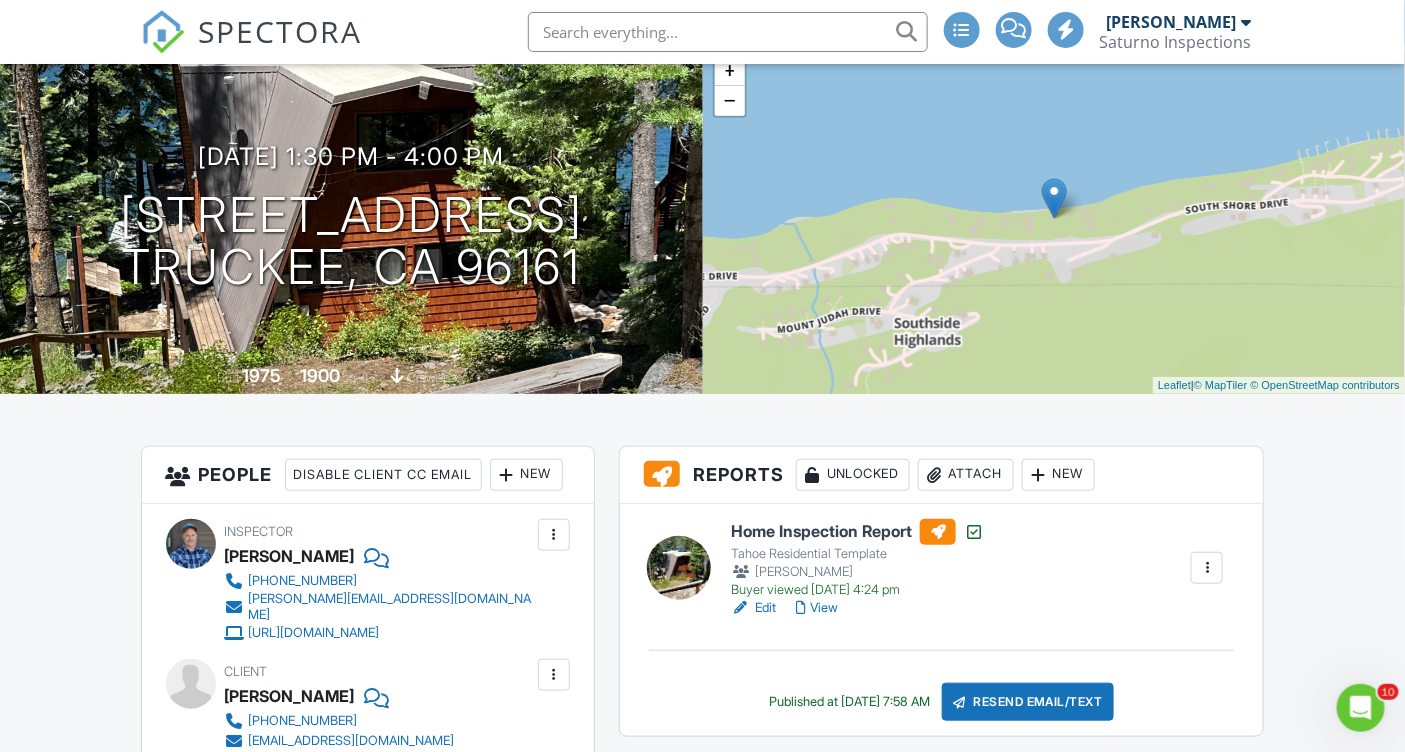 scroll, scrollTop: 0, scrollLeft: 0, axis: both 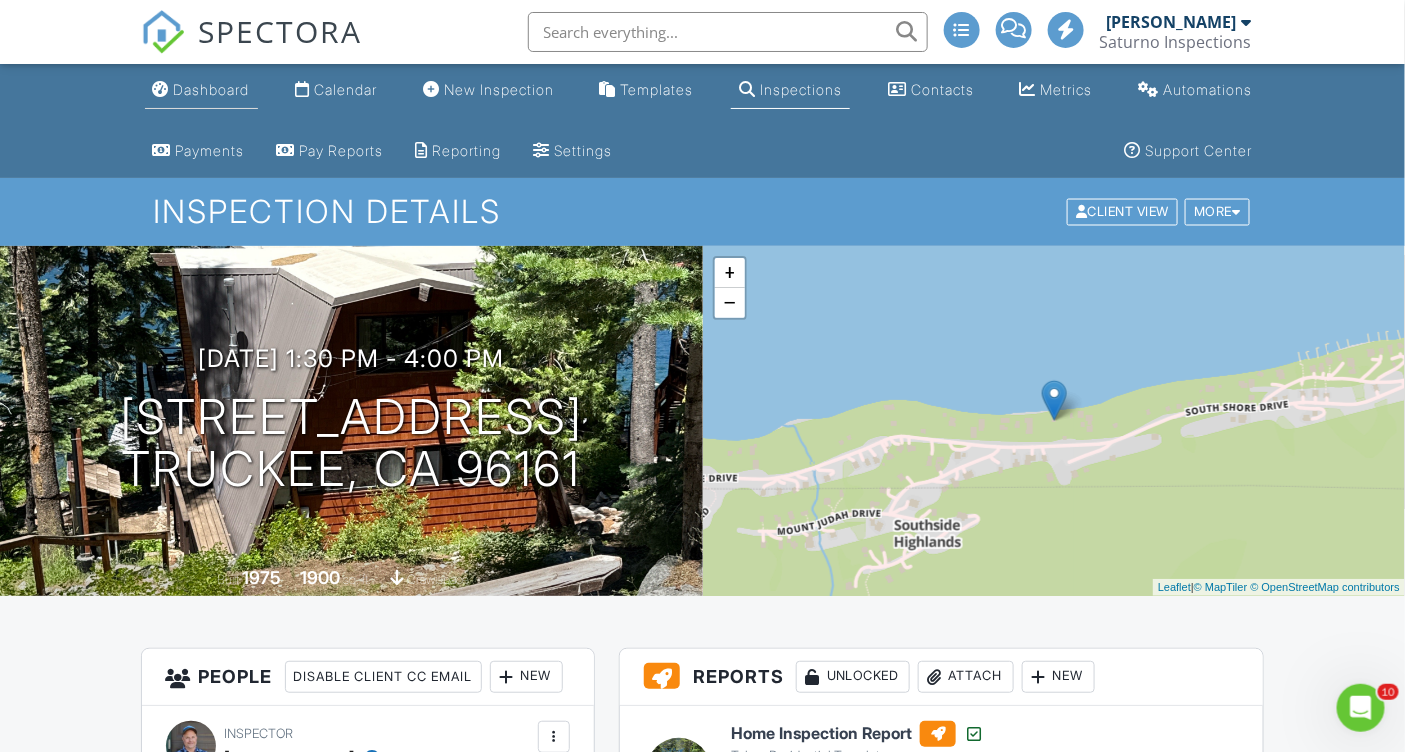 click on "Dashboard" at bounding box center (212, 89) 